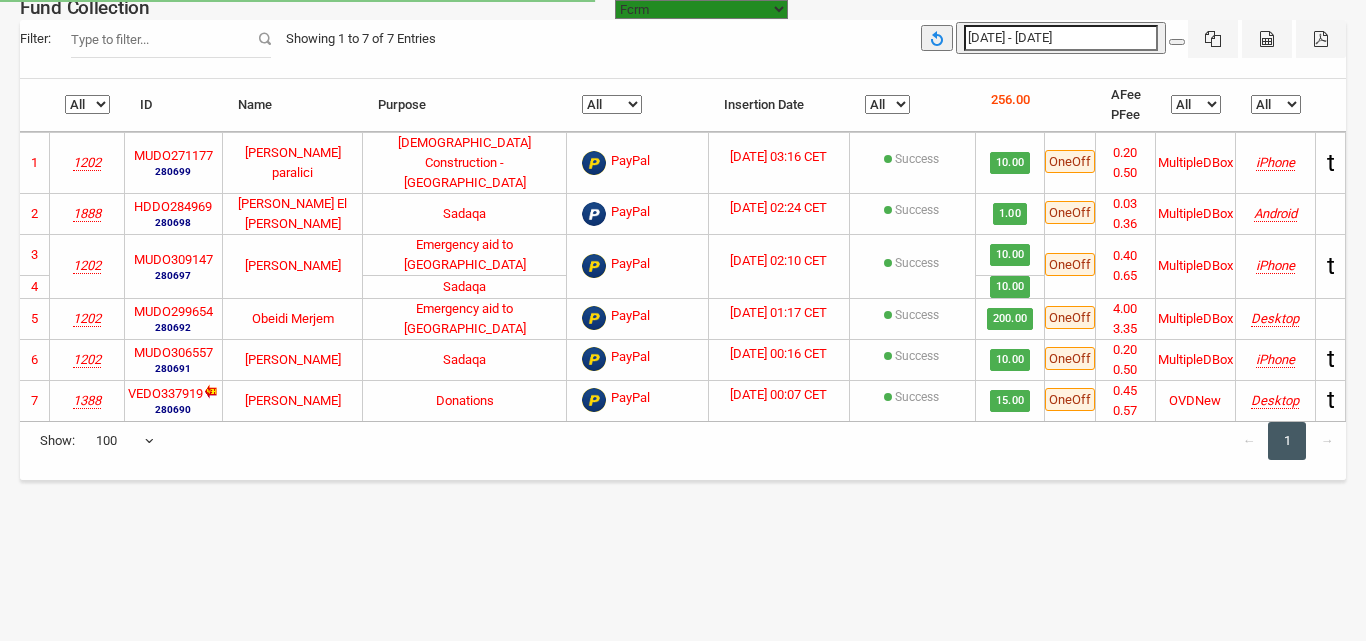 select on "100" 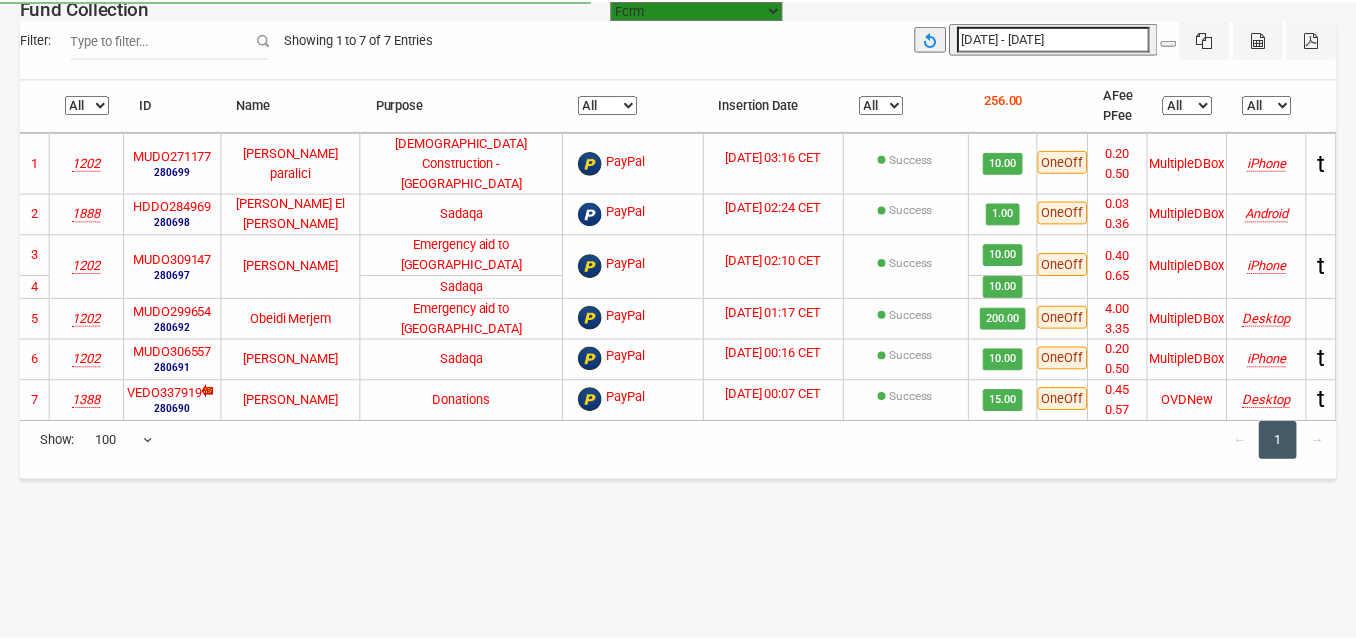 scroll, scrollTop: 0, scrollLeft: 0, axis: both 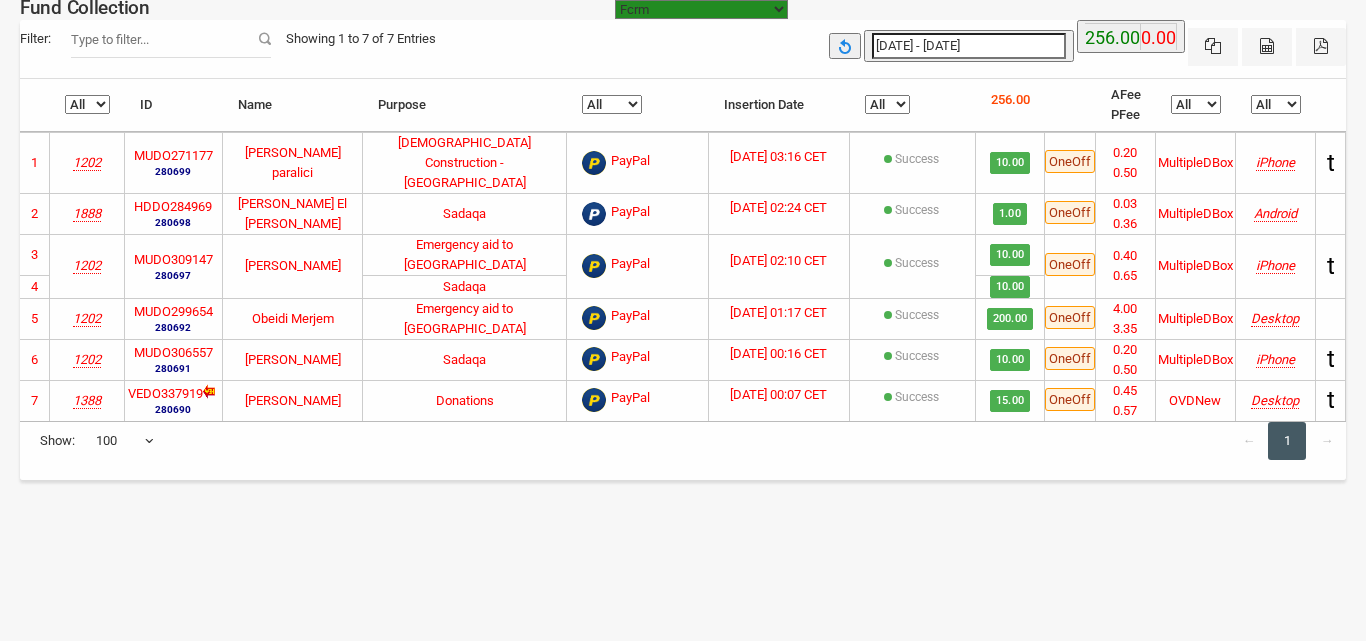 type on "[DATE]" 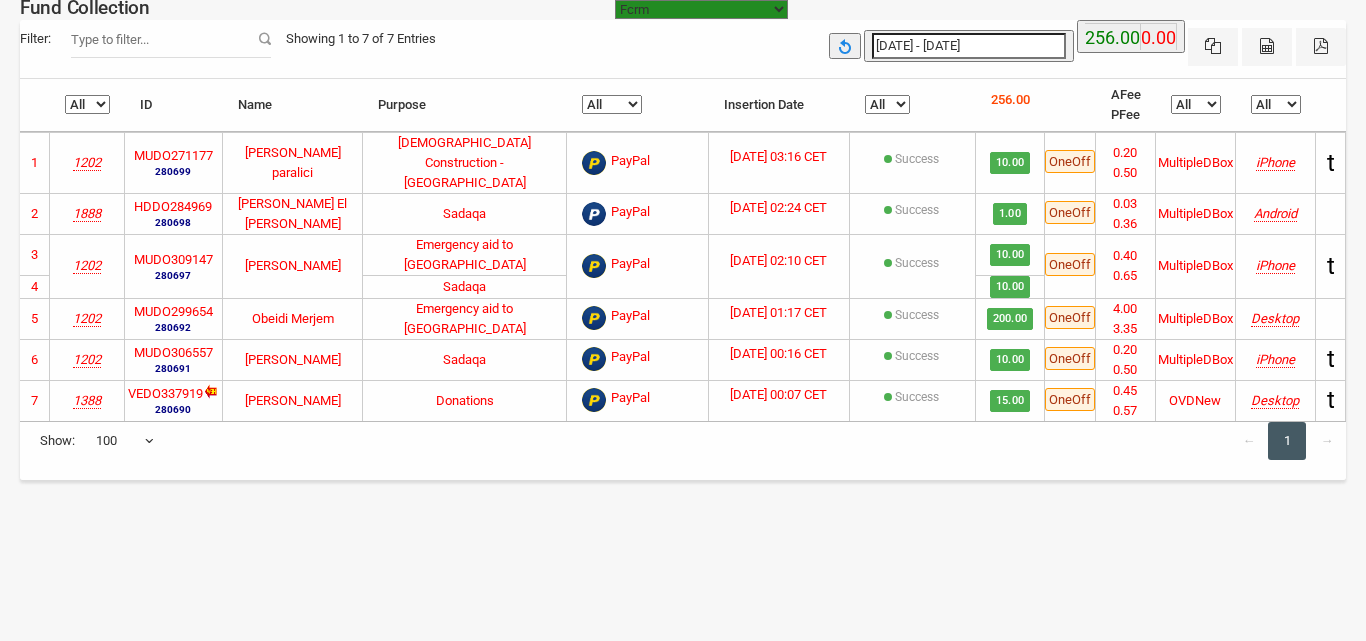 type on "[DATE]" 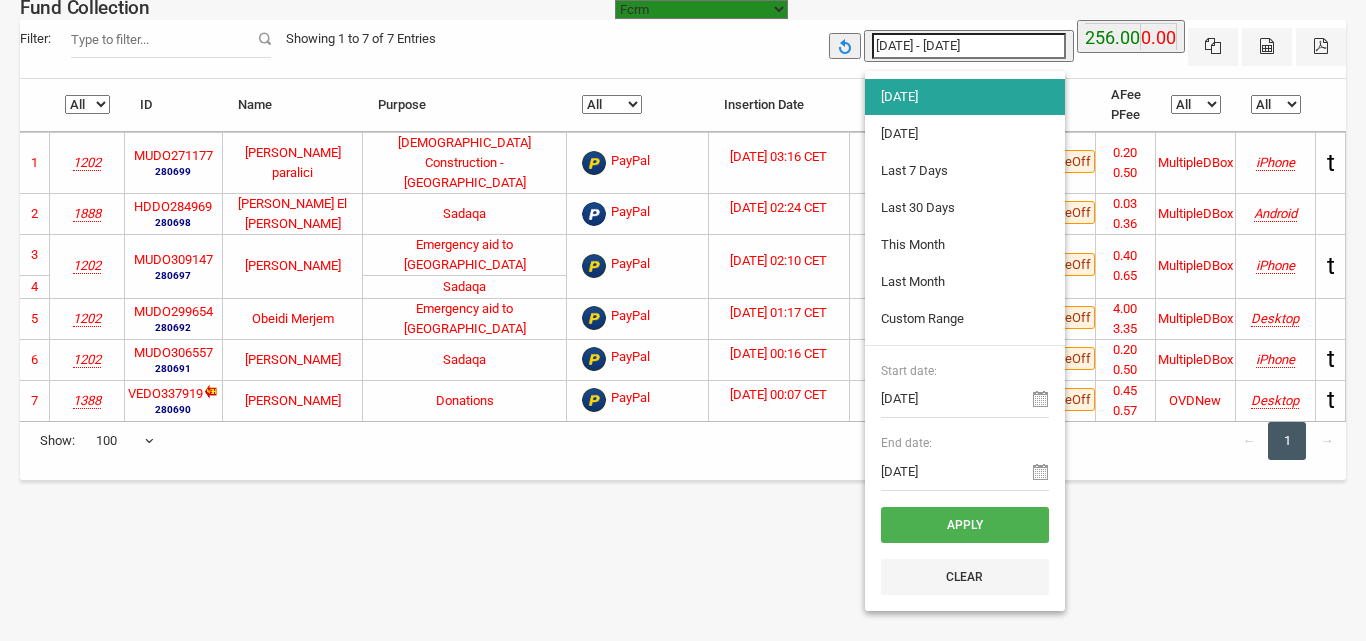 click on "[DATE] - [DATE]" at bounding box center (969, 46) 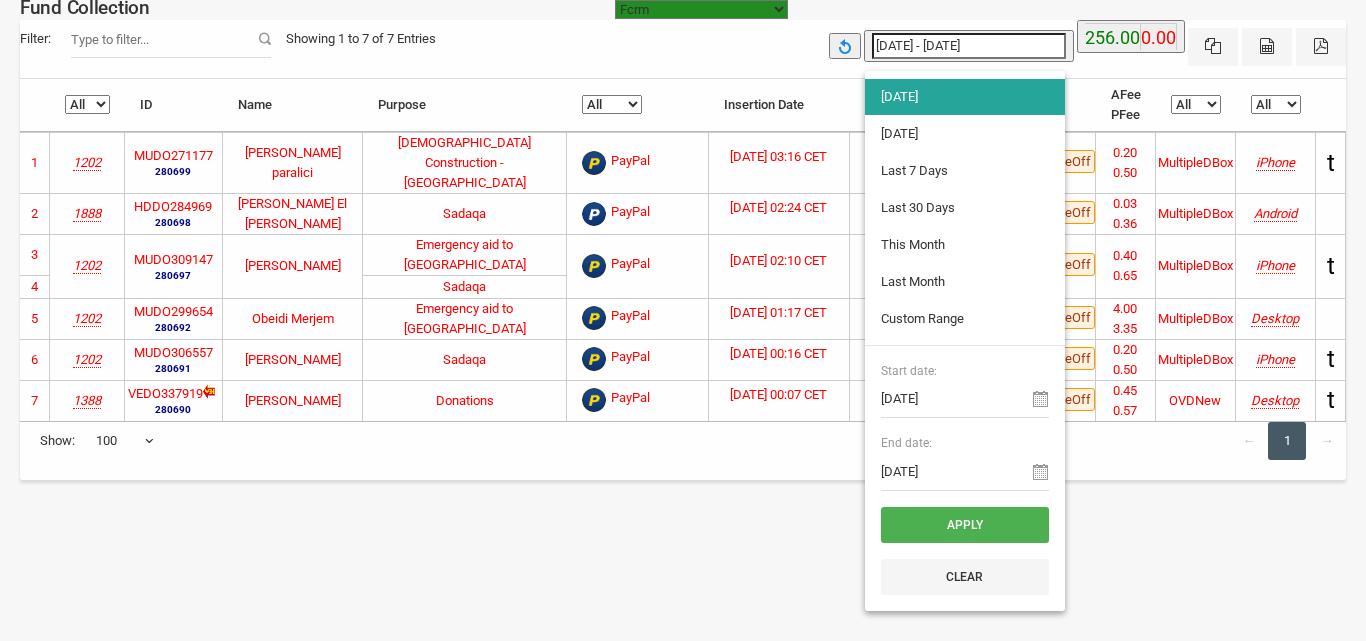 type on "[DATE]" 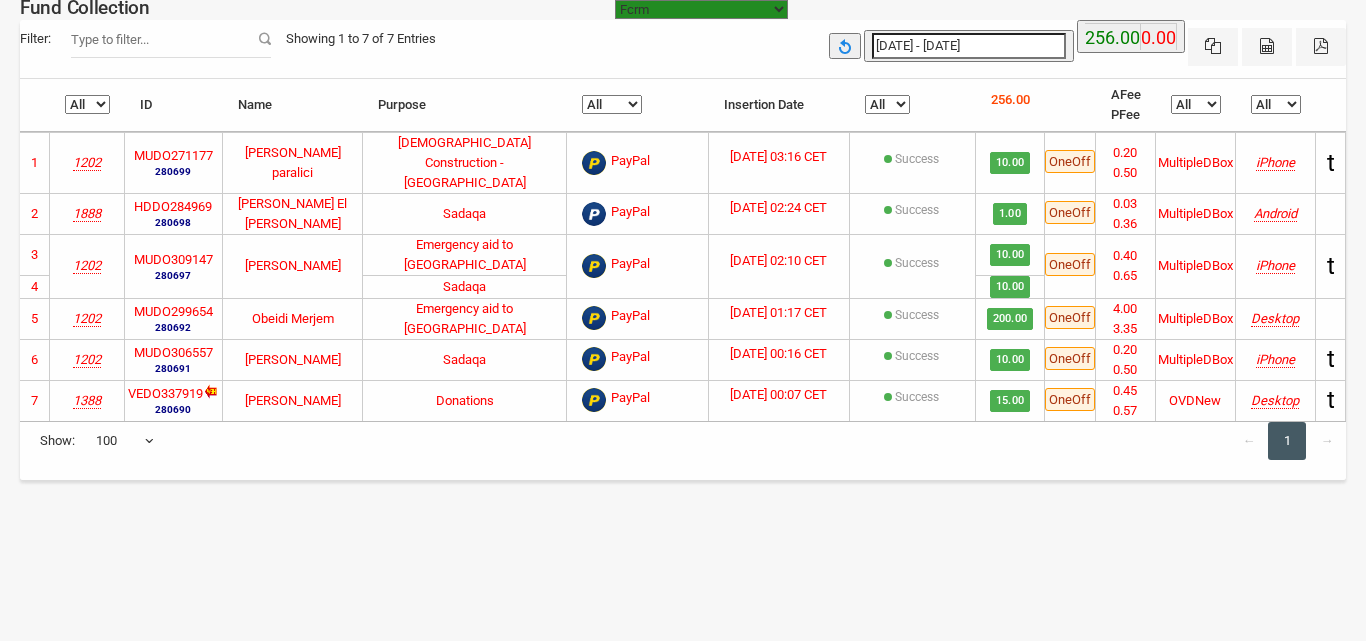 type on "06-07-2025 - 06-07-2025" 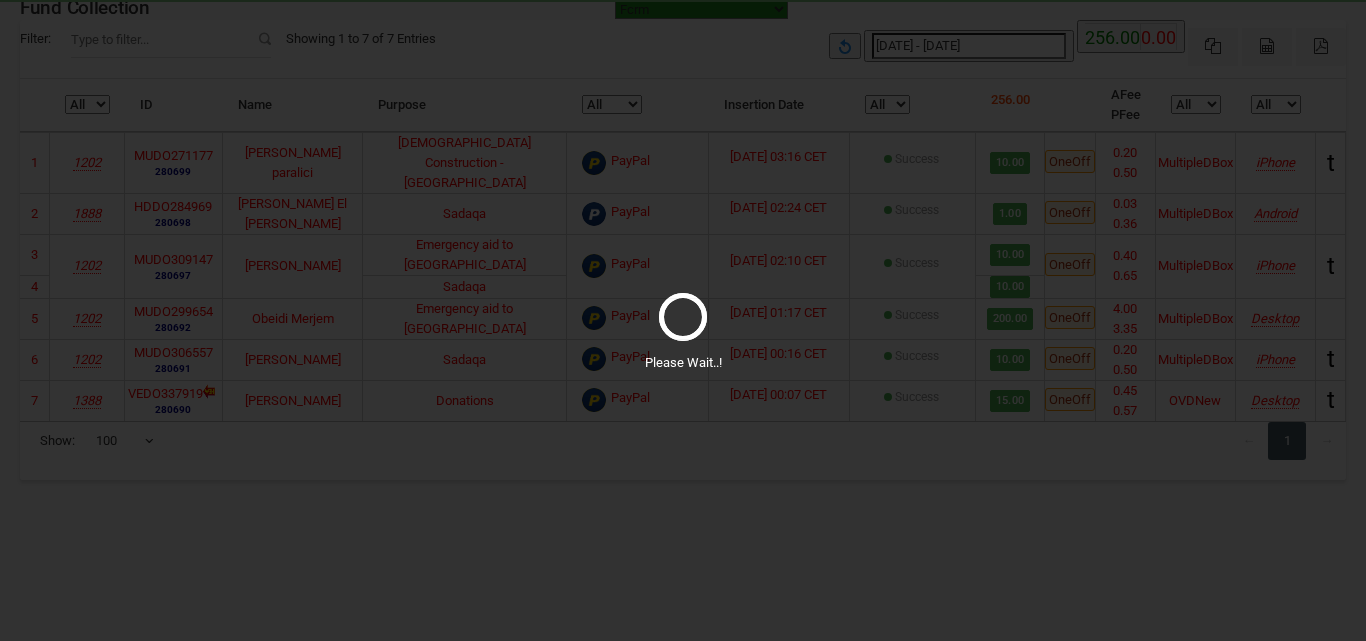 select on "100" 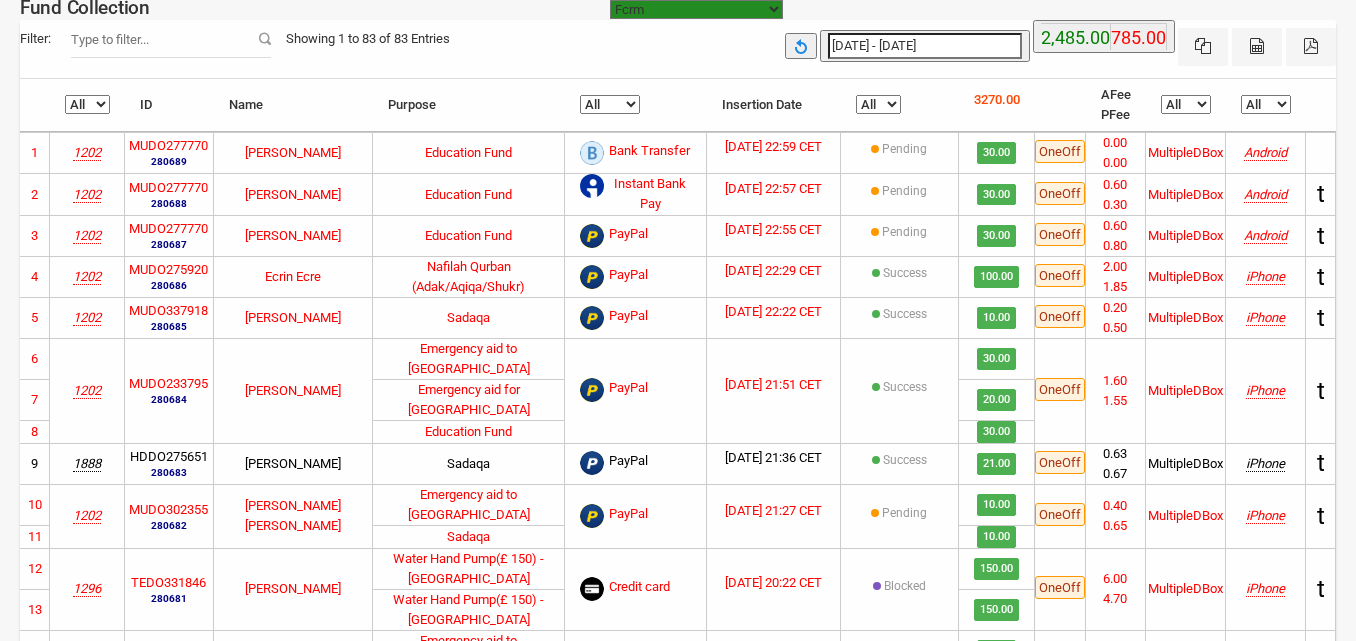 click on "All Failure Pending Success" at bounding box center [878, 104] 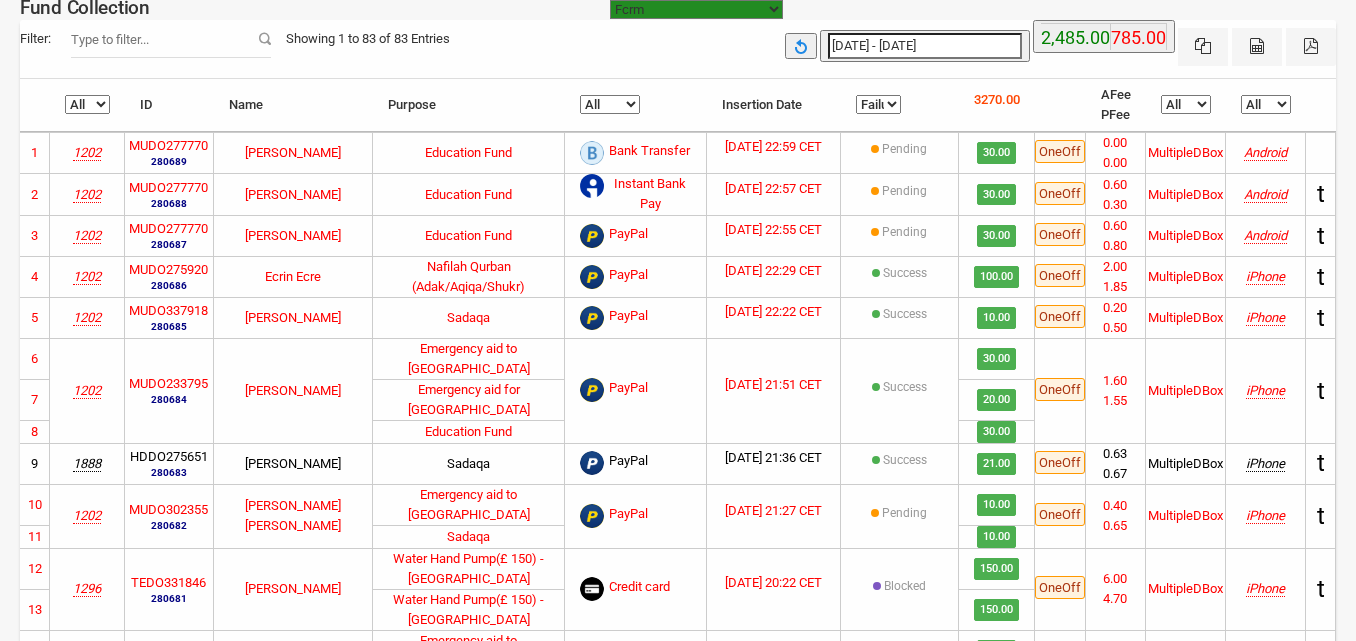 click on "All Failure Pending Success" at bounding box center (878, 104) 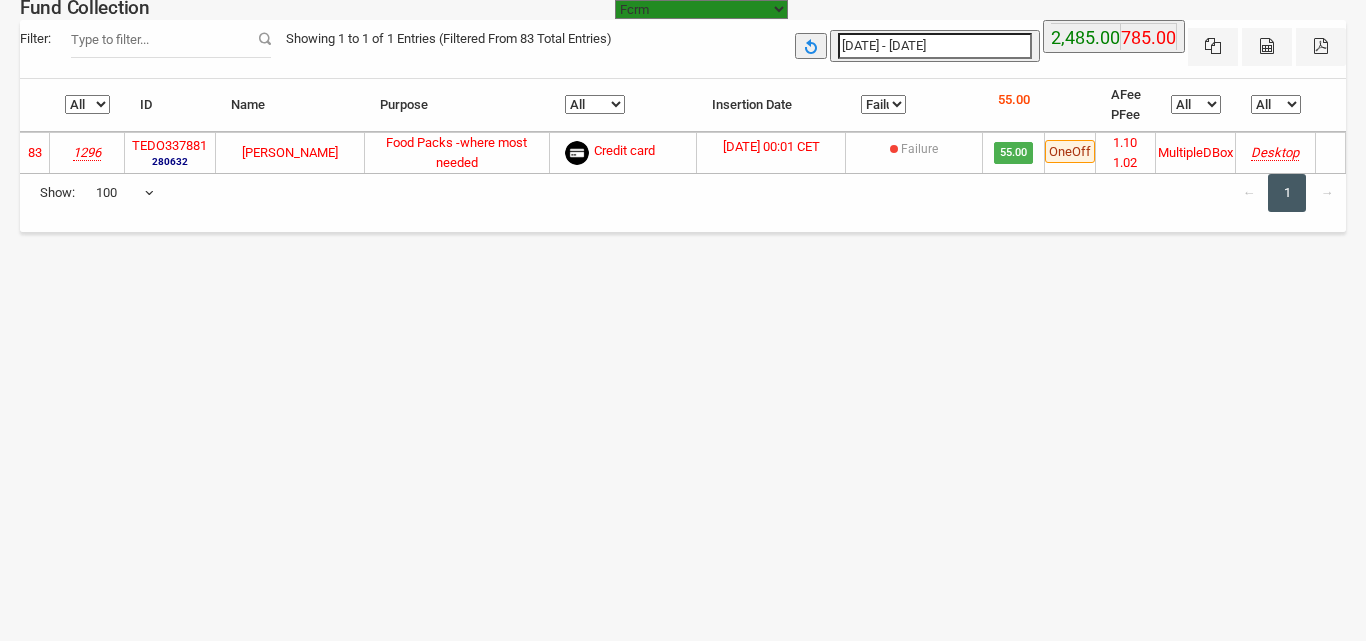 click on "All Failure Pending Success" at bounding box center (883, 104) 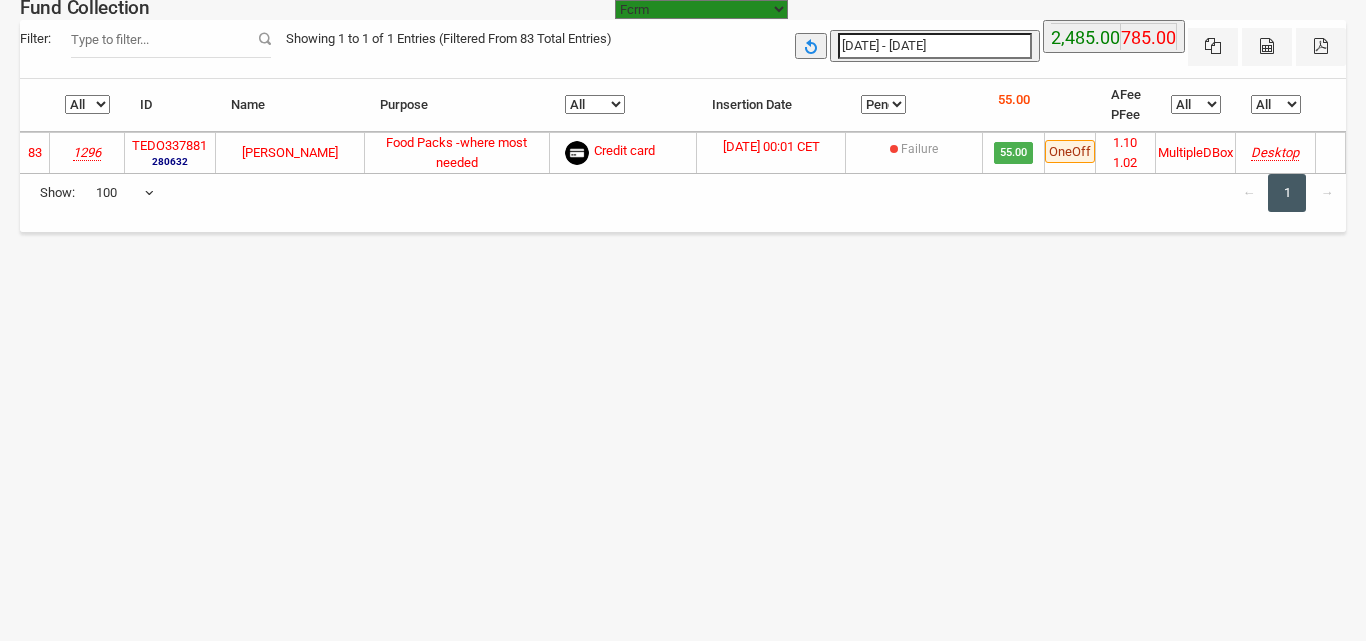 click on "All Failure Pending Success" at bounding box center (883, 104) 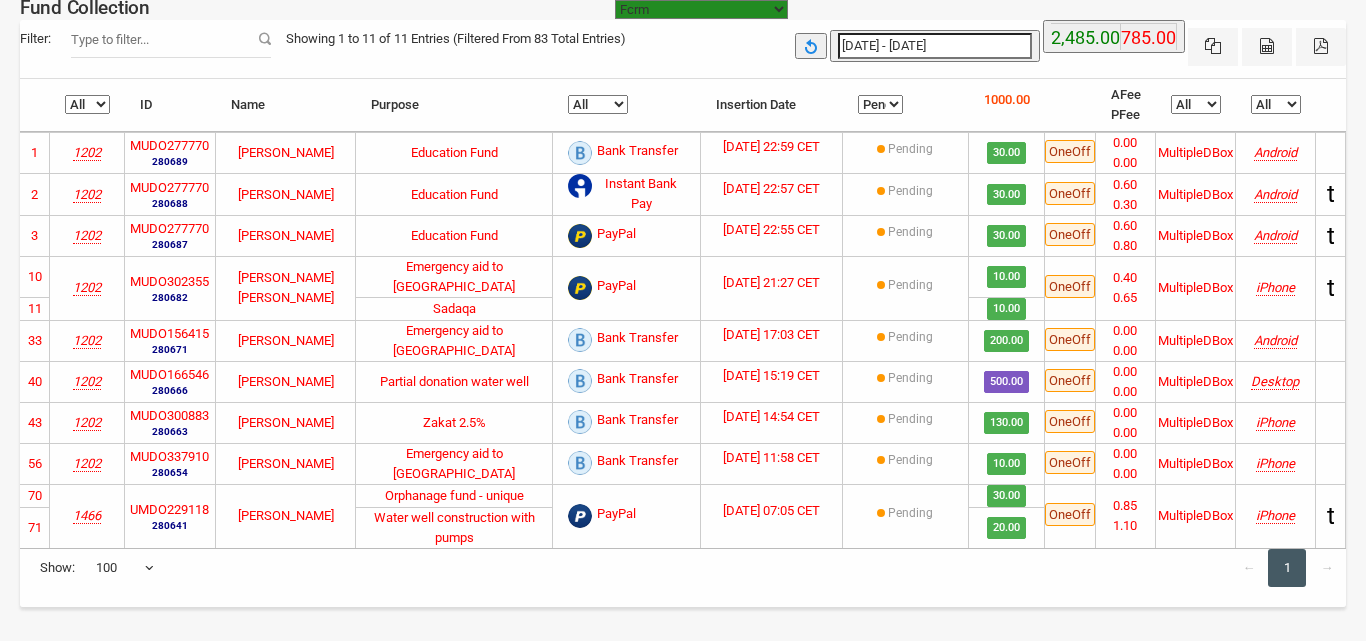 click on "All Failure Pending Success" at bounding box center (880, 104) 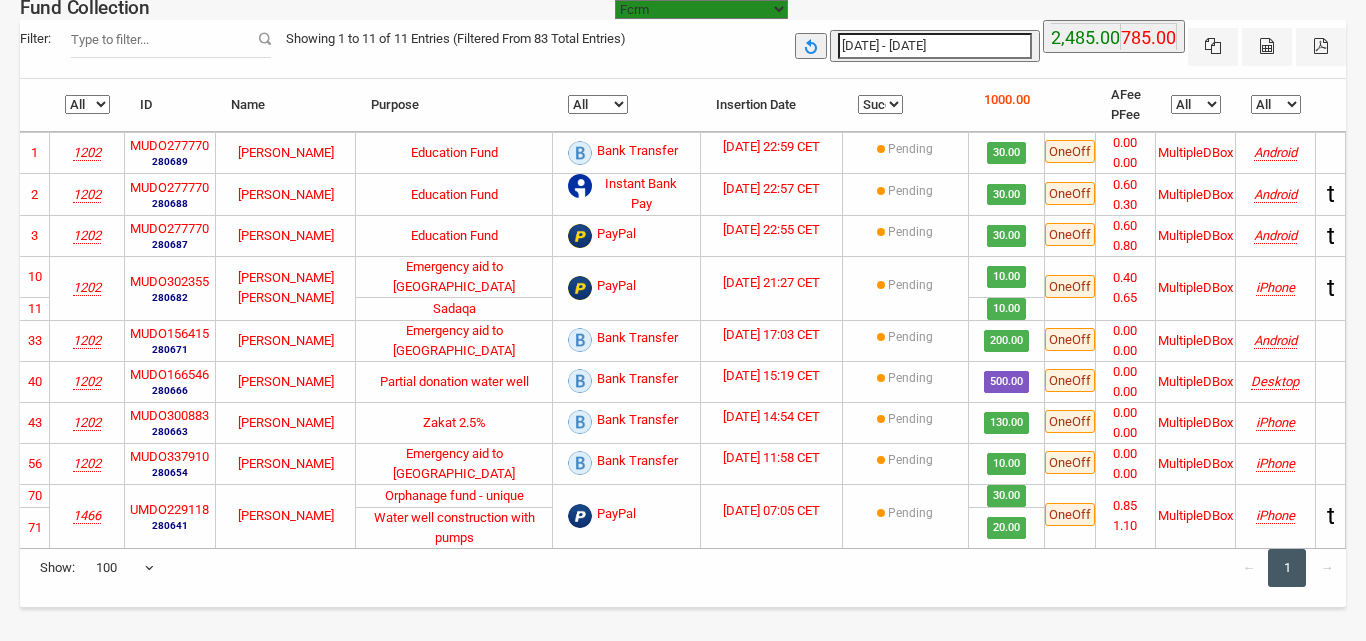 click on "All Failure Pending Success" at bounding box center [880, 104] 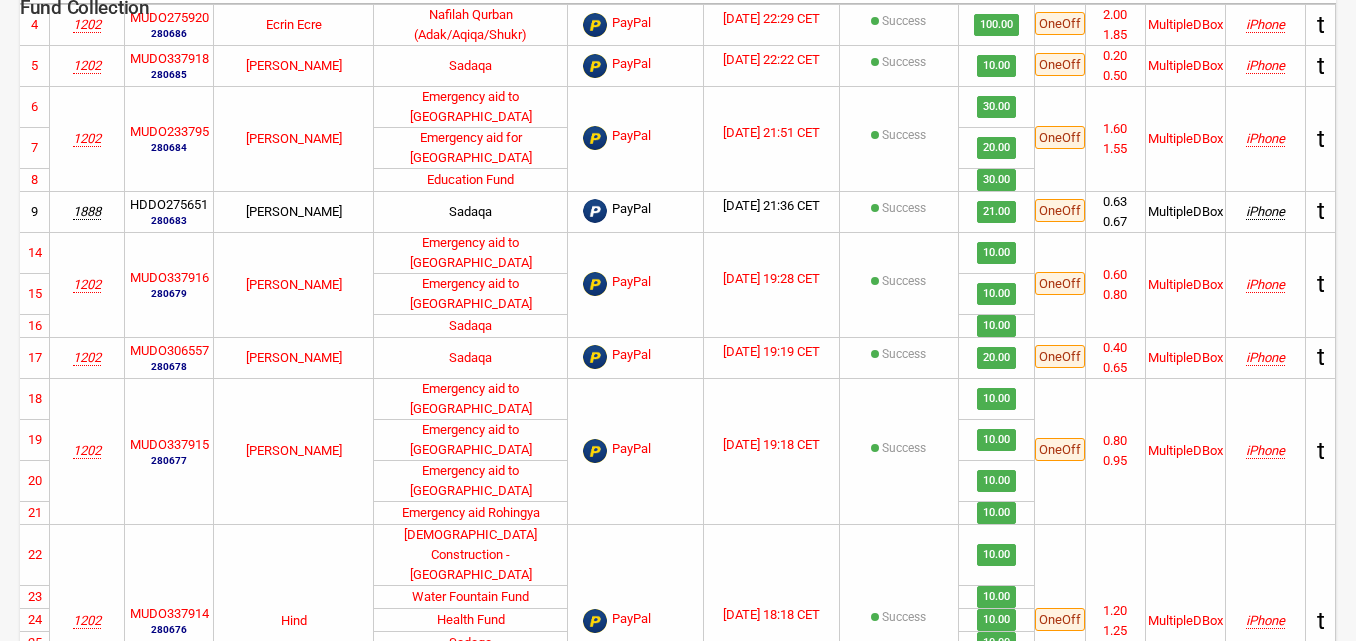 scroll, scrollTop: 0, scrollLeft: 0, axis: both 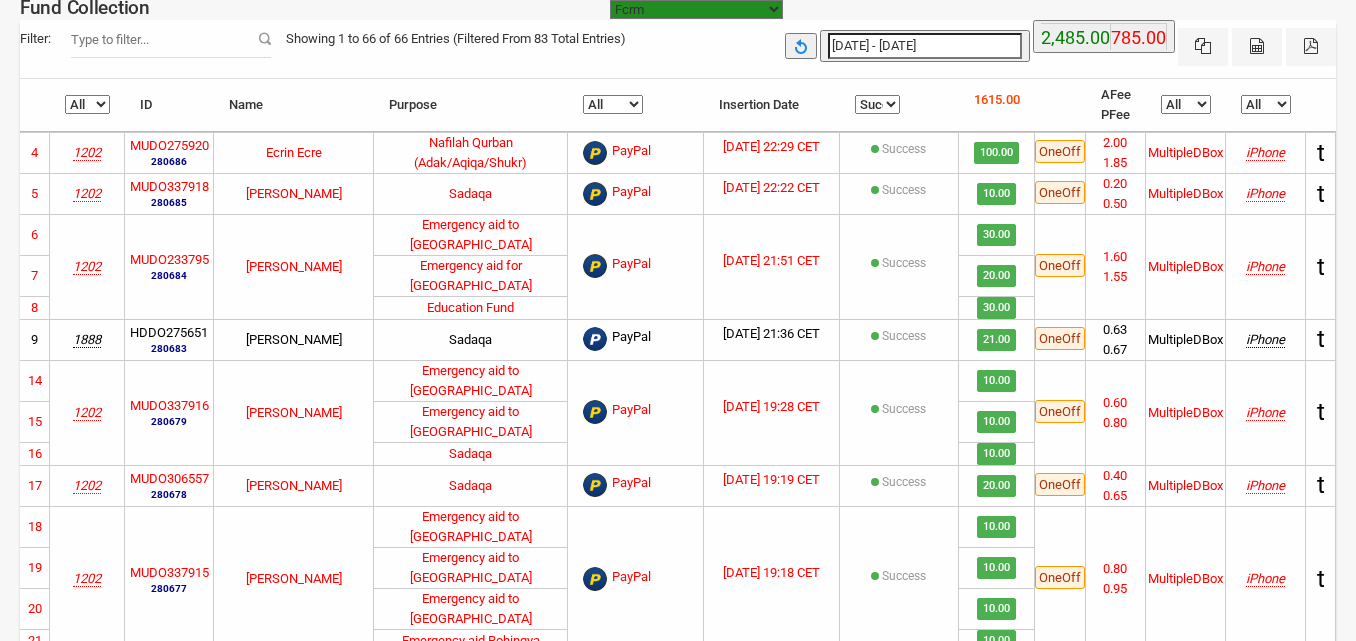 type on "06-07-2025" 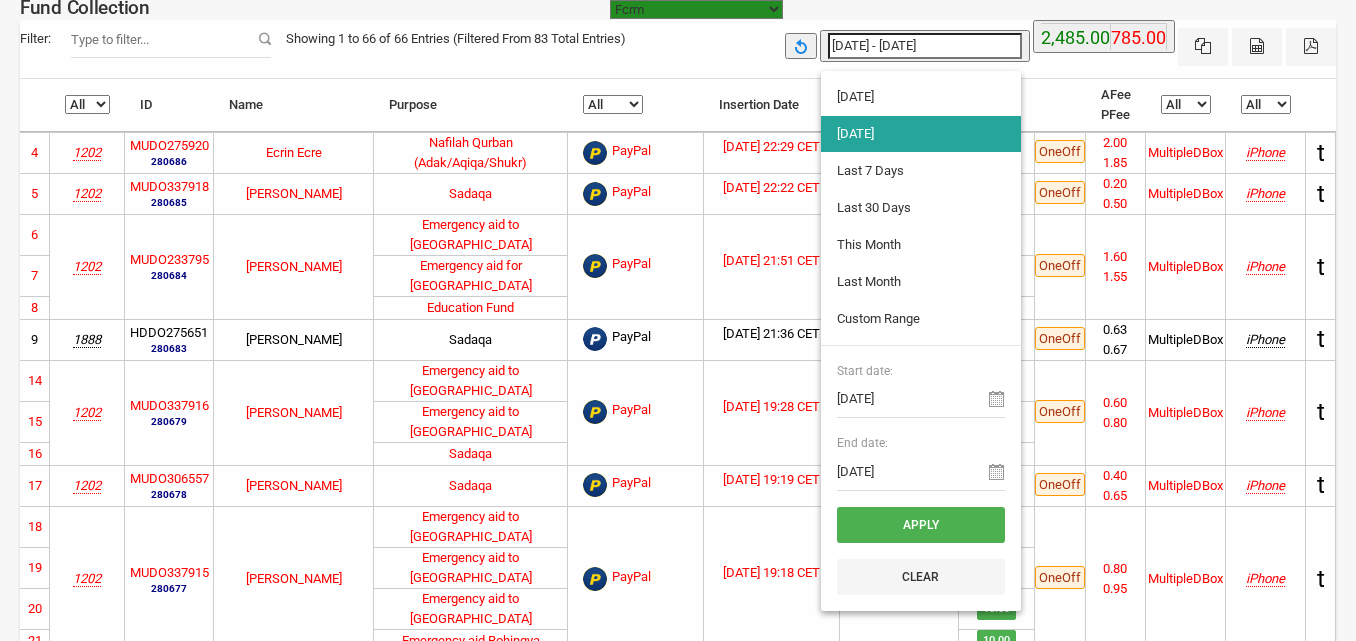 click on "06-07-2025 - 06-07-2025" at bounding box center [925, 46] 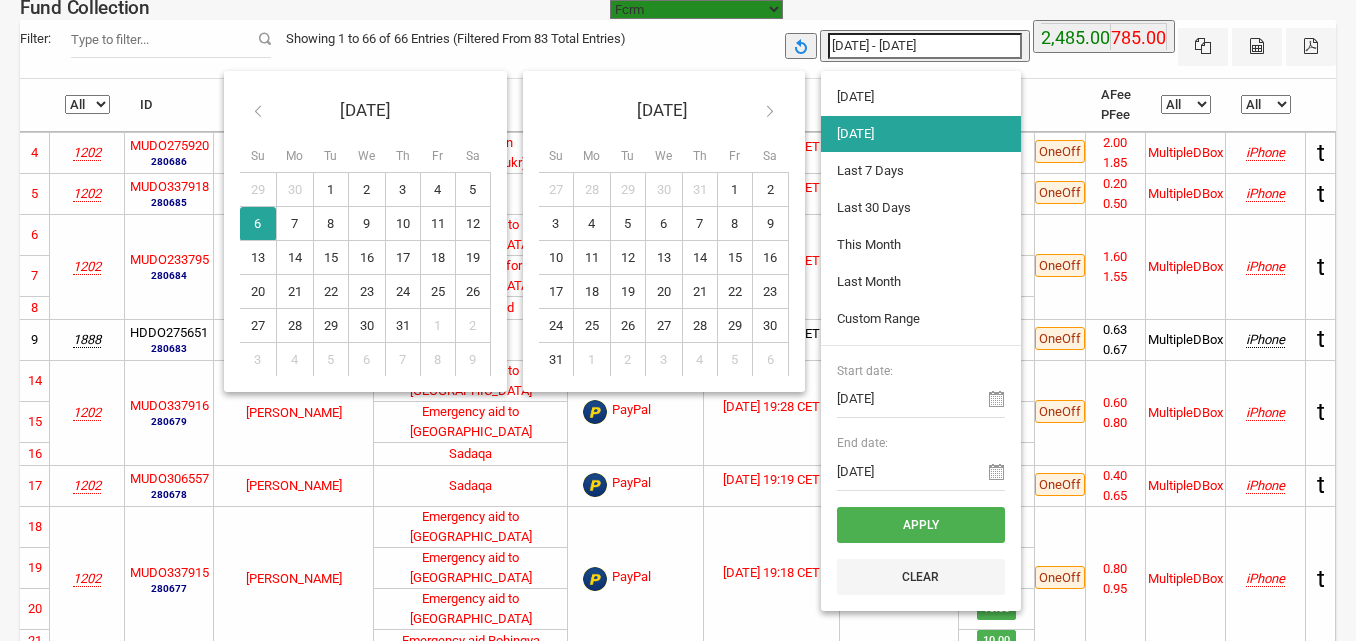 type on "05-07-2025" 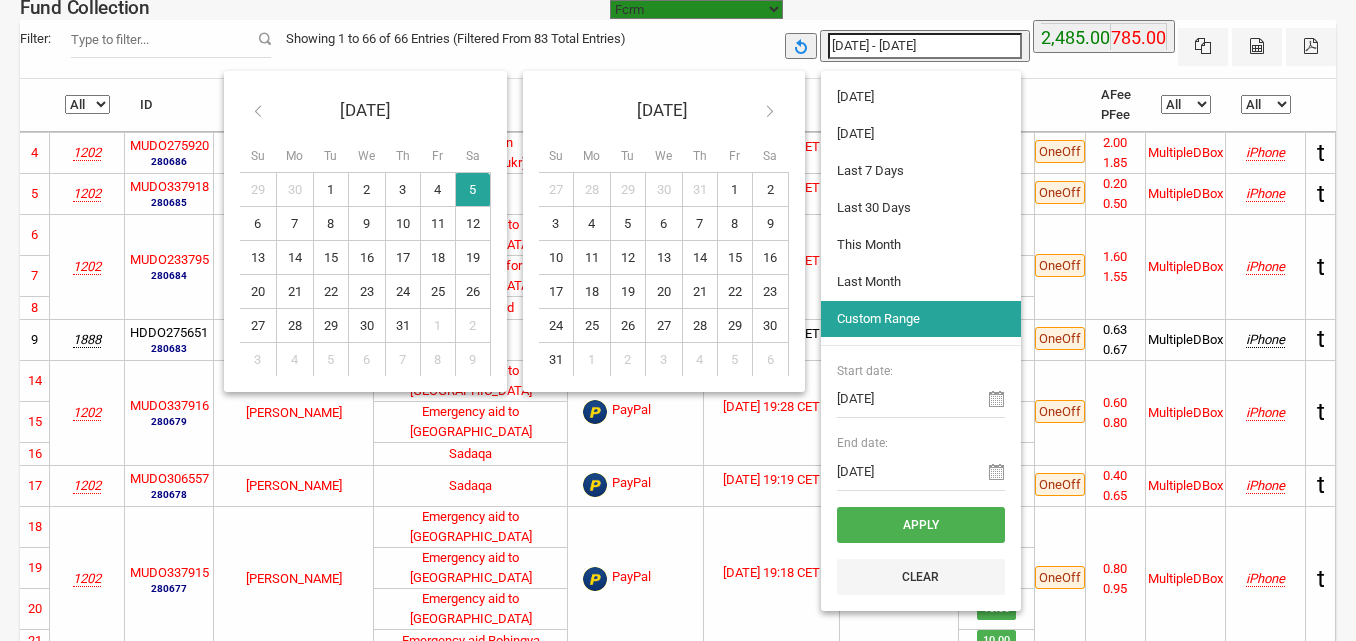 type on "05-07-2025" 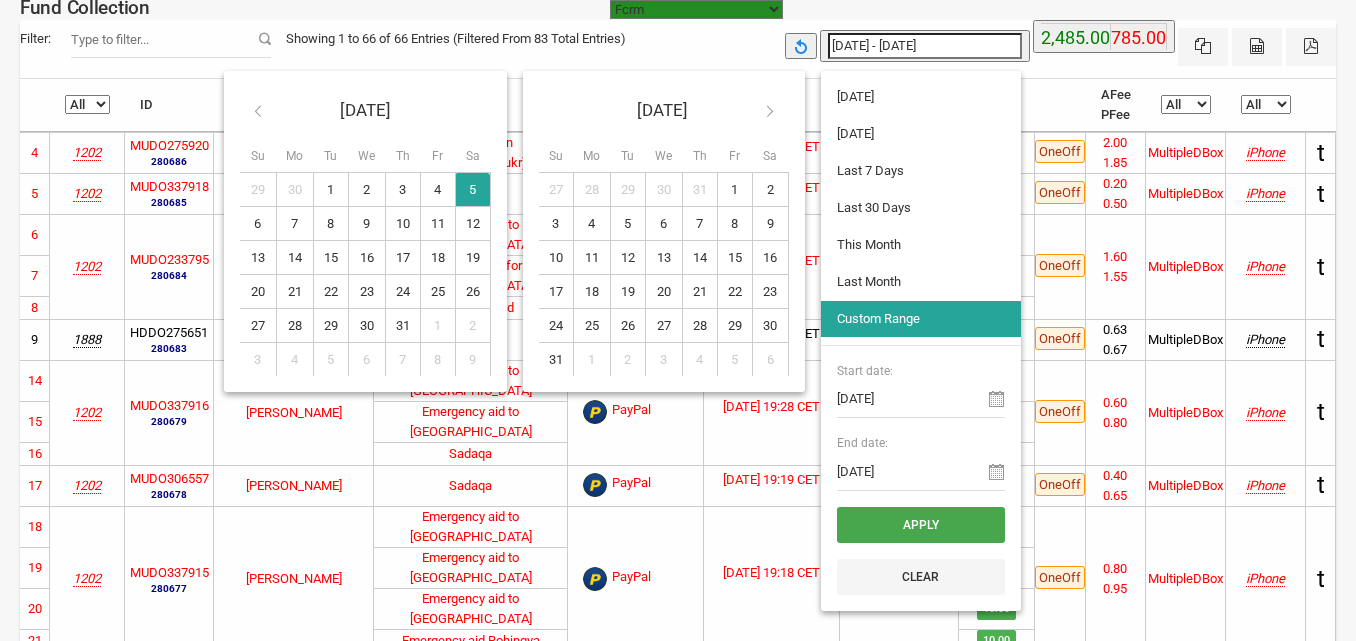 click on "Apply" at bounding box center (921, 525) 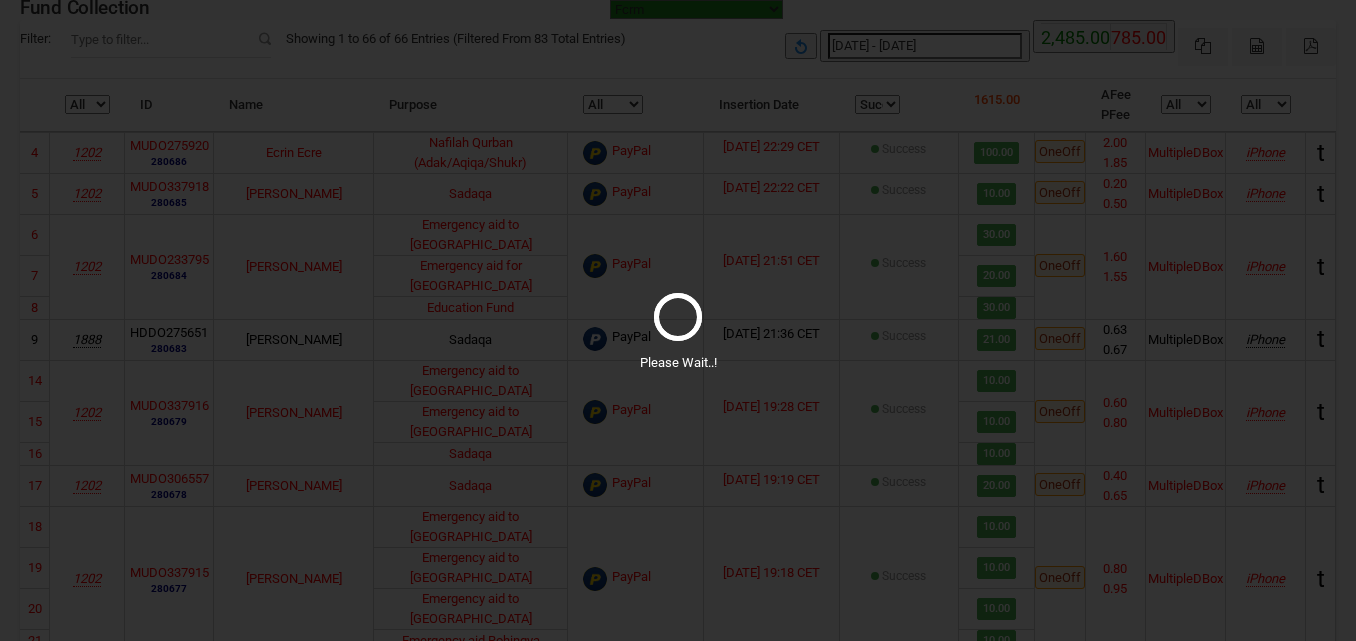 select on "100" 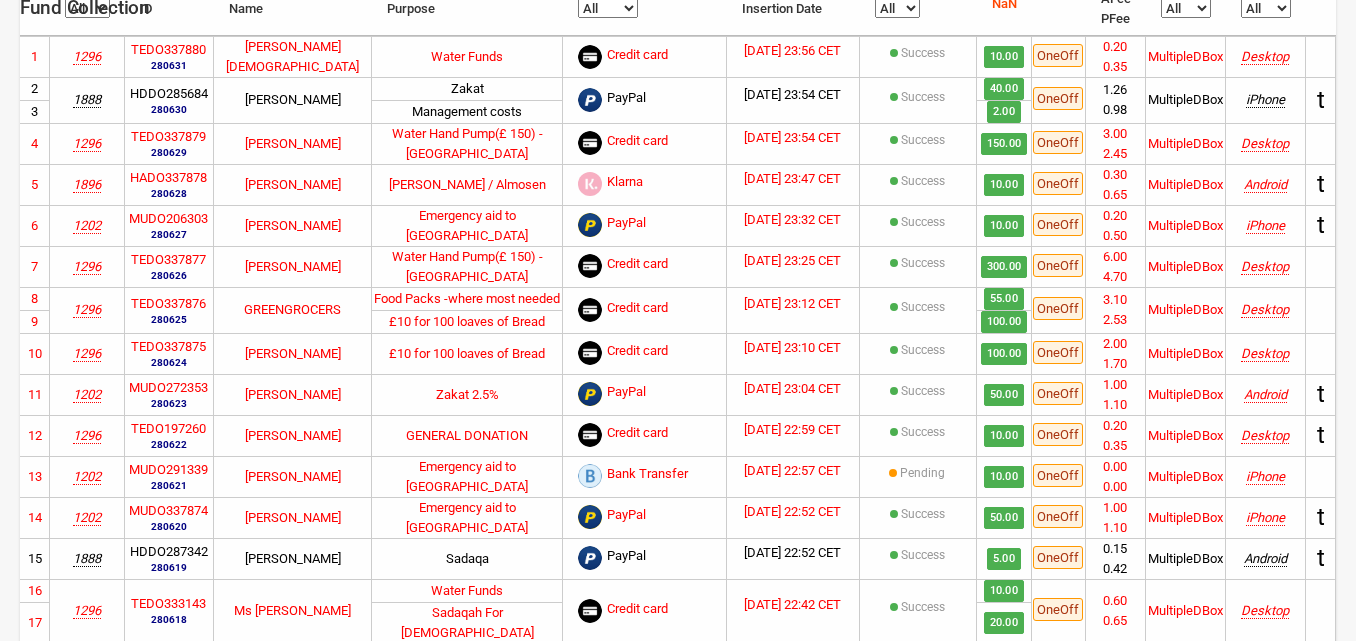 scroll, scrollTop: 0, scrollLeft: 0, axis: both 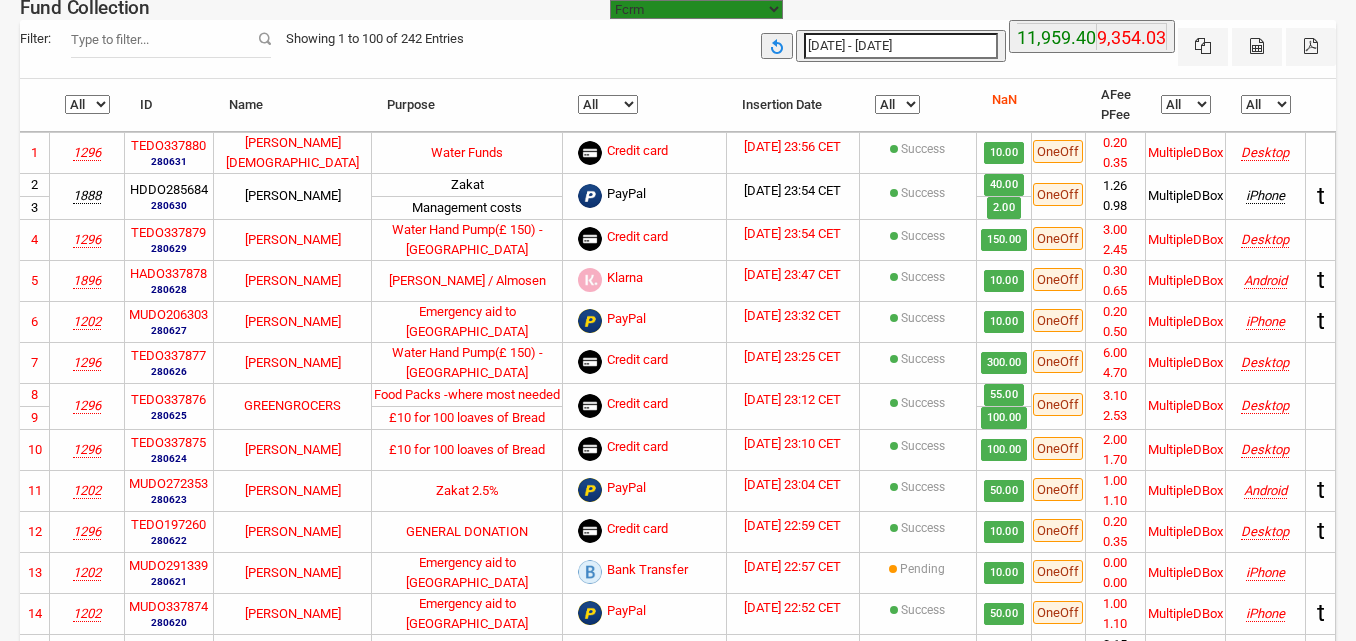 click on "All Failure Pending Success" at bounding box center (897, 104) 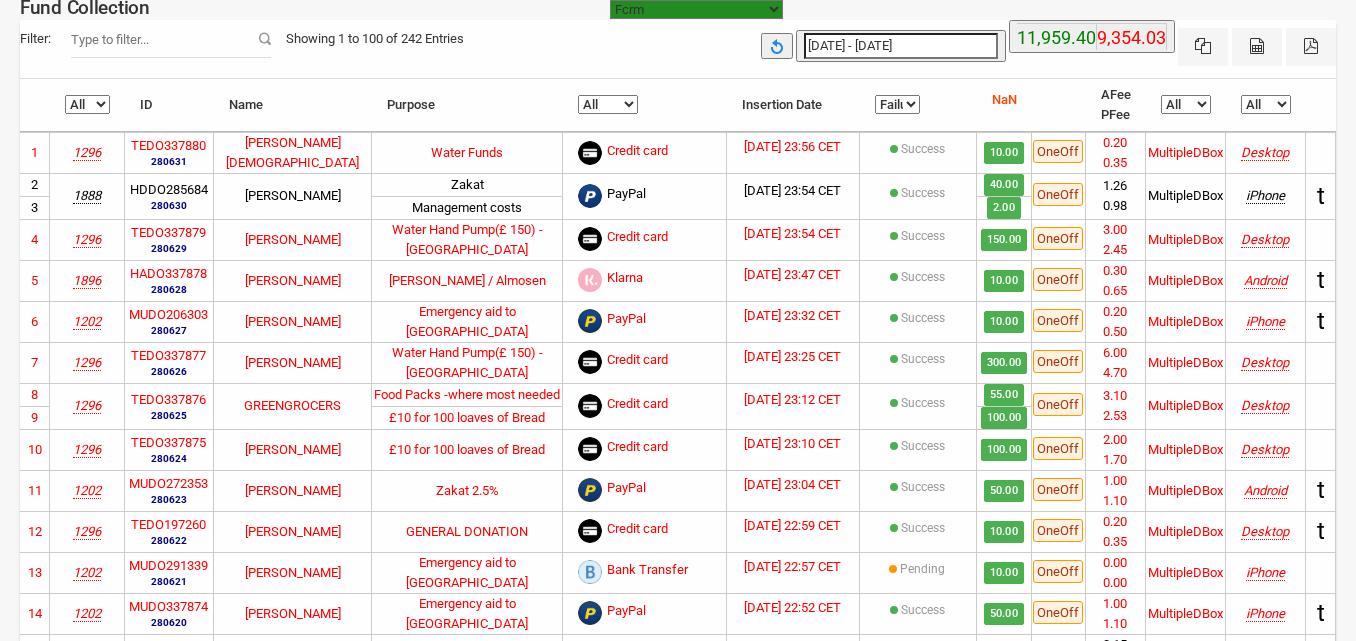 click on "All Failure Pending Success" at bounding box center (897, 104) 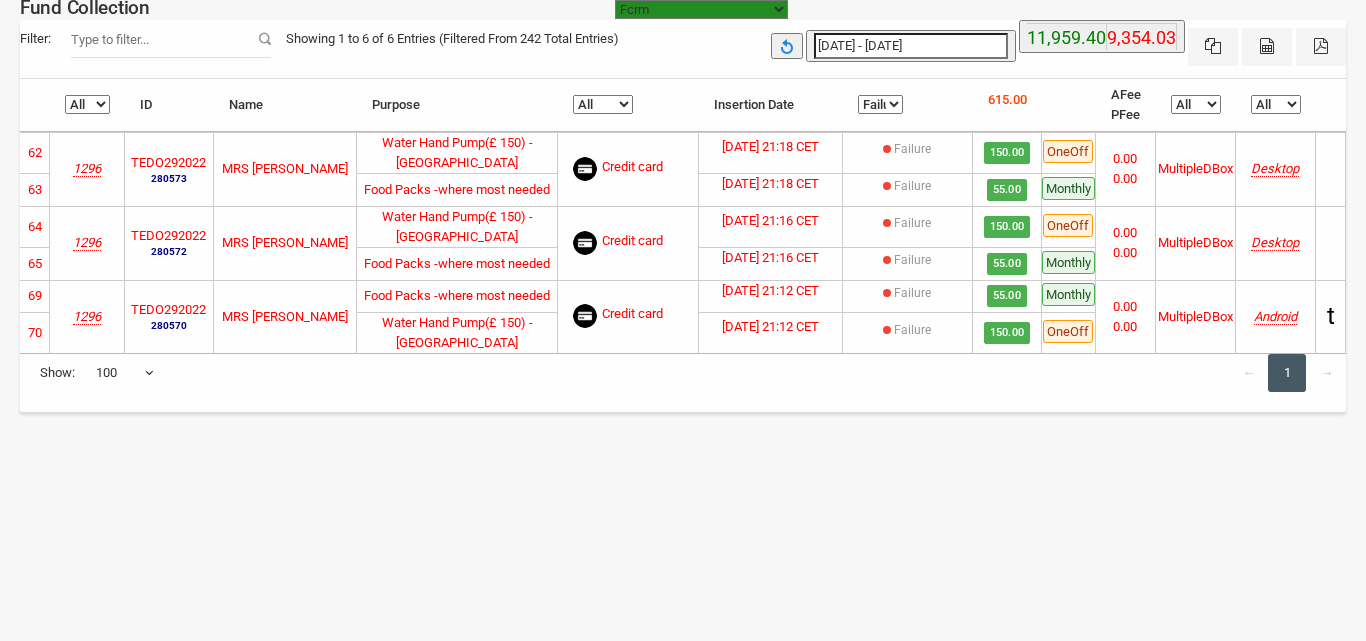 click on "All Failure Pending Success" at bounding box center (880, 104) 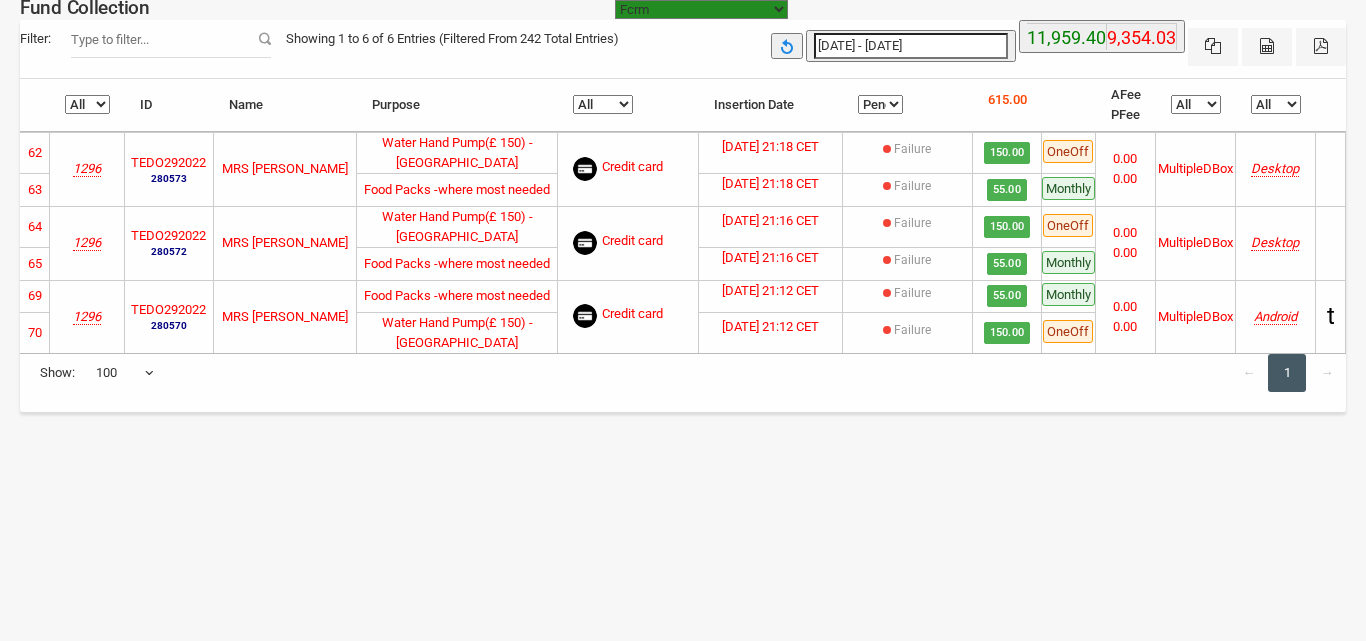 click on "All Failure Pending Success" at bounding box center [880, 104] 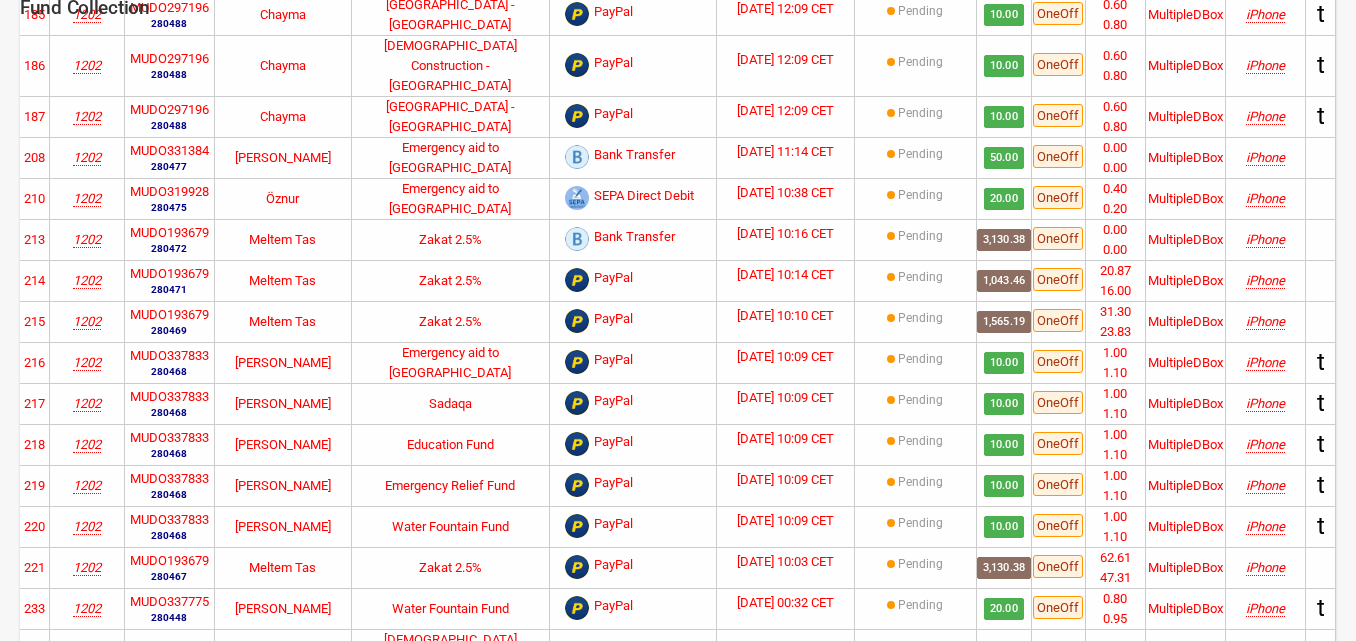 scroll, scrollTop: 1860, scrollLeft: 0, axis: vertical 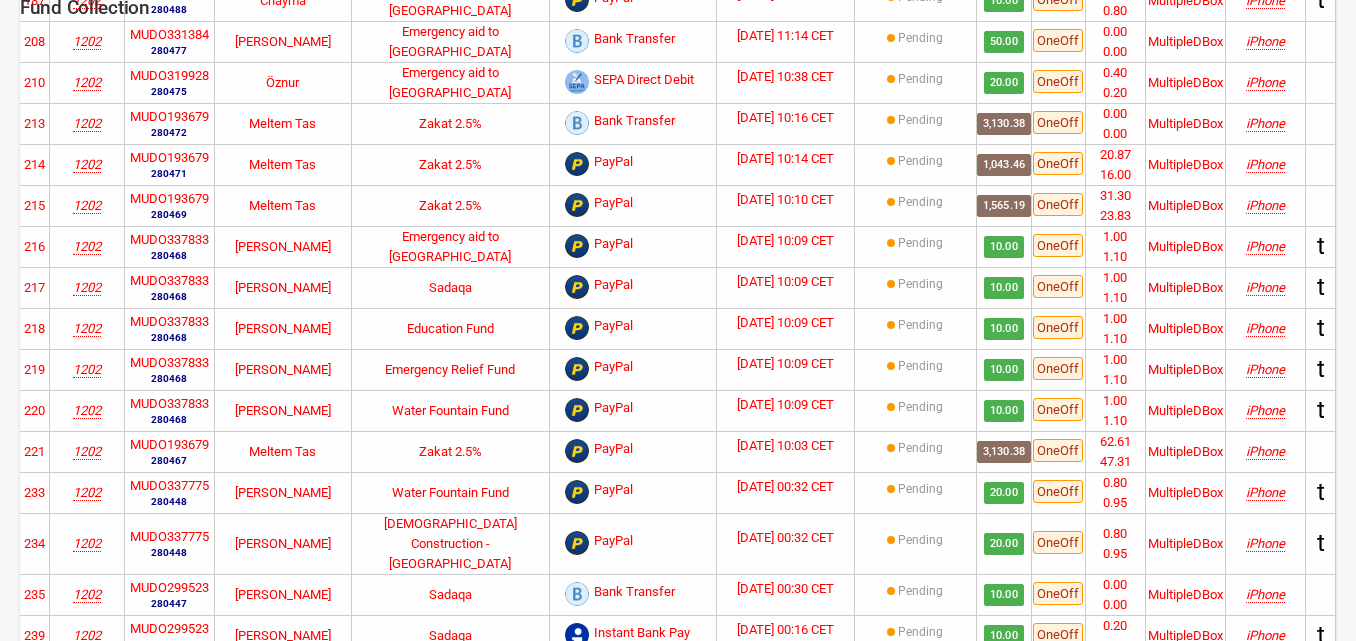 click on "Meltem Tas" at bounding box center (283, 451) 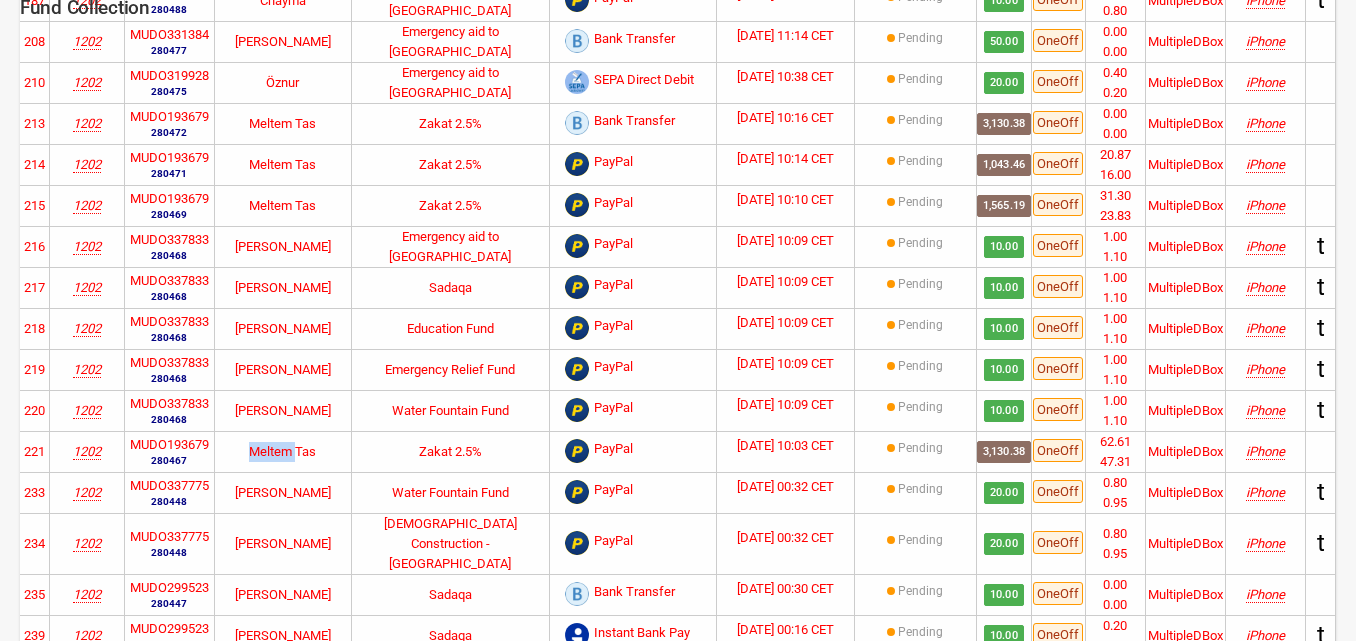click on "Meltem Tas" at bounding box center (283, 451) 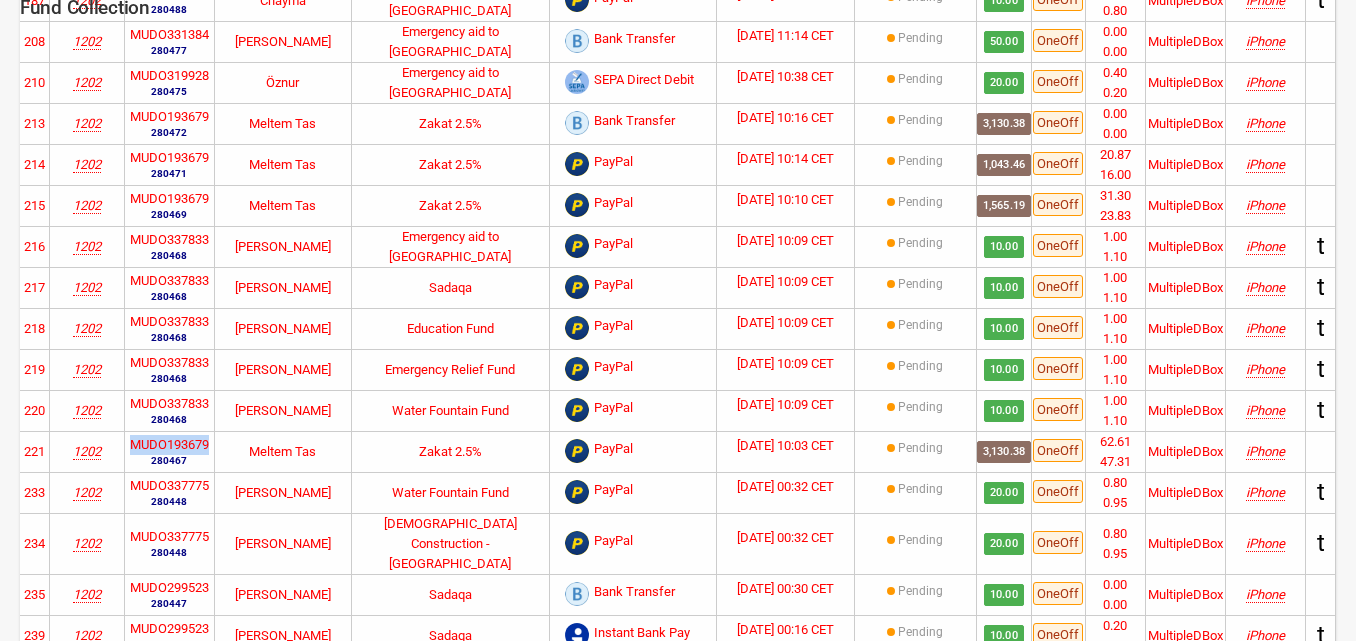 click on "MUDO193679" at bounding box center [169, 445] 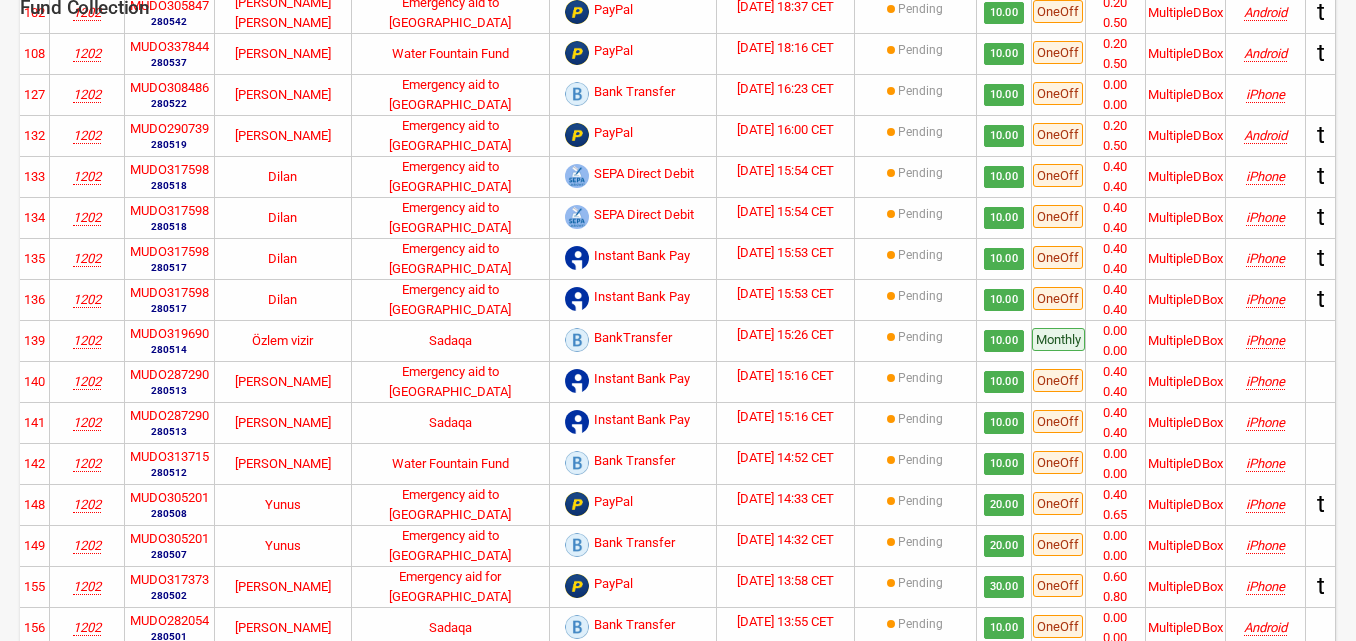 scroll, scrollTop: 0, scrollLeft: 0, axis: both 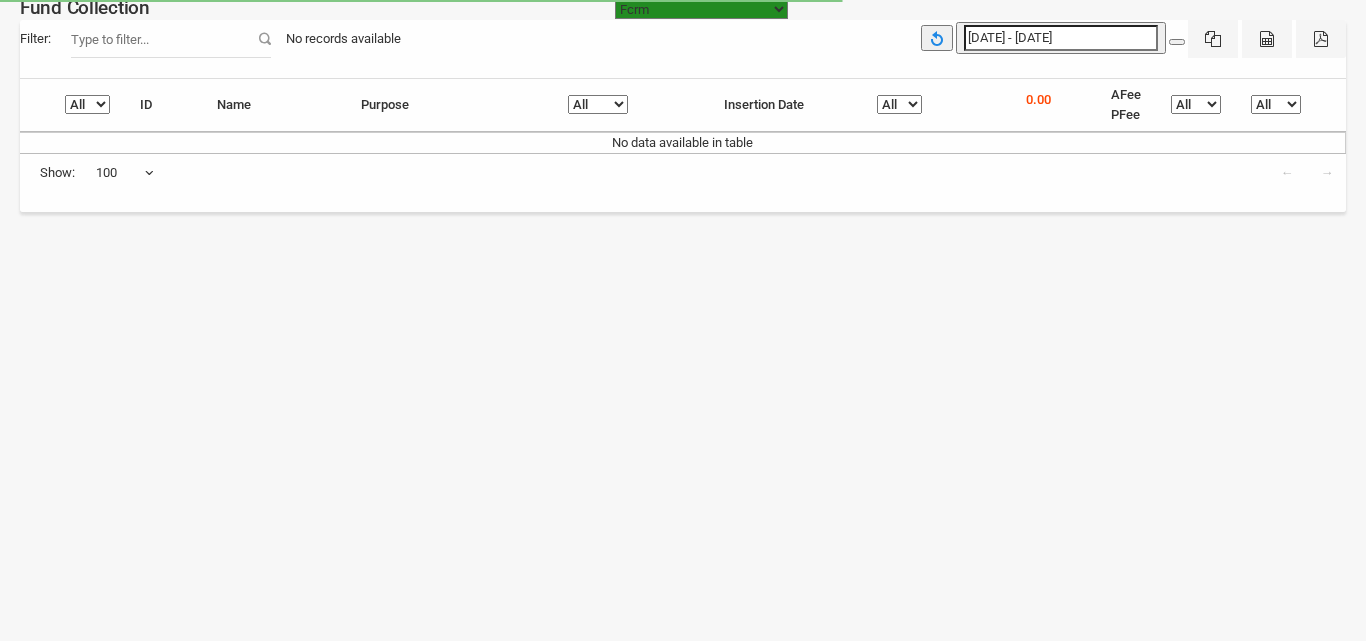 select on "[URL][DOMAIN_NAME]" 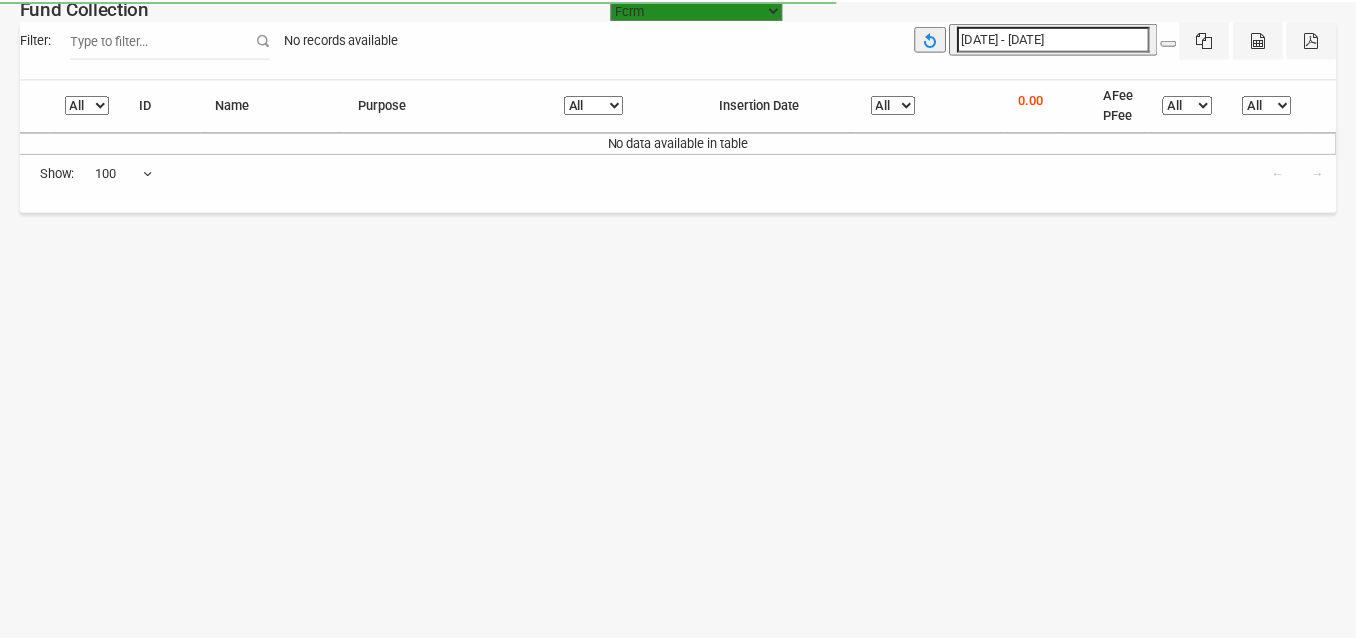 scroll, scrollTop: 0, scrollLeft: 0, axis: both 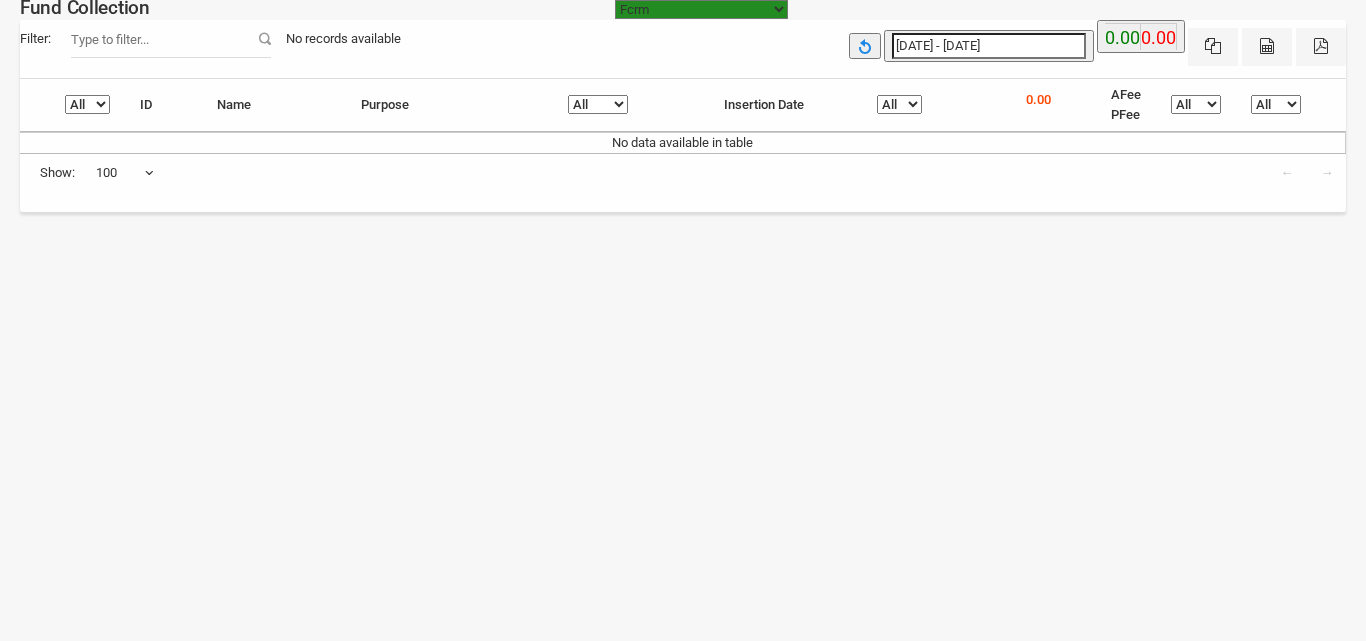 type on "[DATE]" 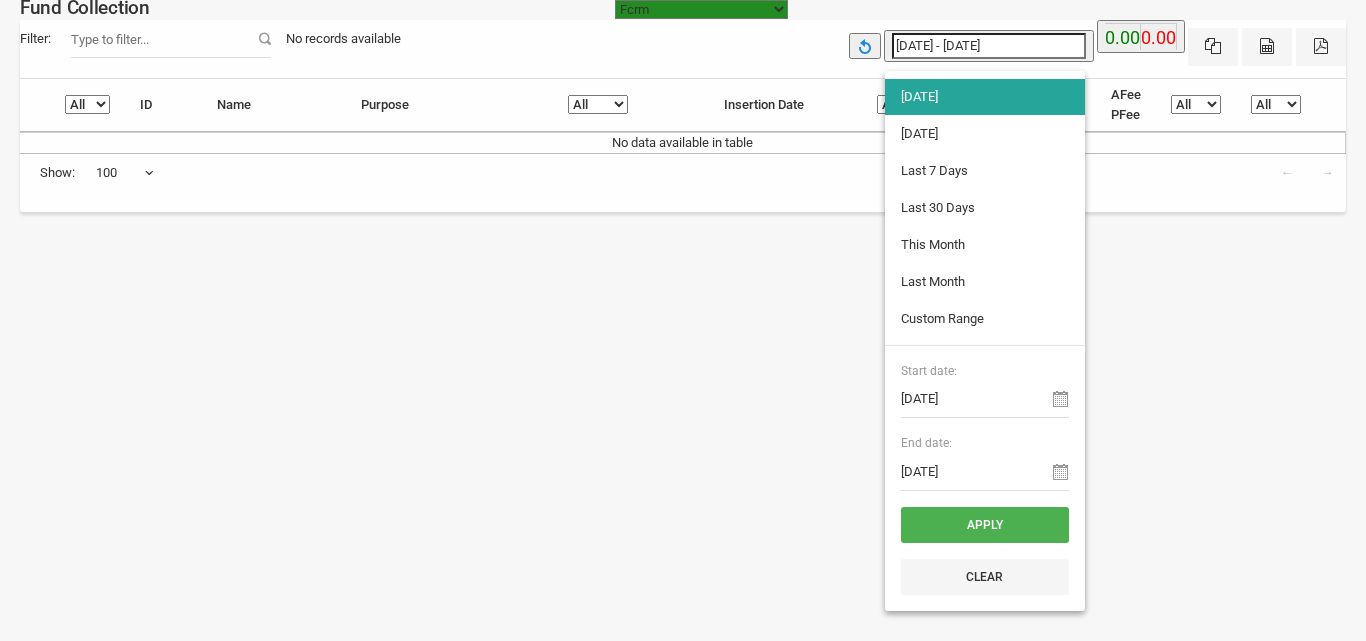 click on "[DATE] - [DATE]" at bounding box center [989, 46] 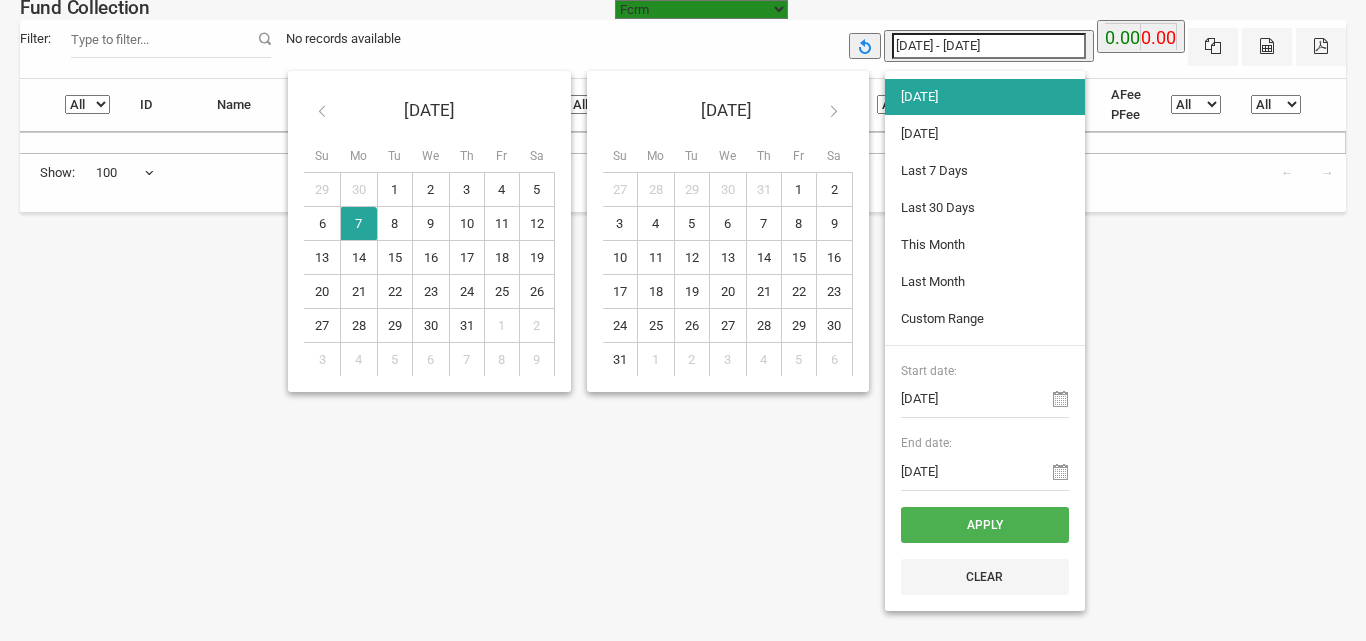 type on "06-07-2025" 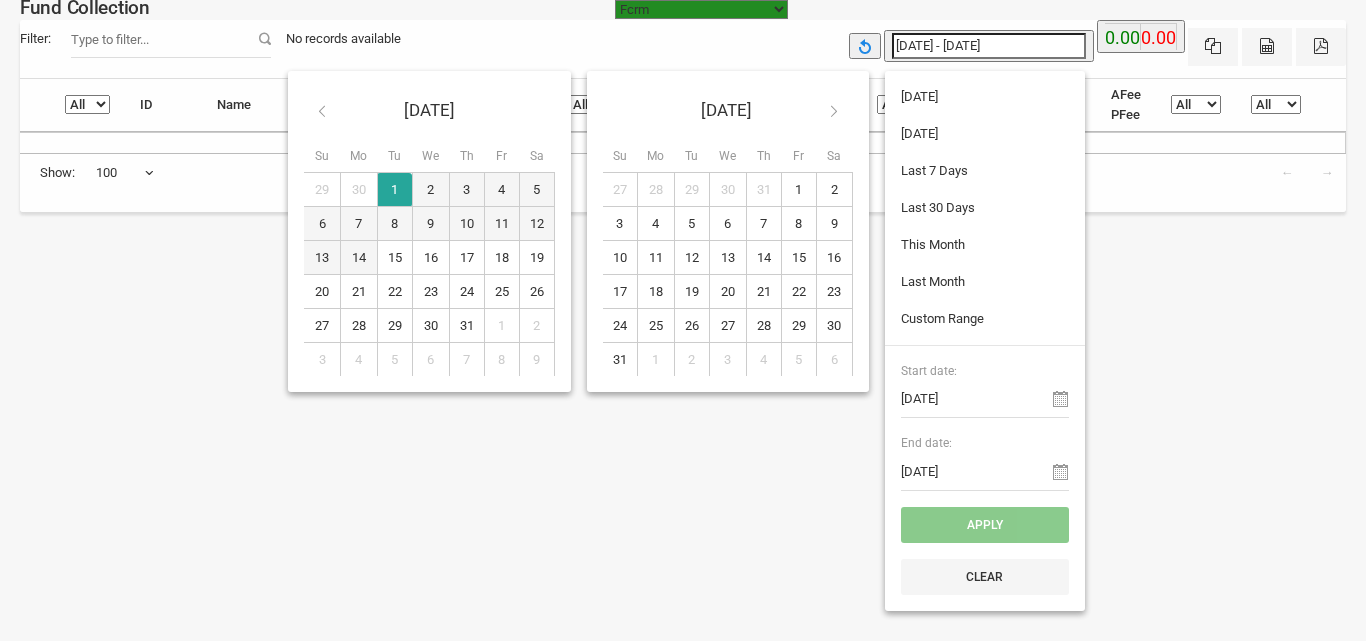 type on "07-07-2025" 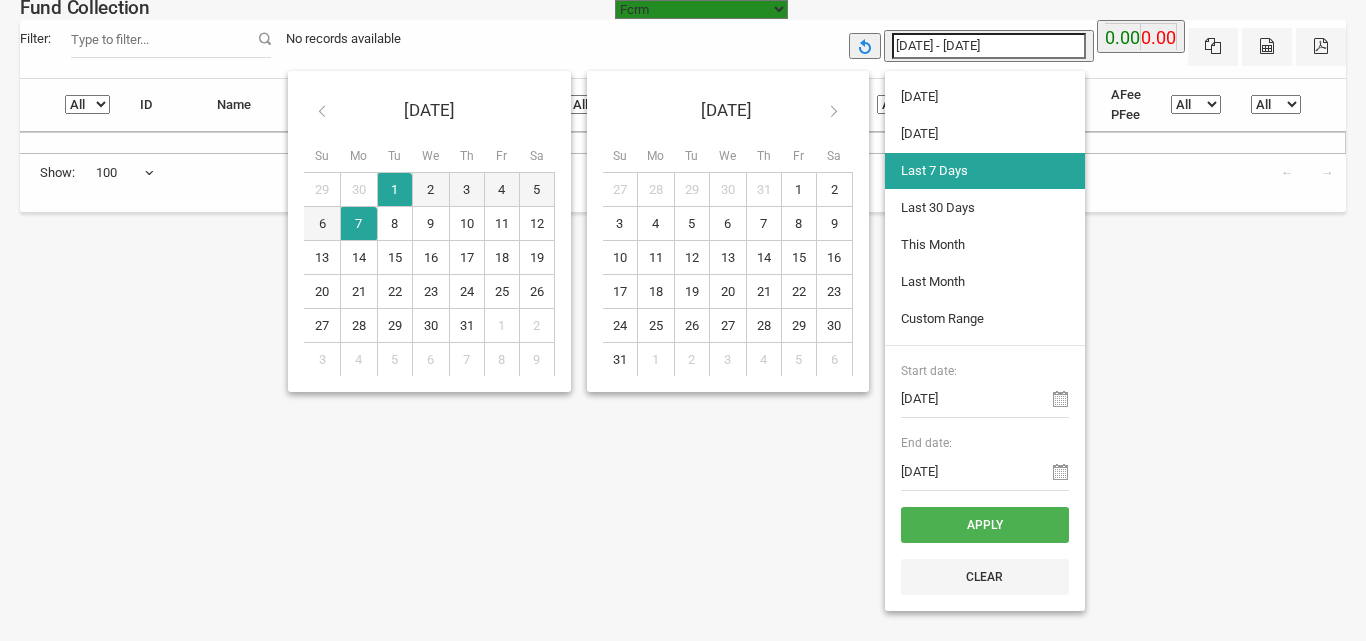 type on "01-07-2025" 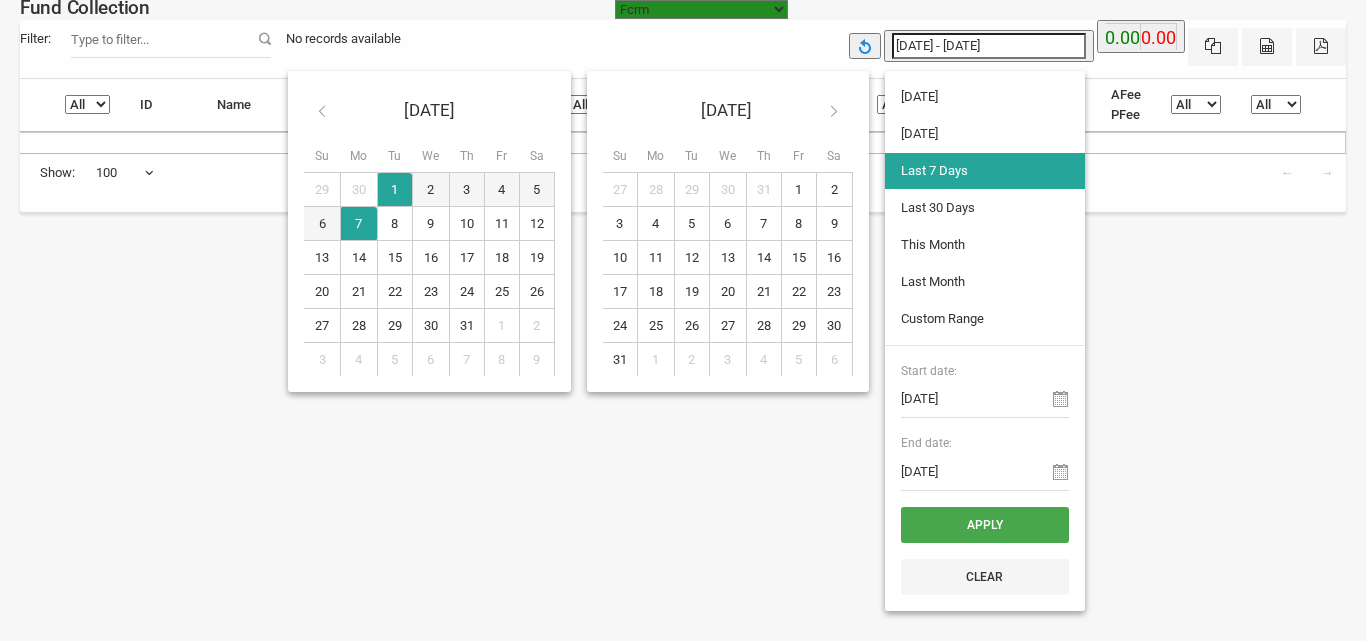 click on "Apply" at bounding box center (985, 525) 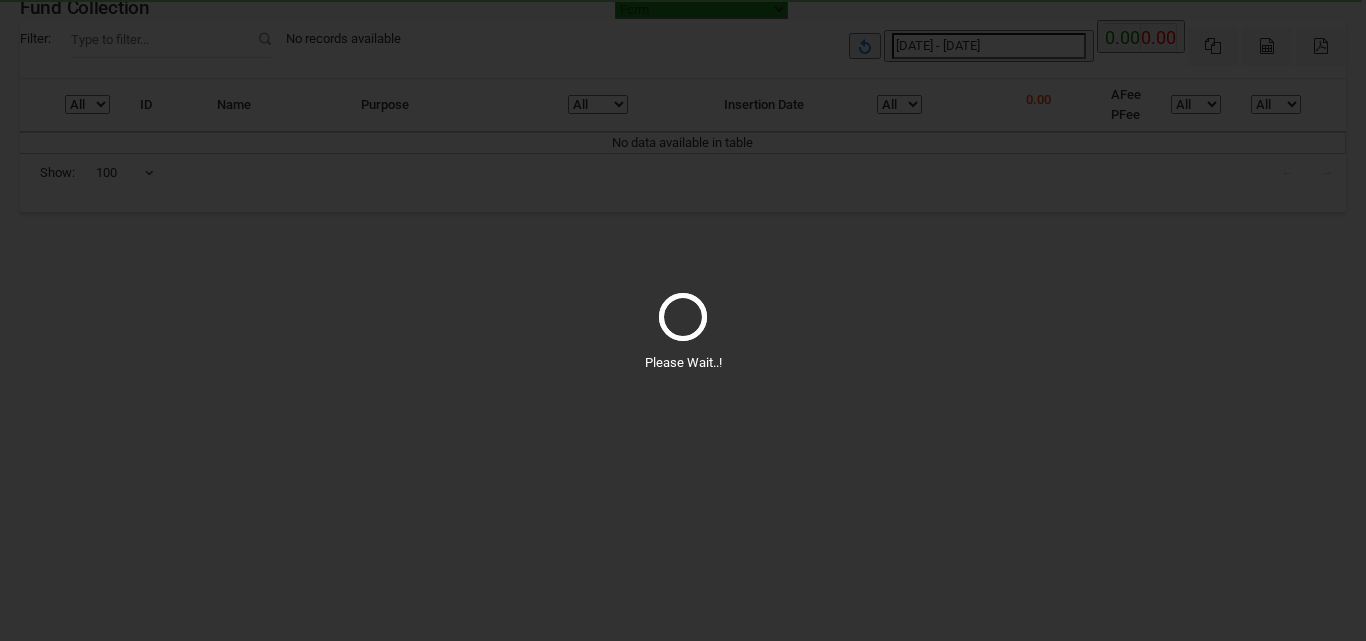 select on "100" 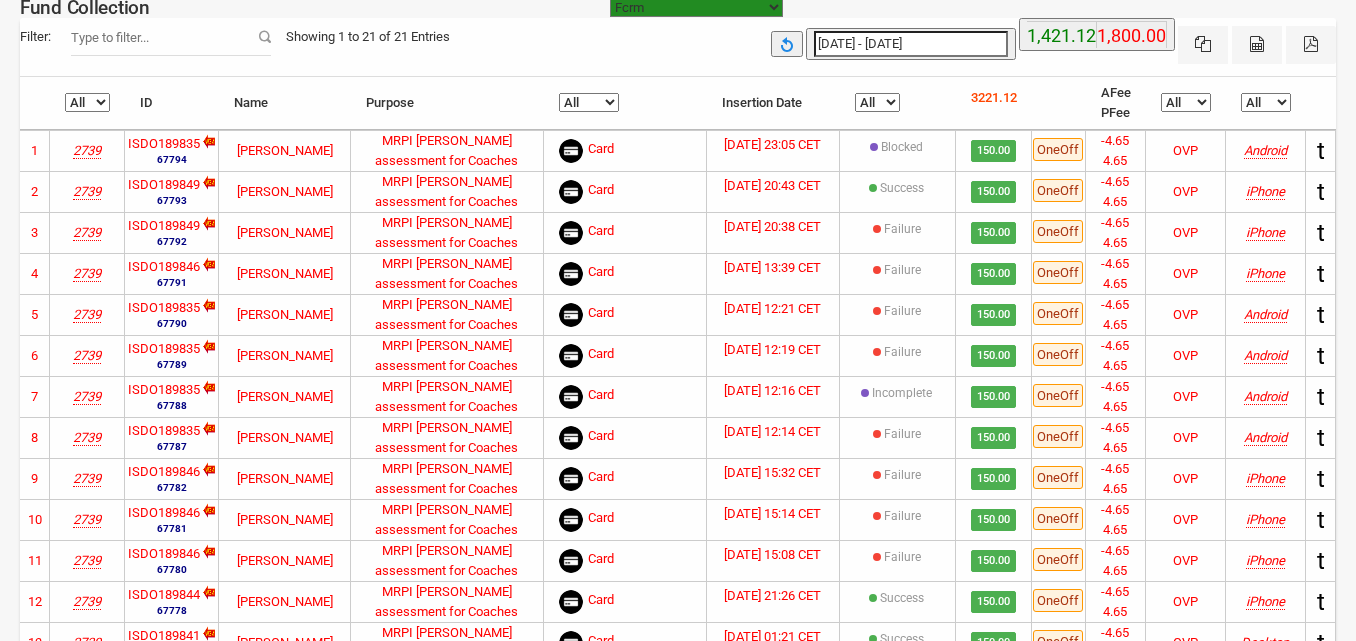 scroll, scrollTop: 0, scrollLeft: 0, axis: both 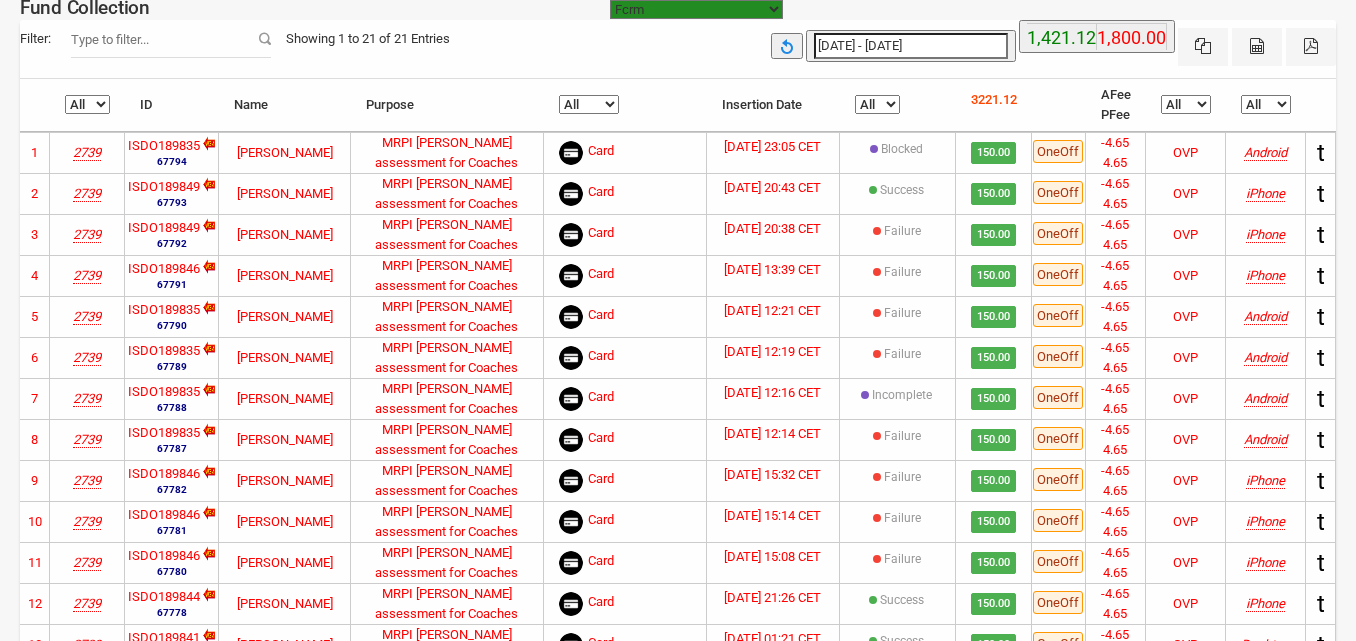 type on "01-07-2025" 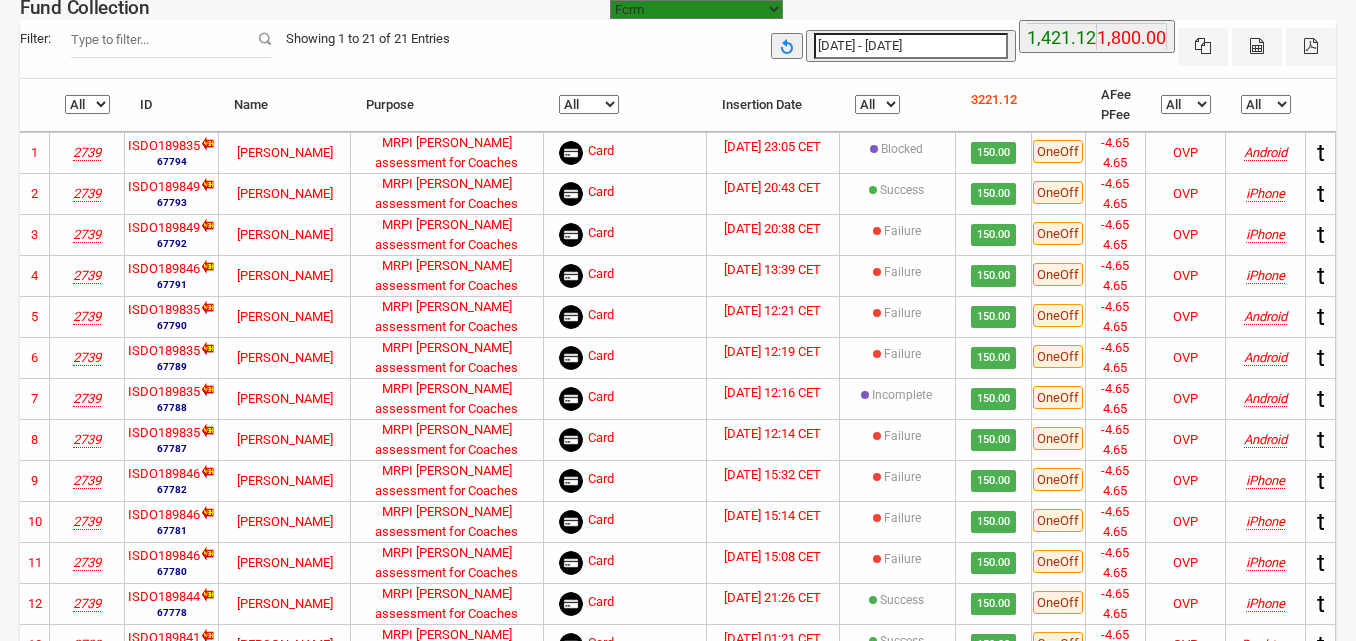 type on "07-07-2025" 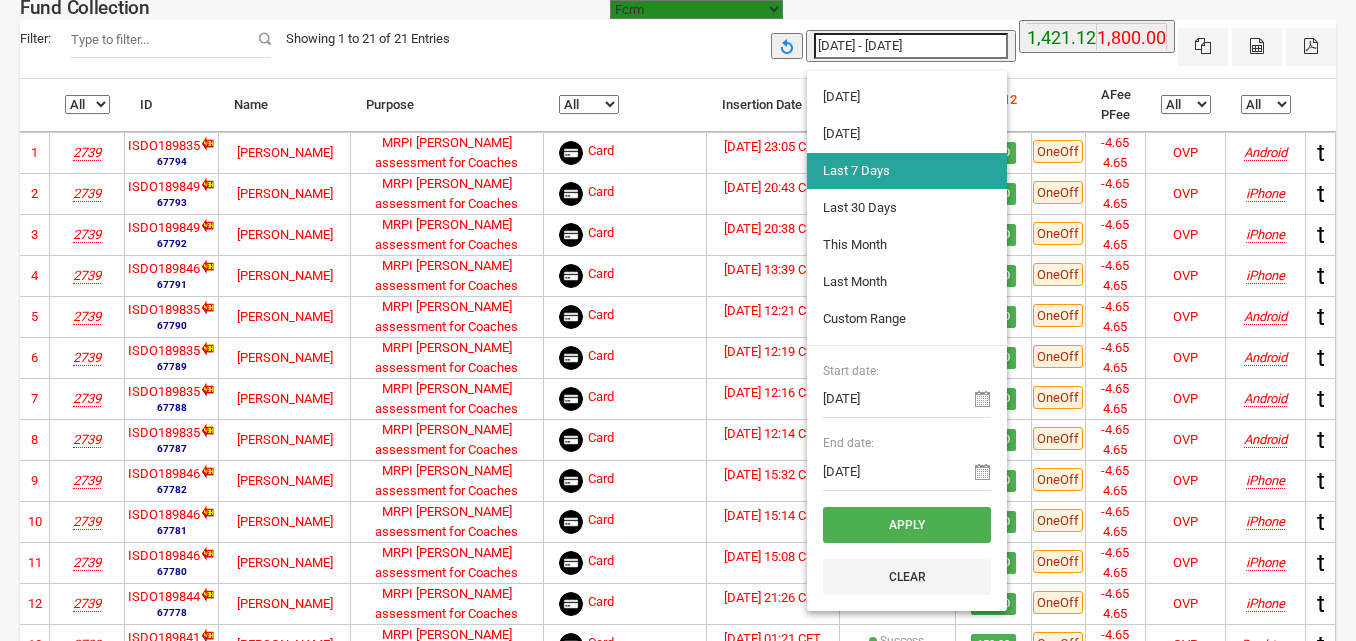 click on "01-07-2025 - 07-07-2025" at bounding box center [911, 46] 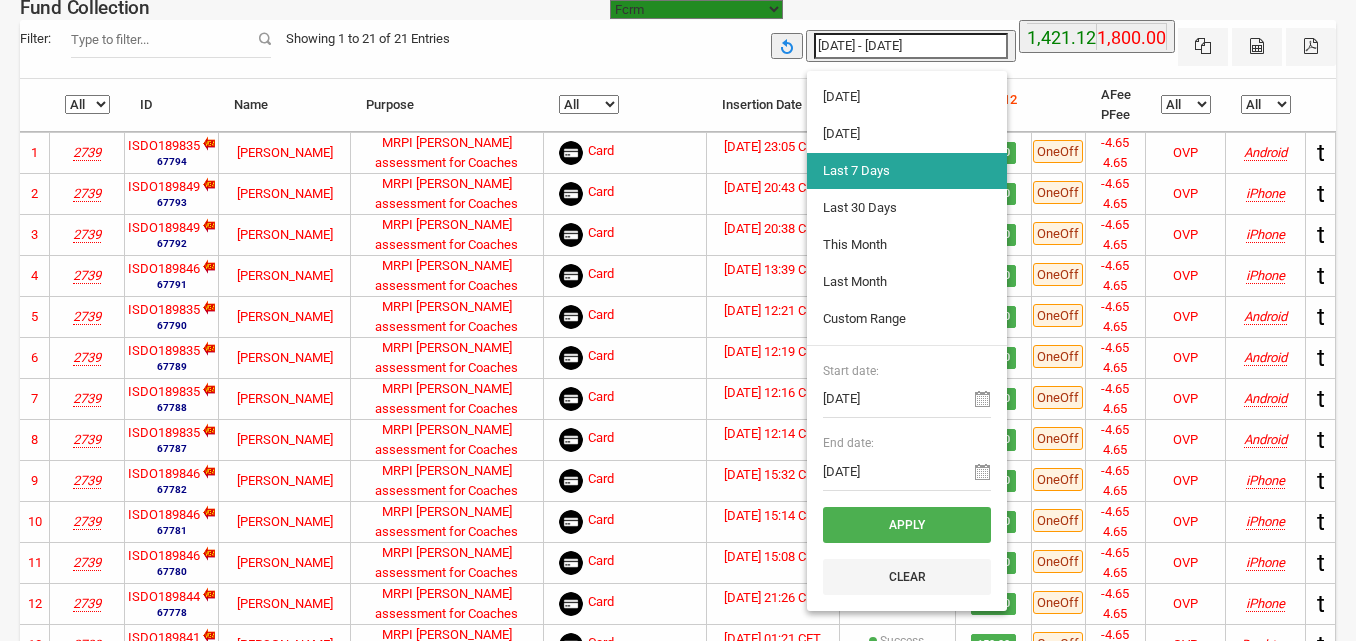 type on "06-07-2025" 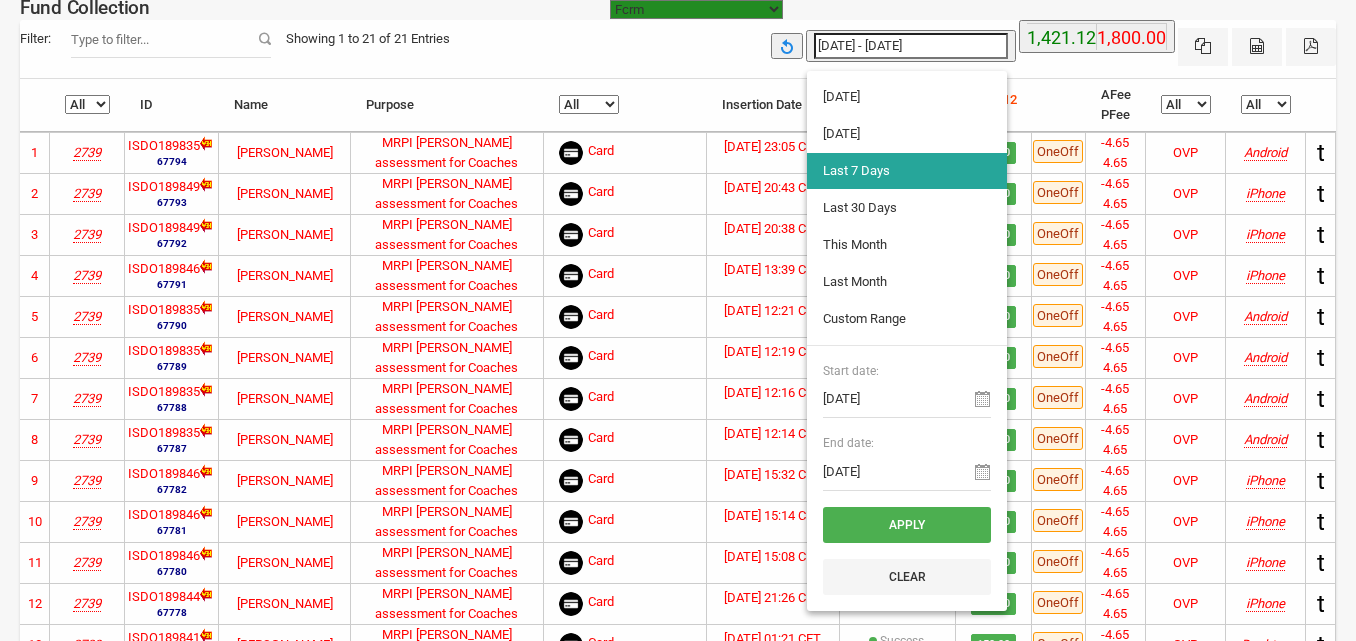 type on "01-07-2025" 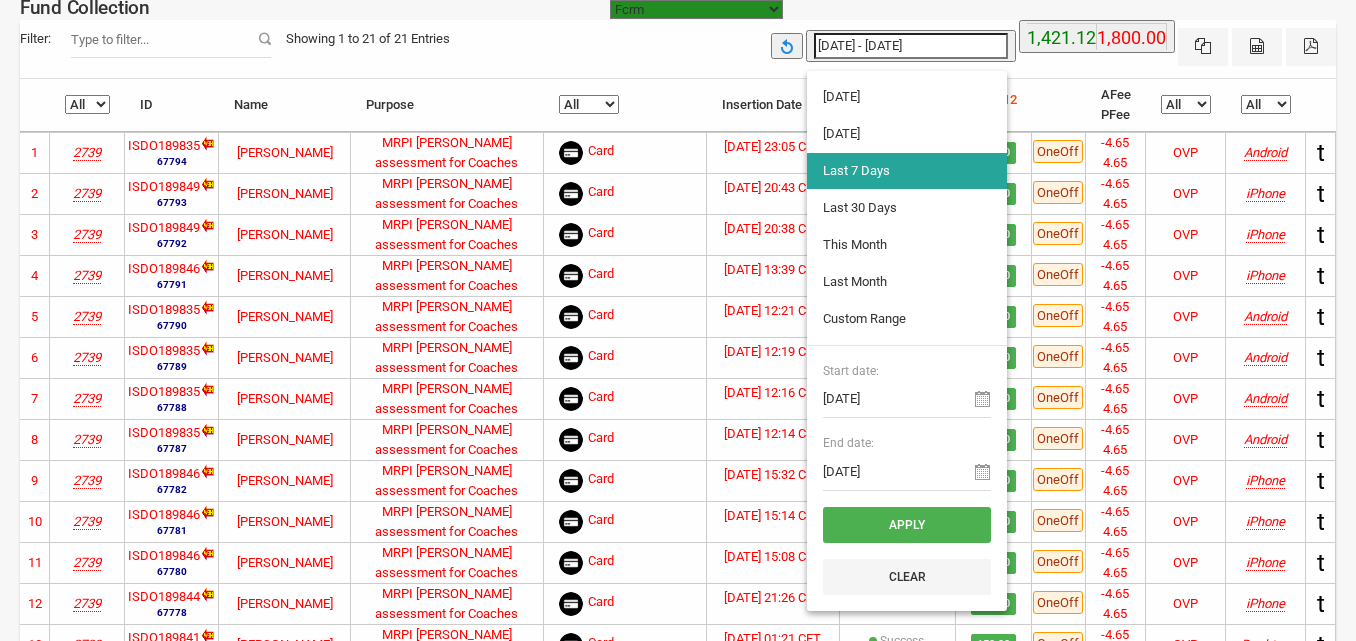 type on "07-07-2025" 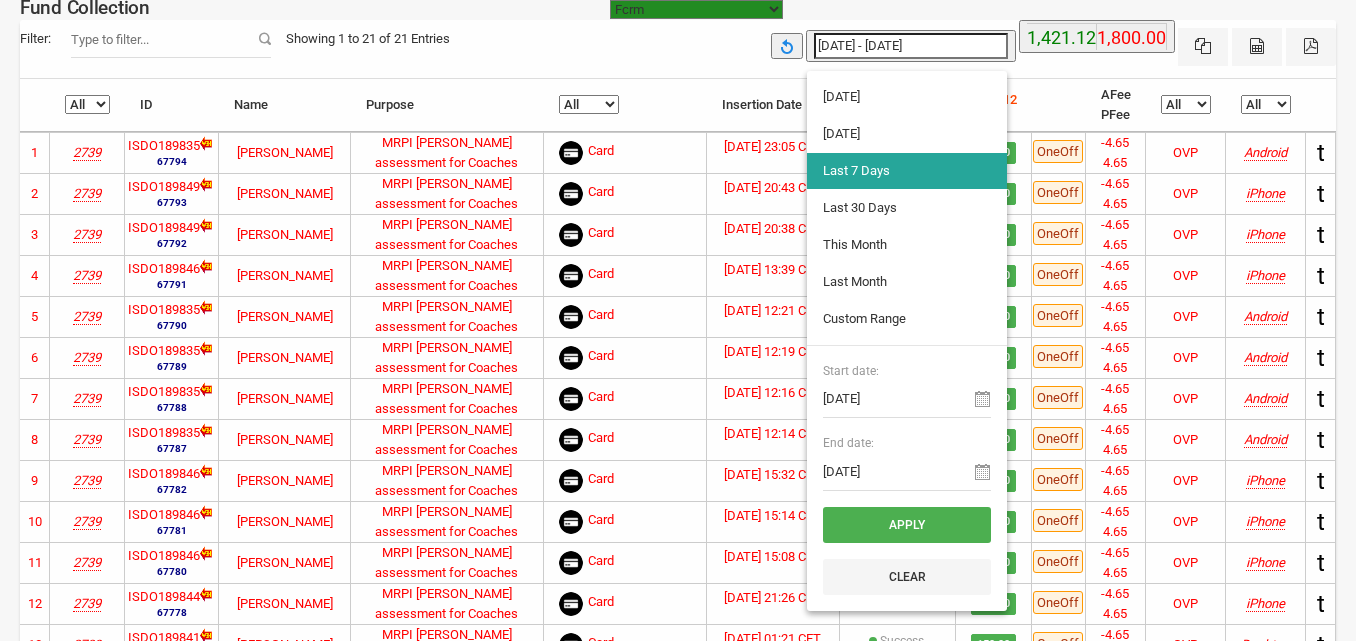 type on "01-07-2025" 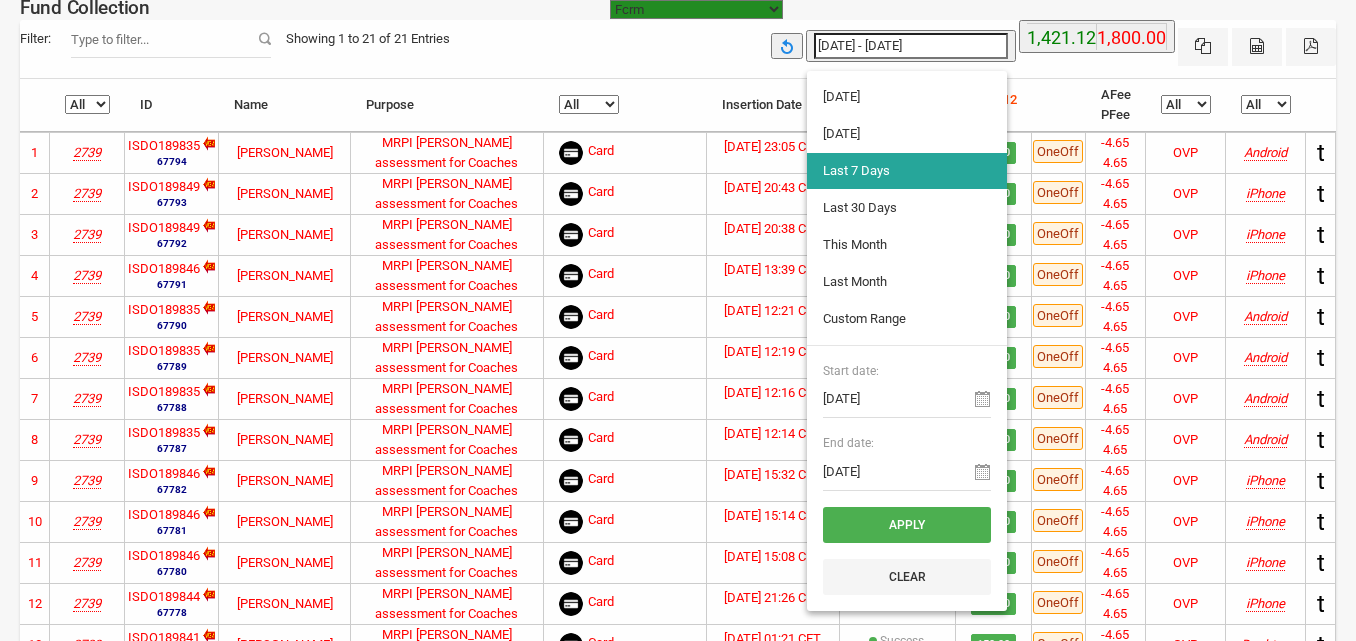 type on "31-07-2025" 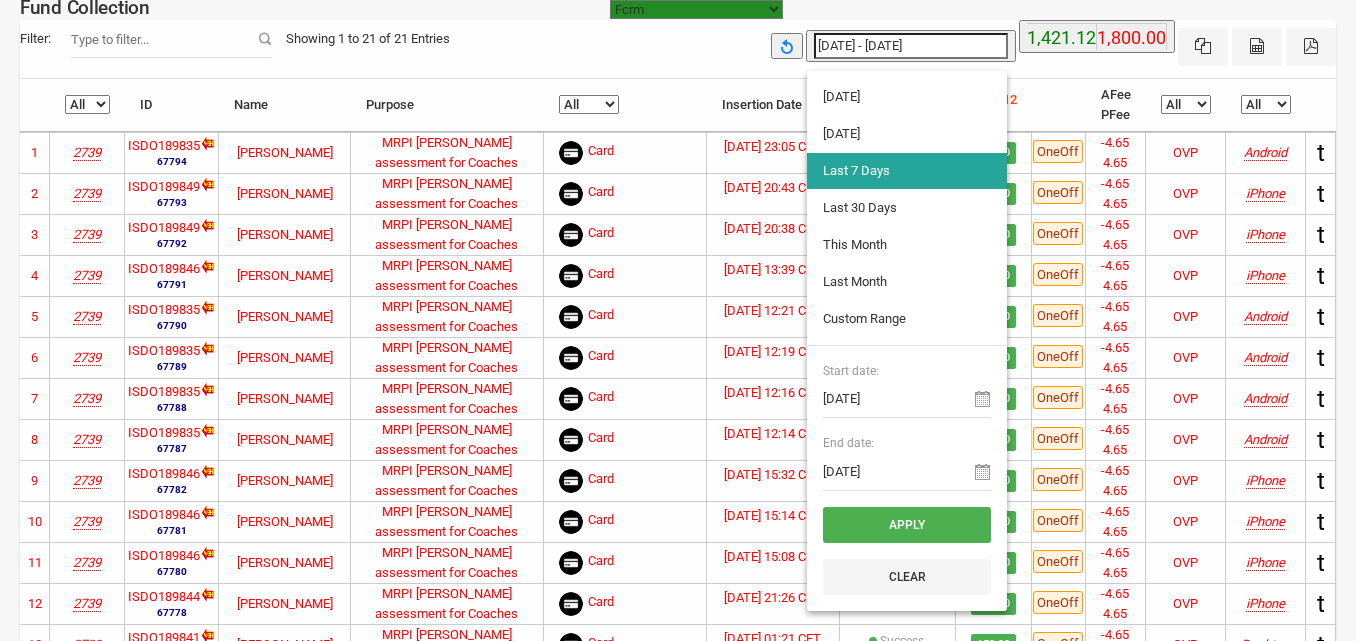 type on "01-07-2025" 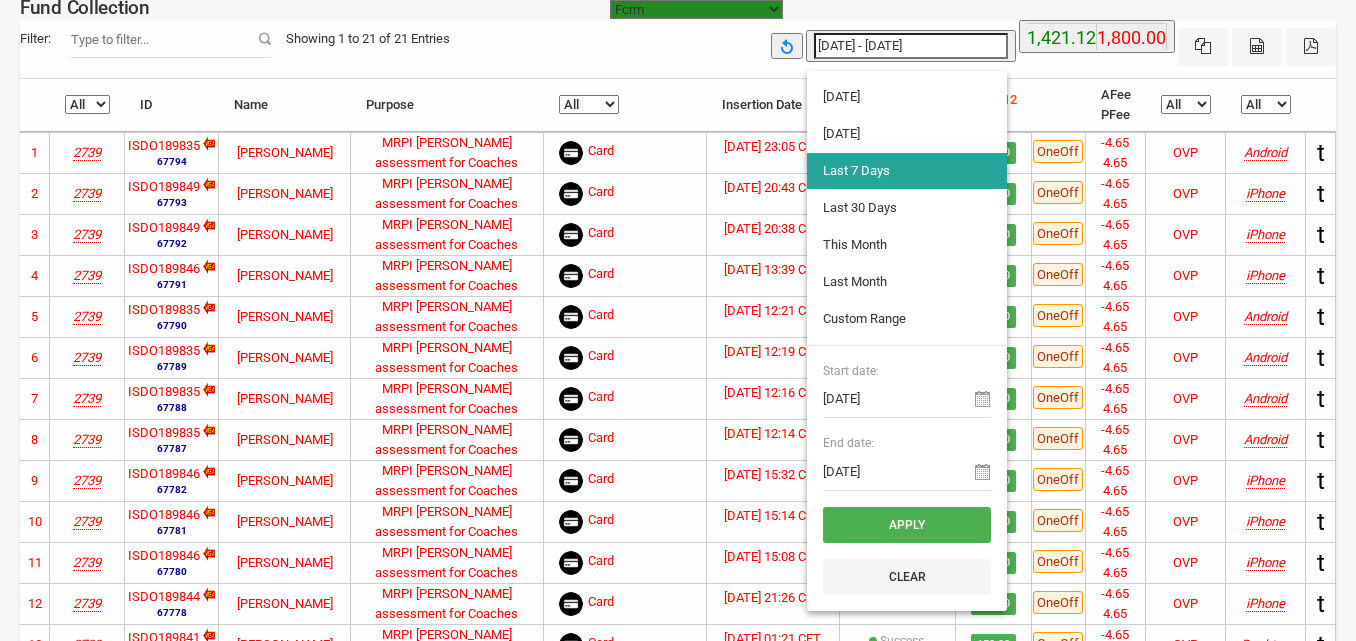 type on "31-07-2025" 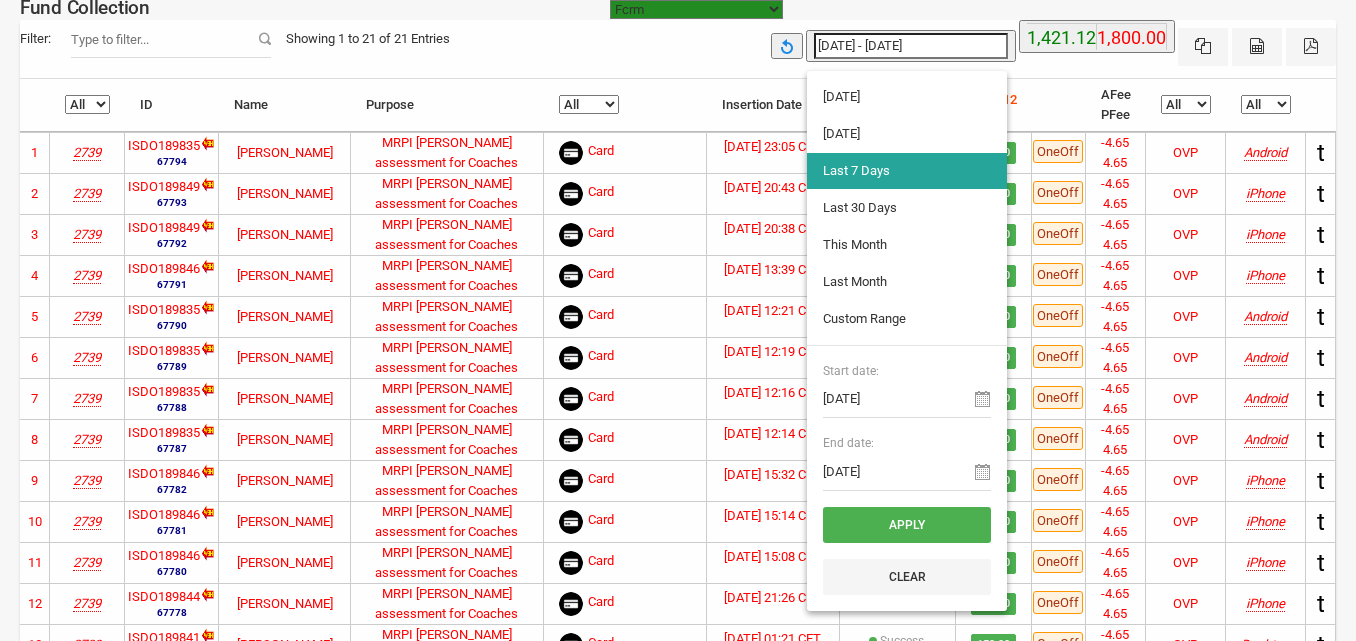 type on "30-06-2025" 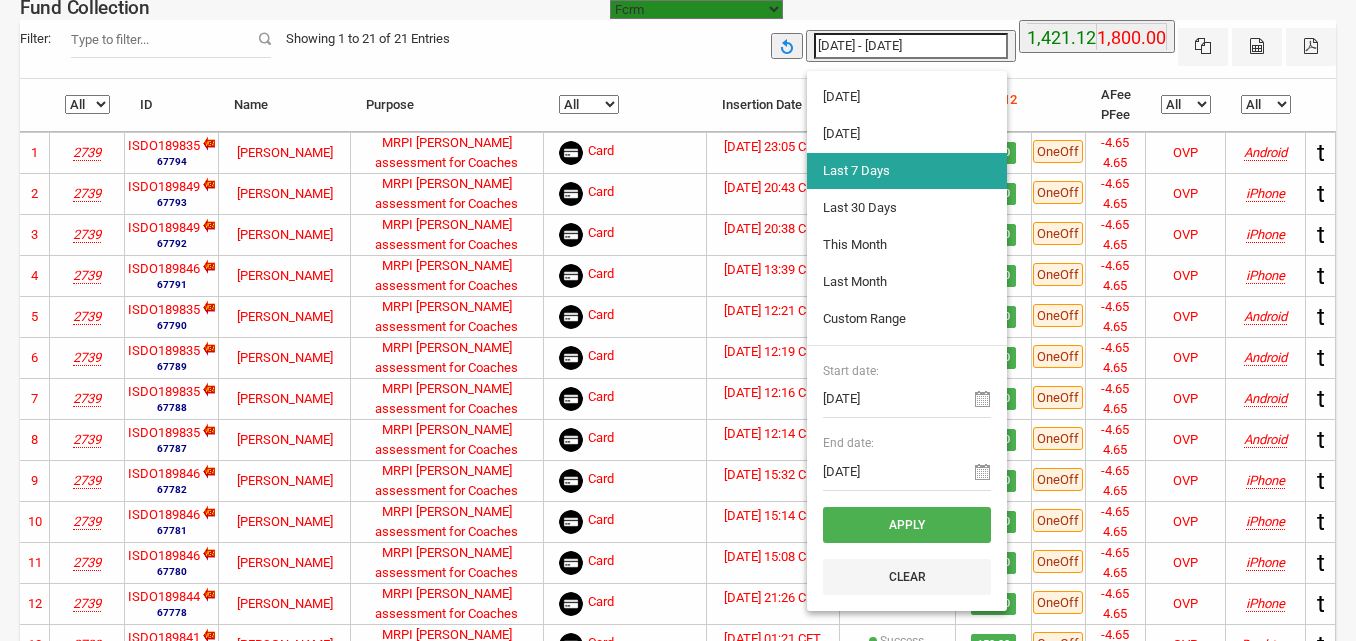 click on "Last Month" at bounding box center [907, 282] 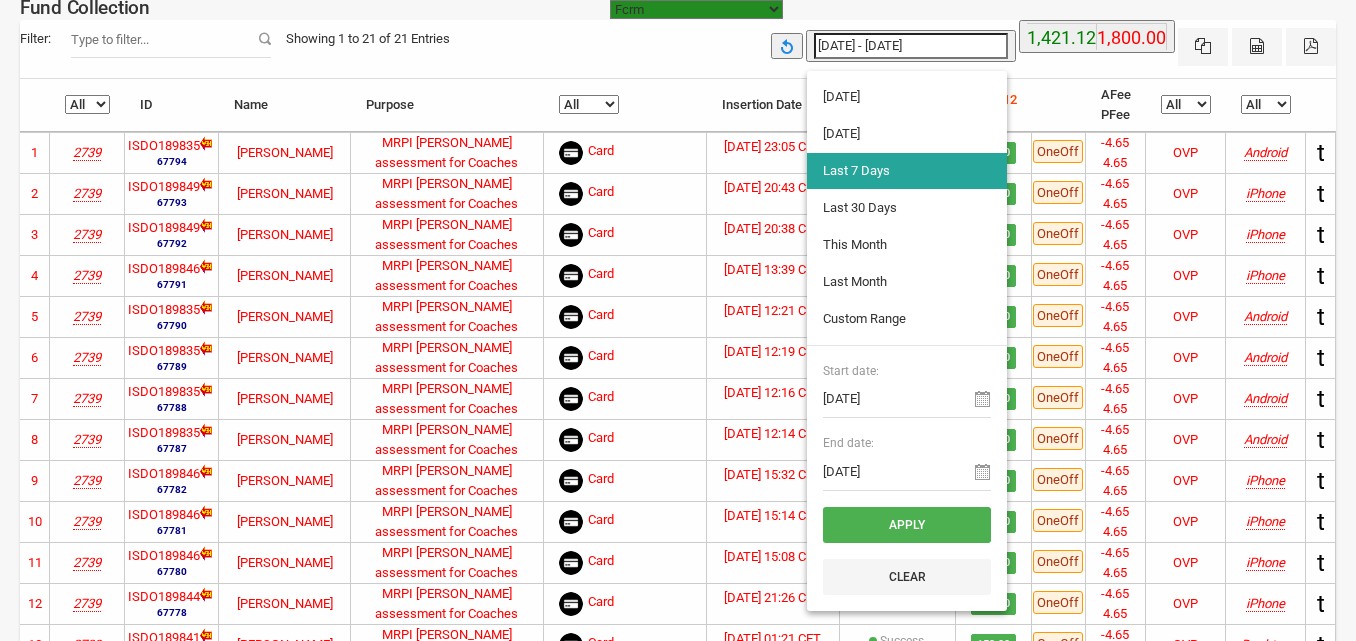 type on "01-06-2025 - 30-06-2025" 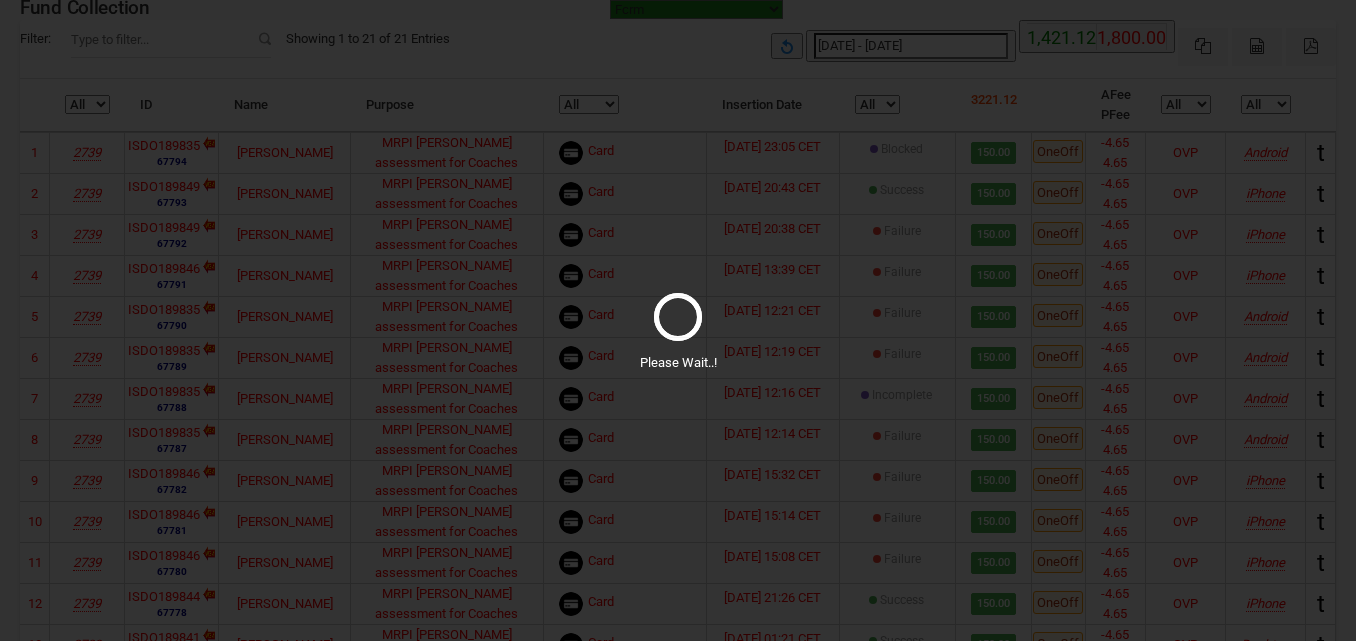 select on "100" 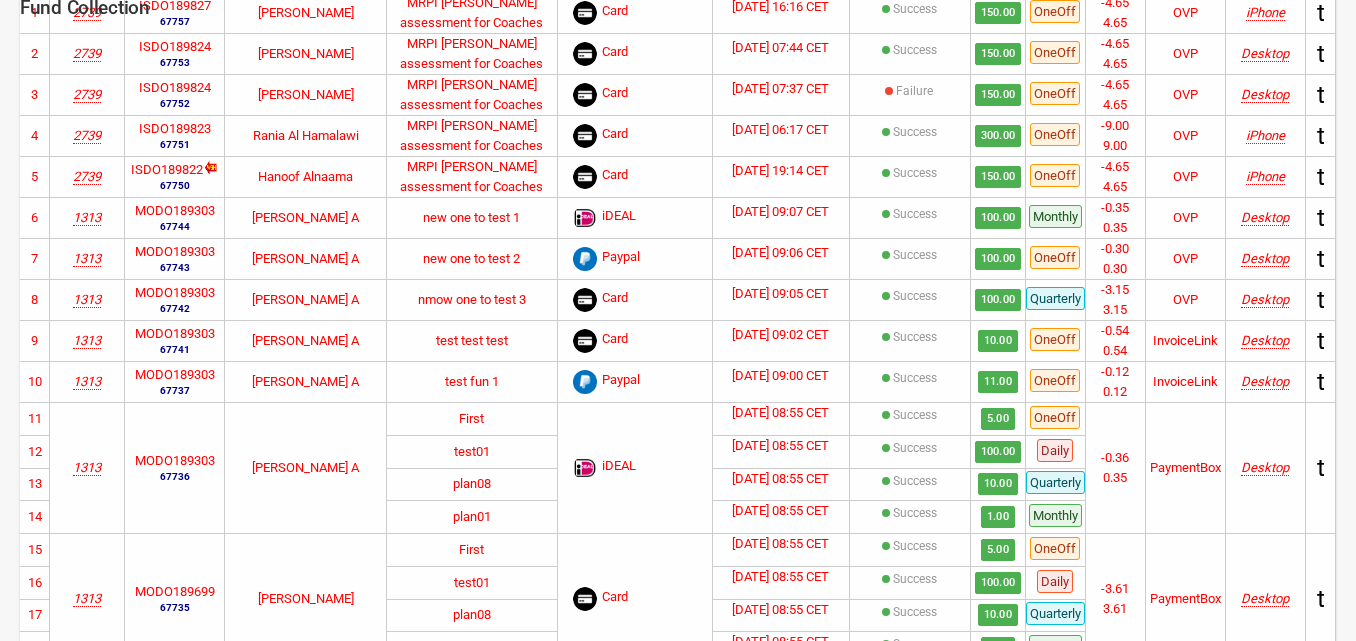 scroll, scrollTop: 0, scrollLeft: 0, axis: both 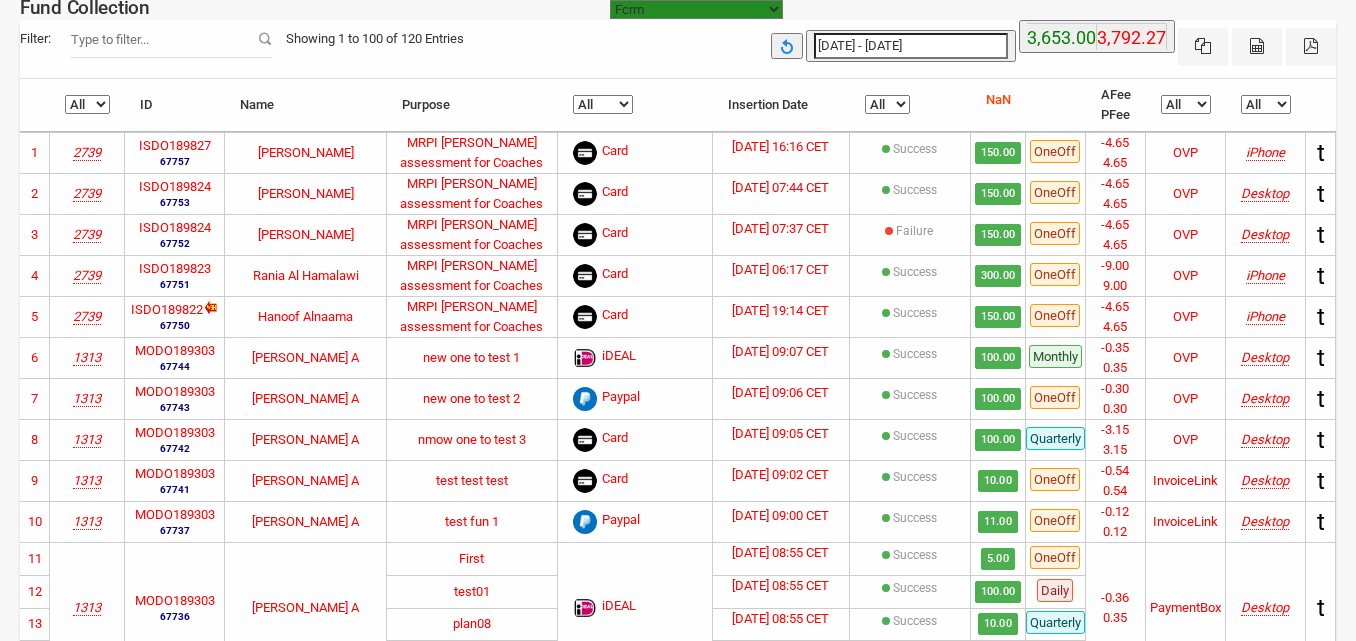 type on "01-06-2025" 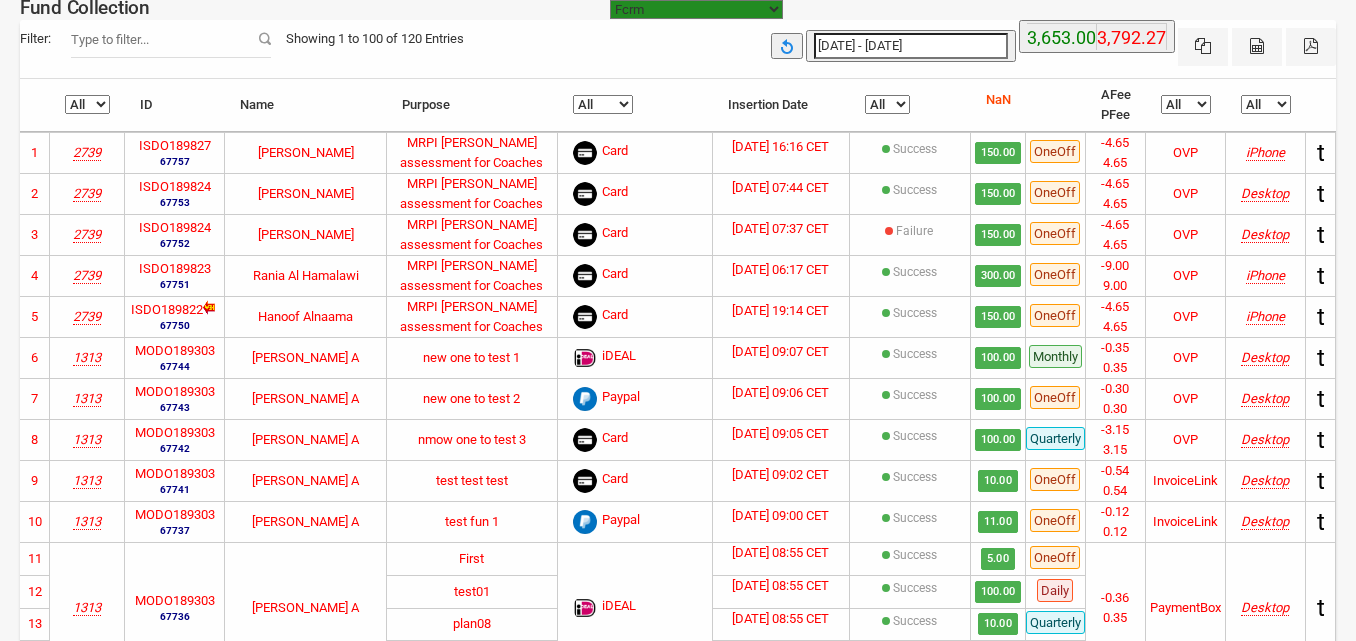 click on "01-06-2025 - 30-06-2025" at bounding box center [911, 46] 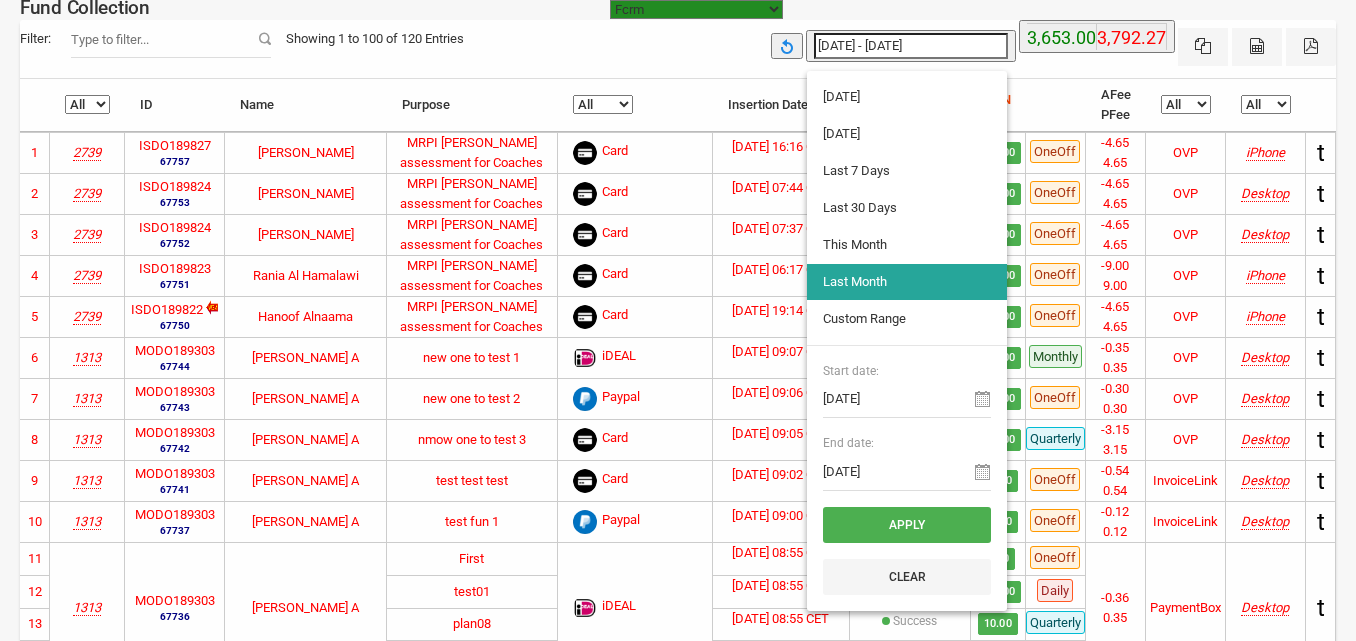 type on "07-07-2025" 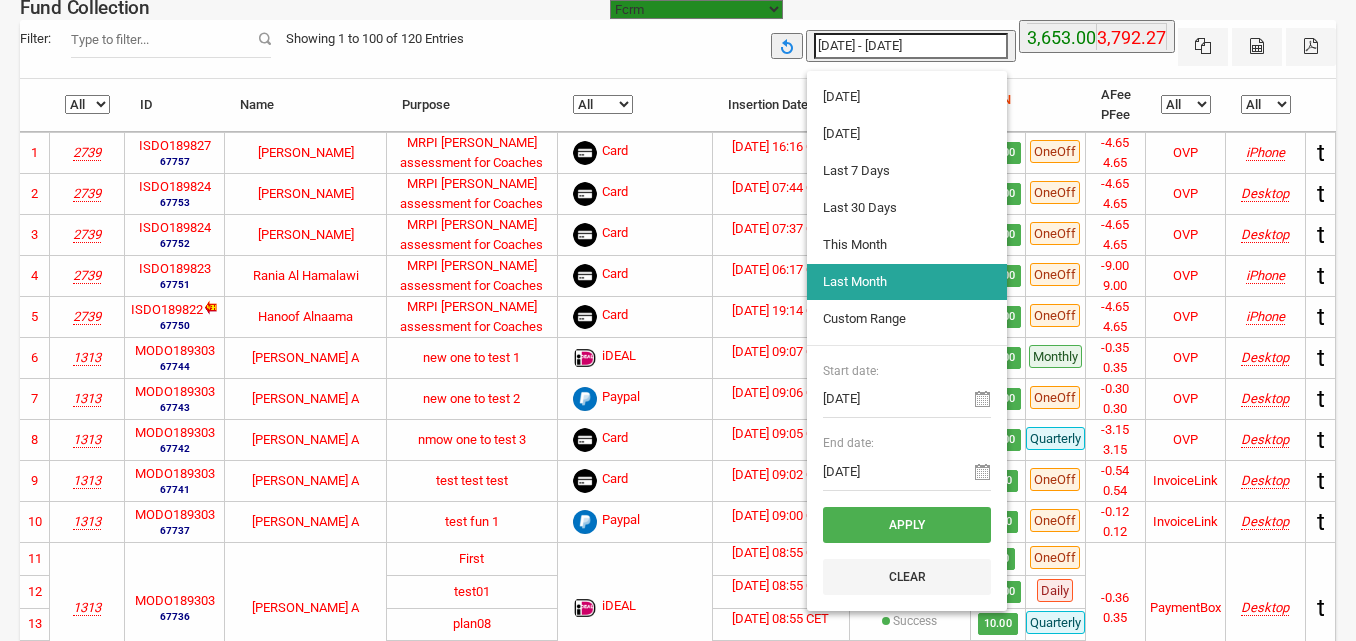 type on "07-07-2025" 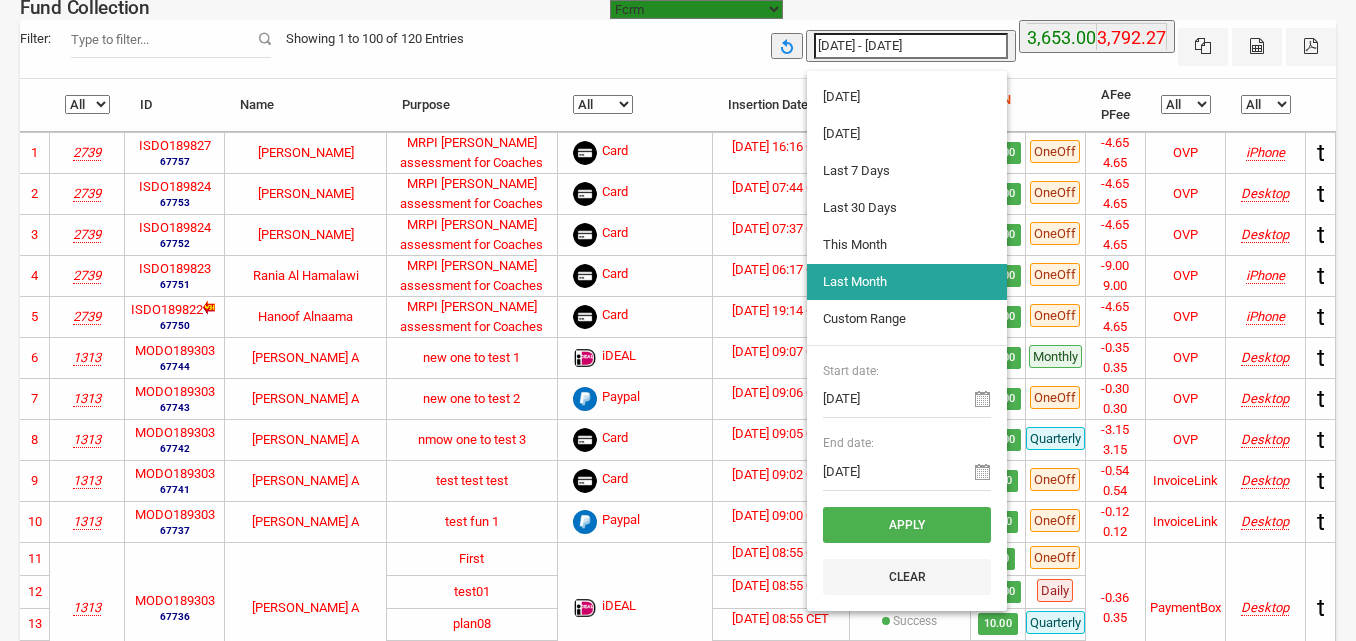 type on "06-07-2025" 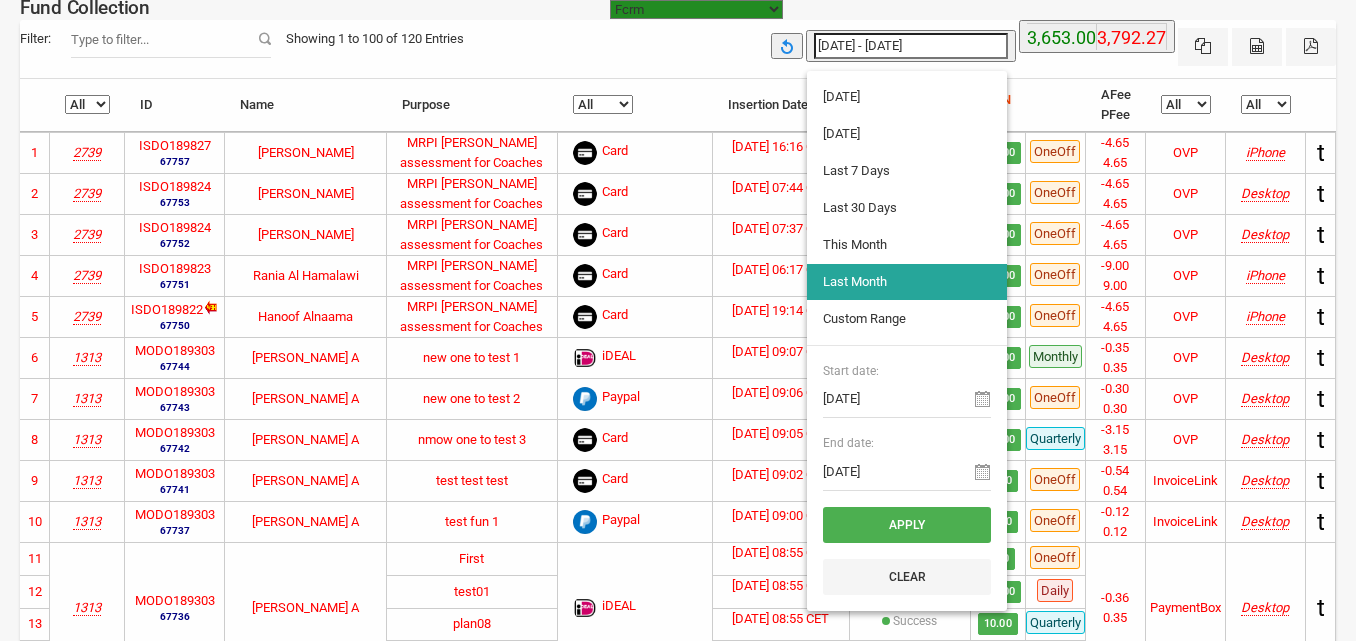 type on "01-07-2025" 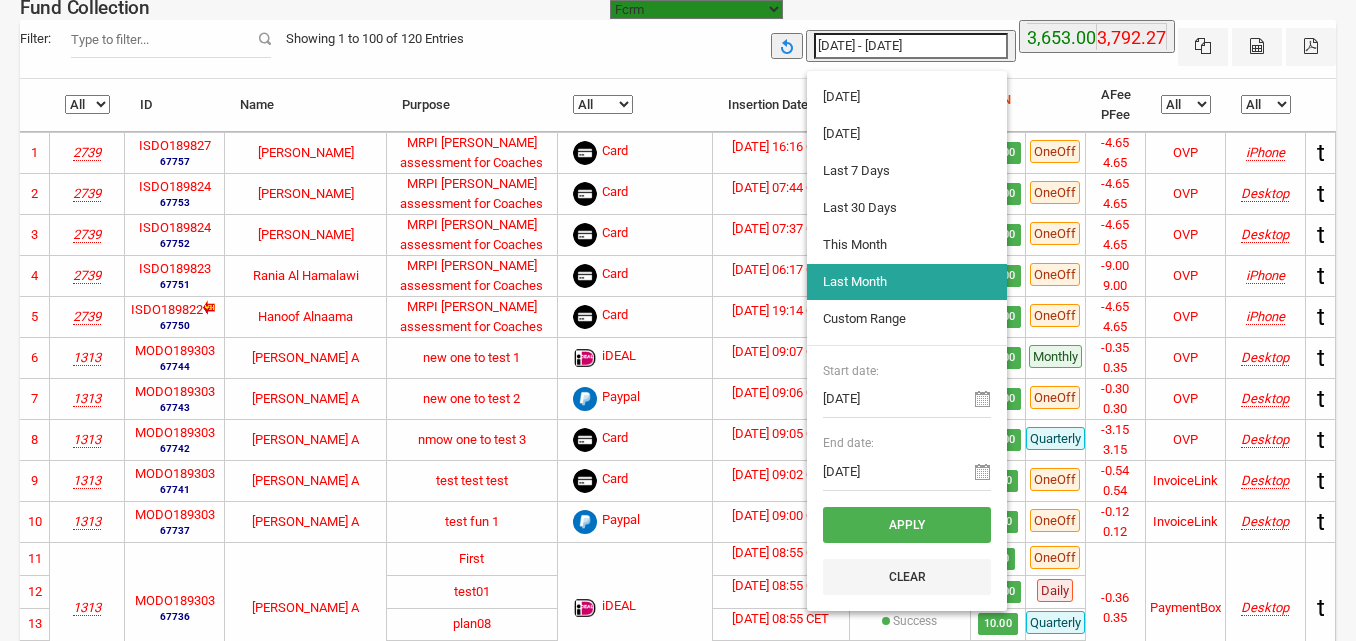 type on "01-07-2025" 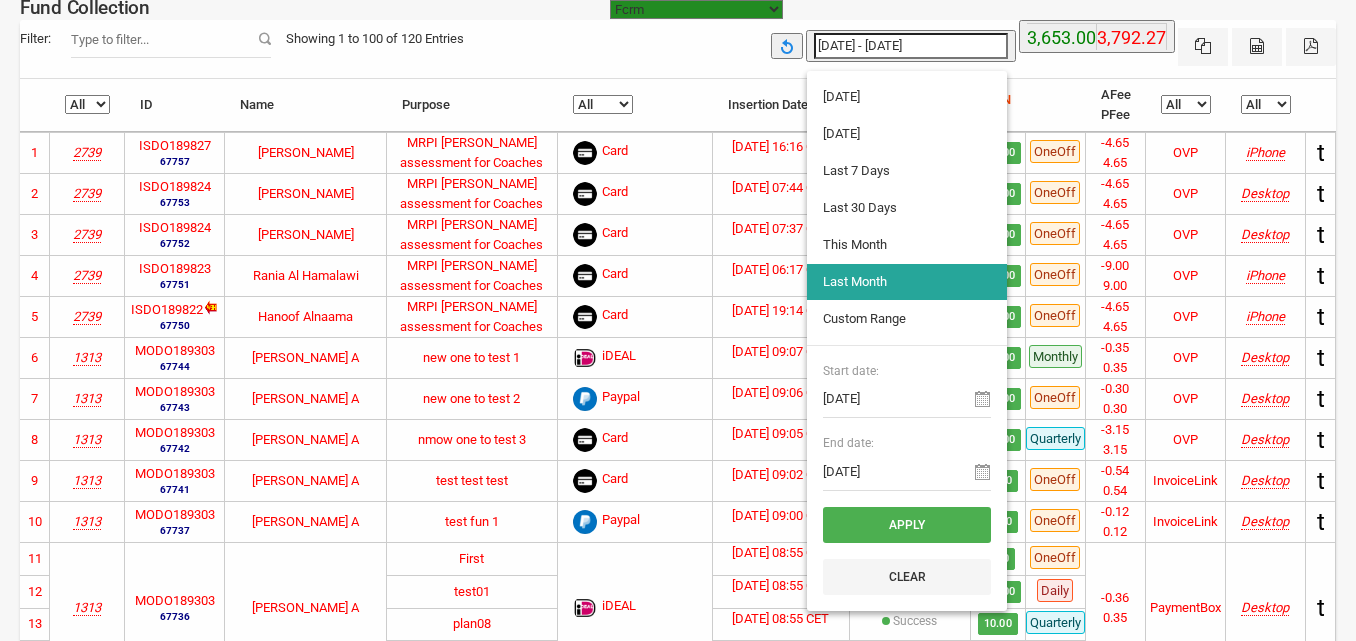 type on "31-07-2025" 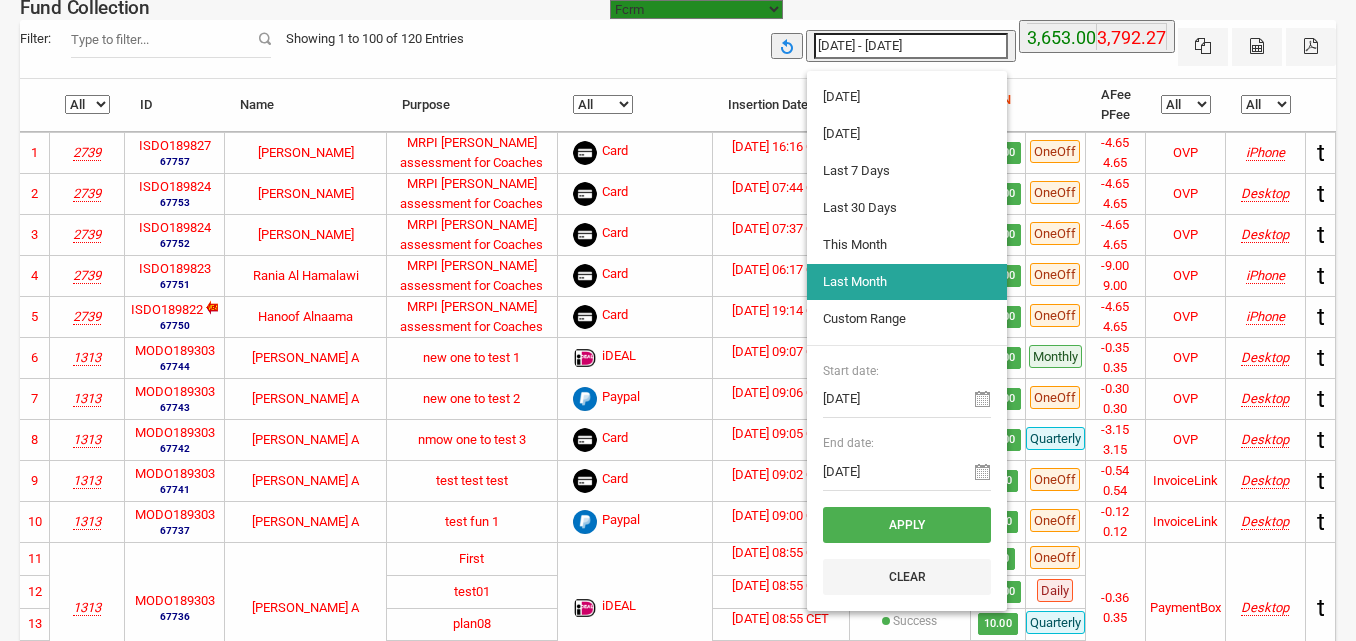 click on "Custom Range" at bounding box center (907, 319) 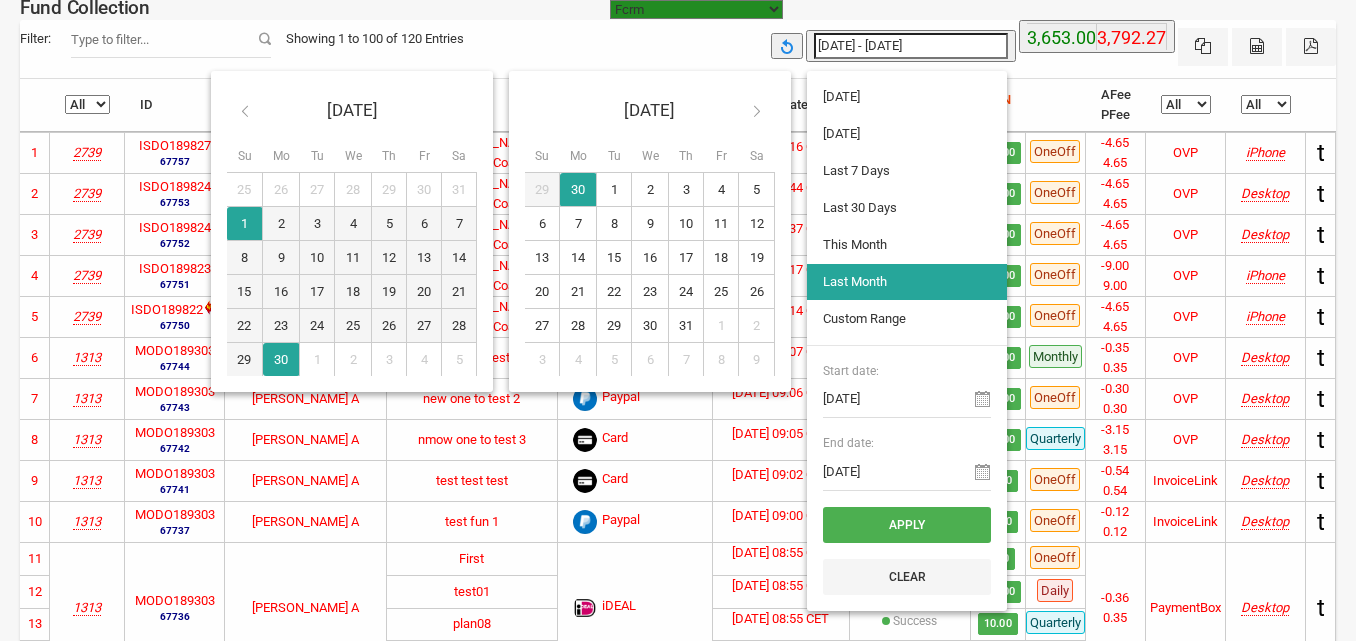 click at bounding box center (245, 111) 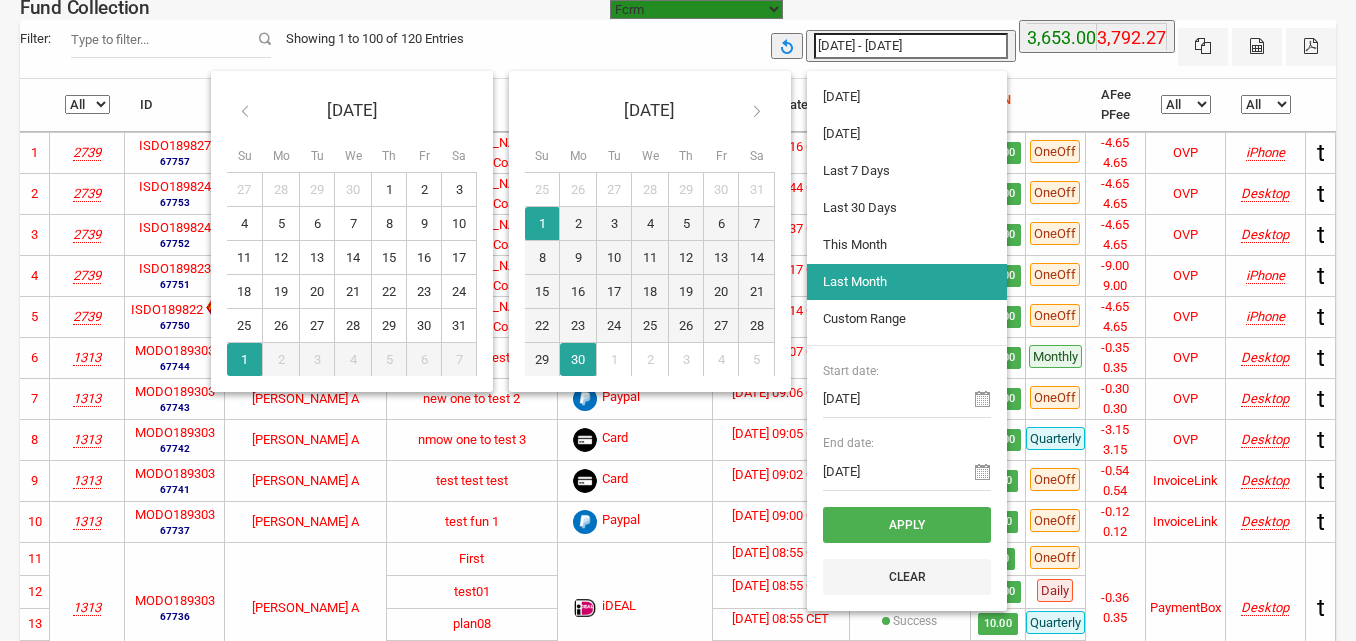 type on "01-05-2025" 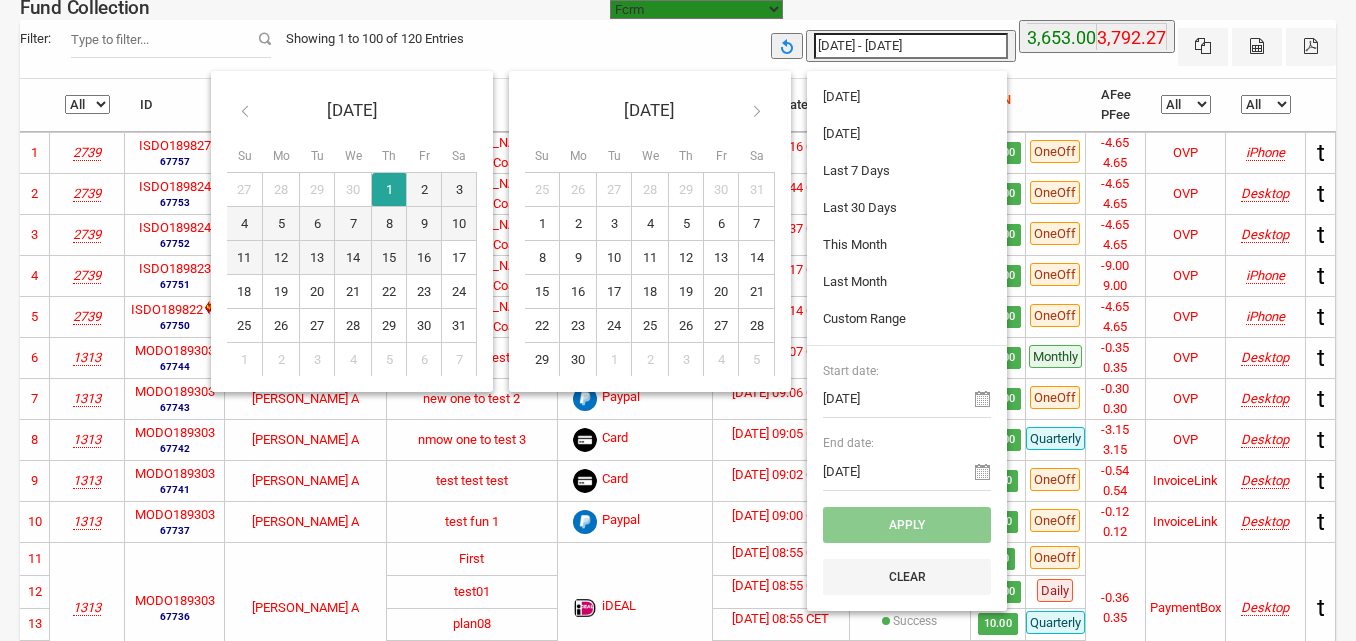 type on "31-05-2025" 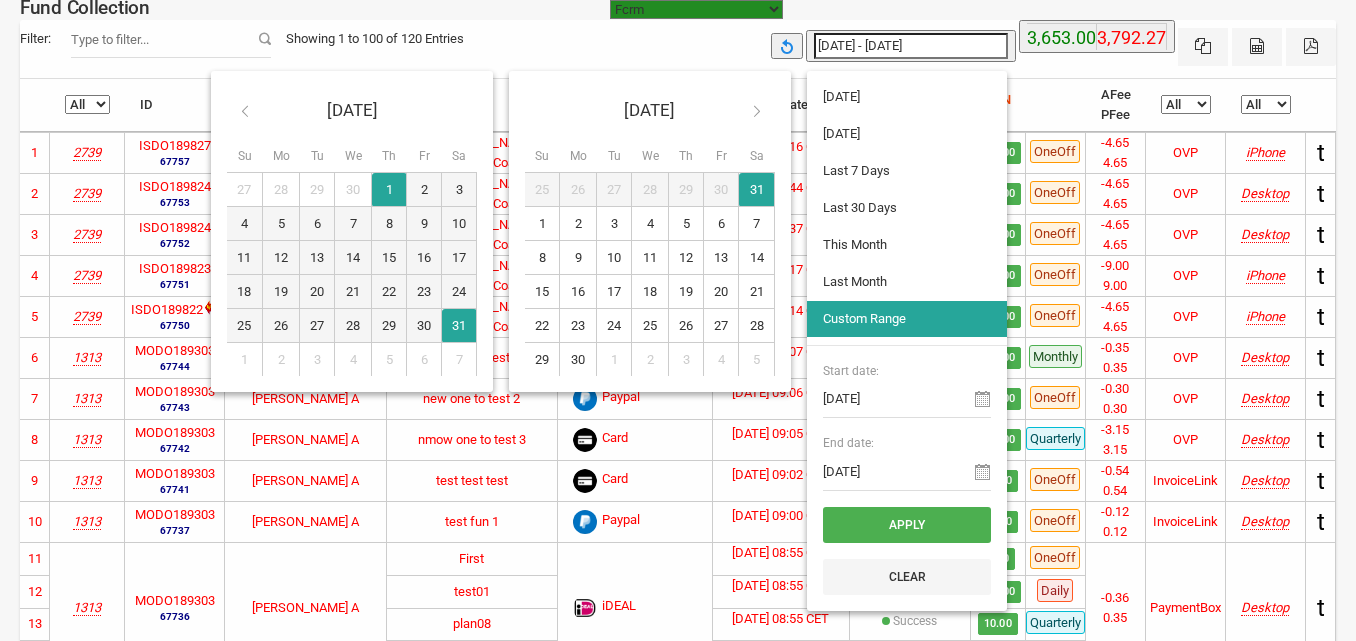 type on "01-05-2025" 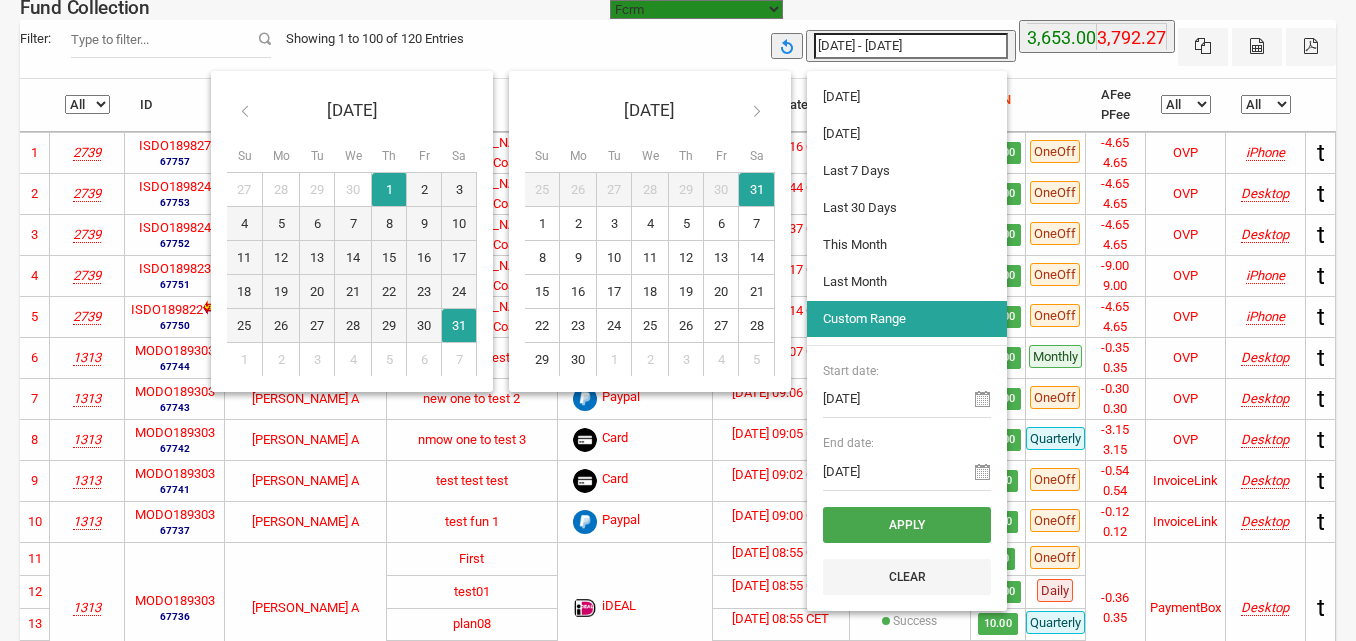 click on "Apply" at bounding box center (907, 525) 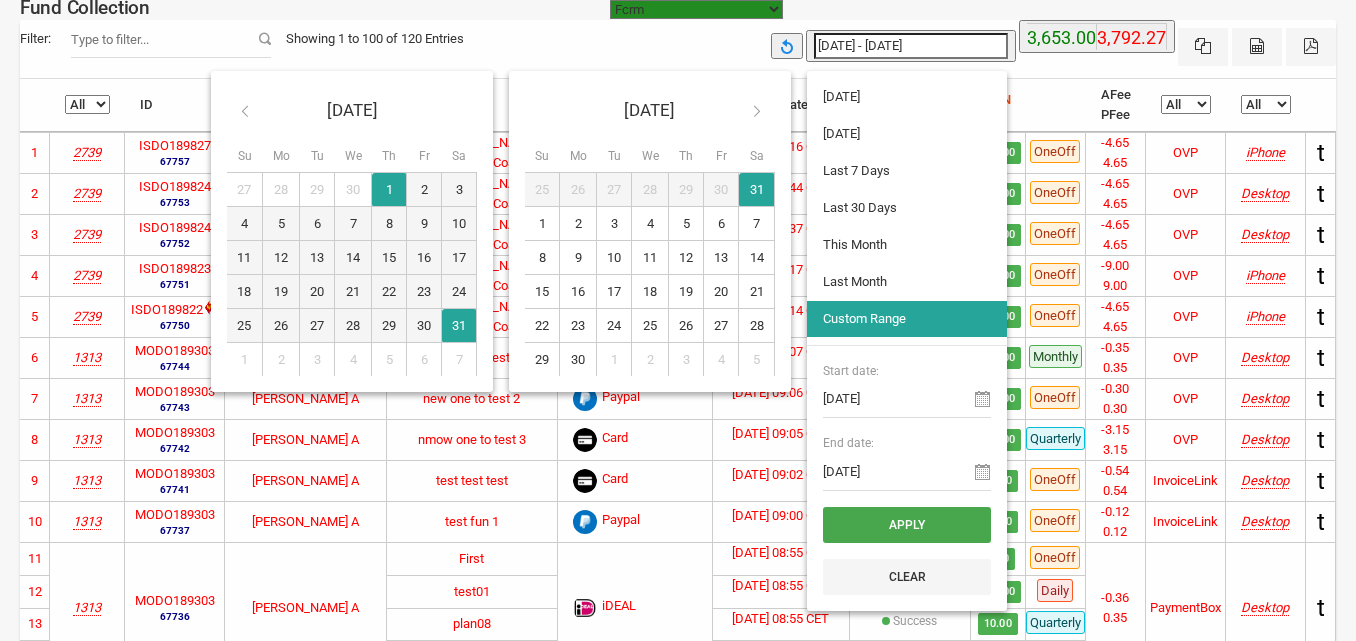 type on "01-05-2025 - 31-05-2025" 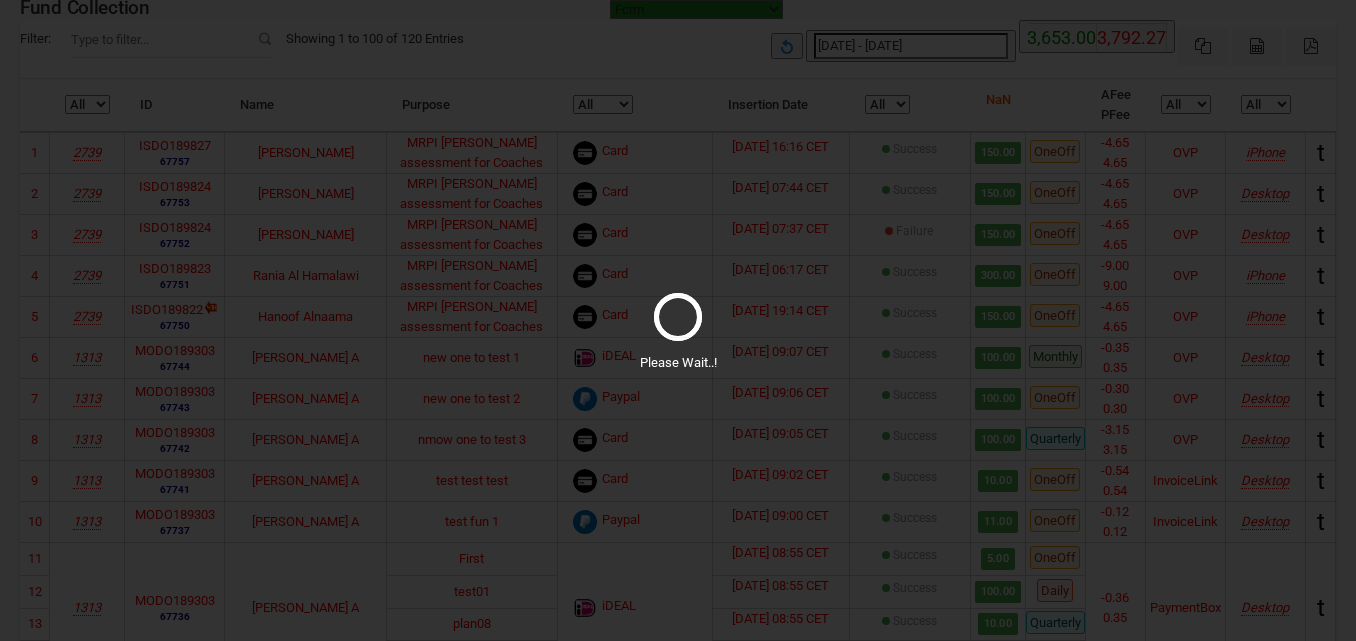 select on "100" 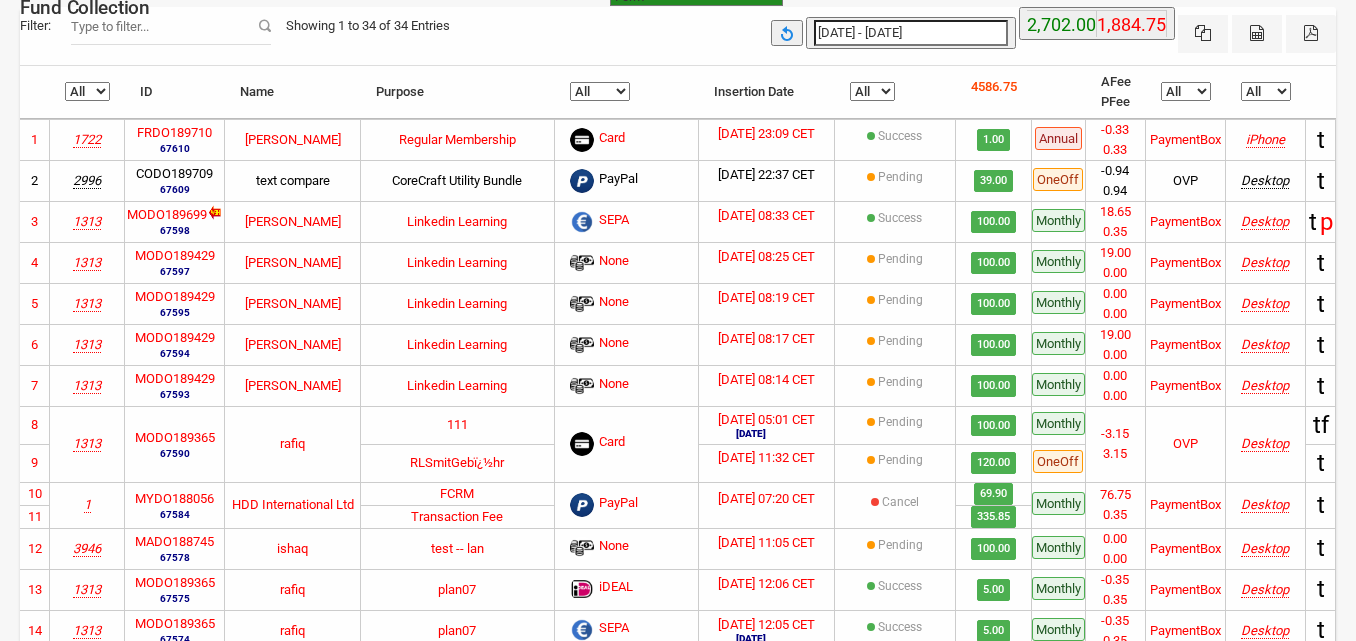 scroll, scrollTop: 0, scrollLeft: 0, axis: both 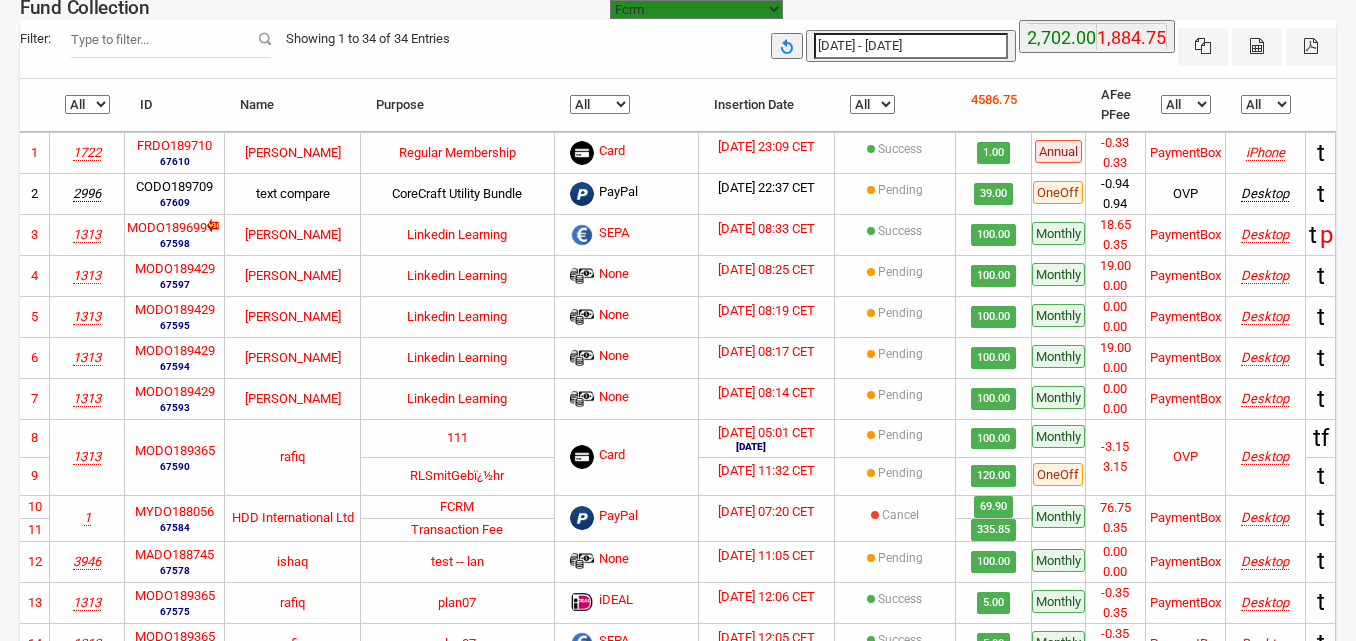 type on "01-05-2025" 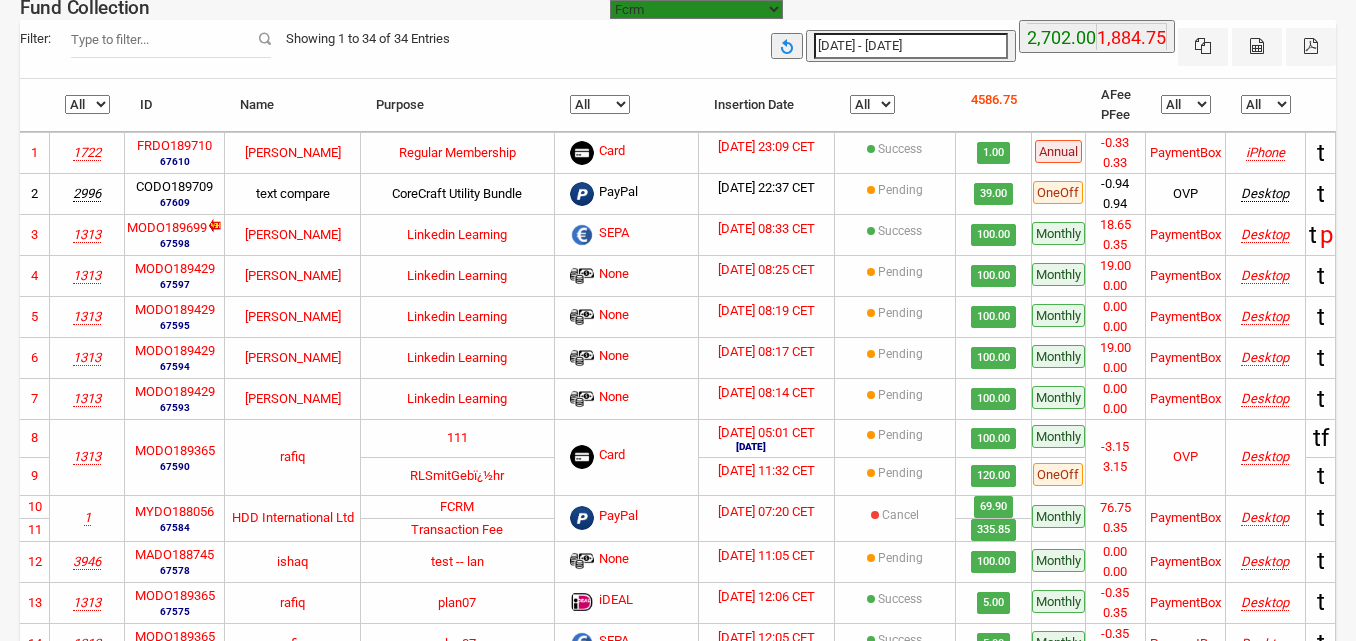 type on "31-05-2025" 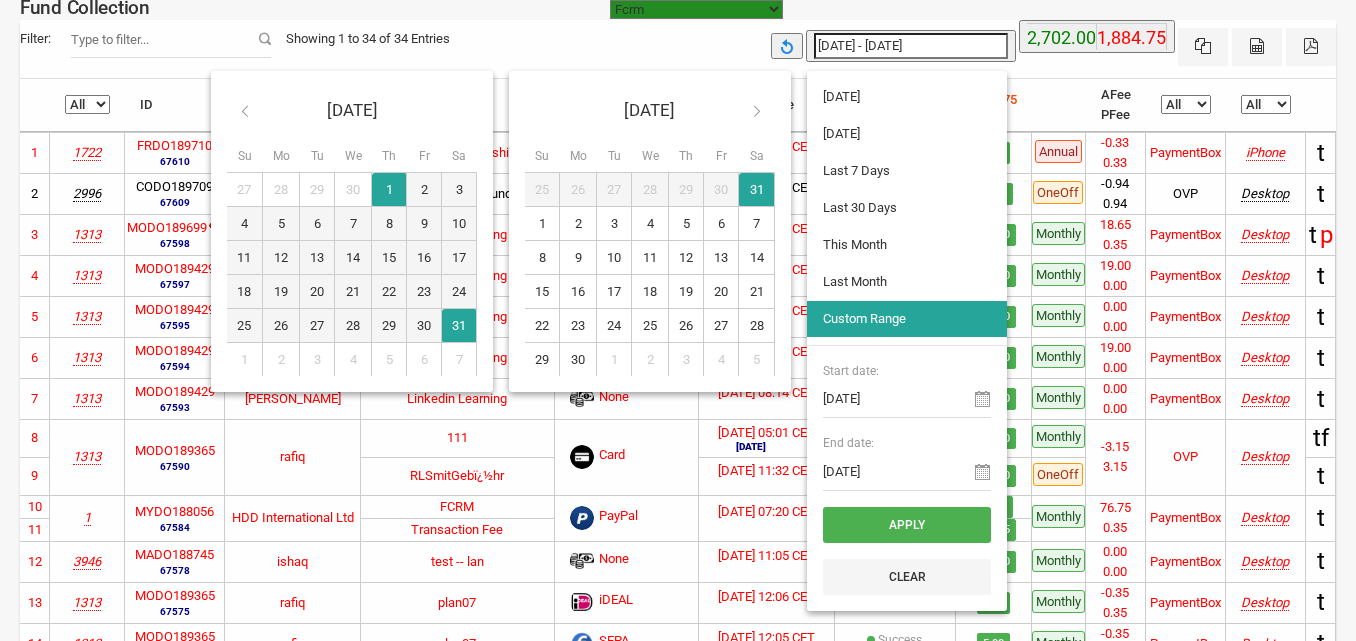 click on "01-05-2025 - 31-05-2025" at bounding box center [911, 46] 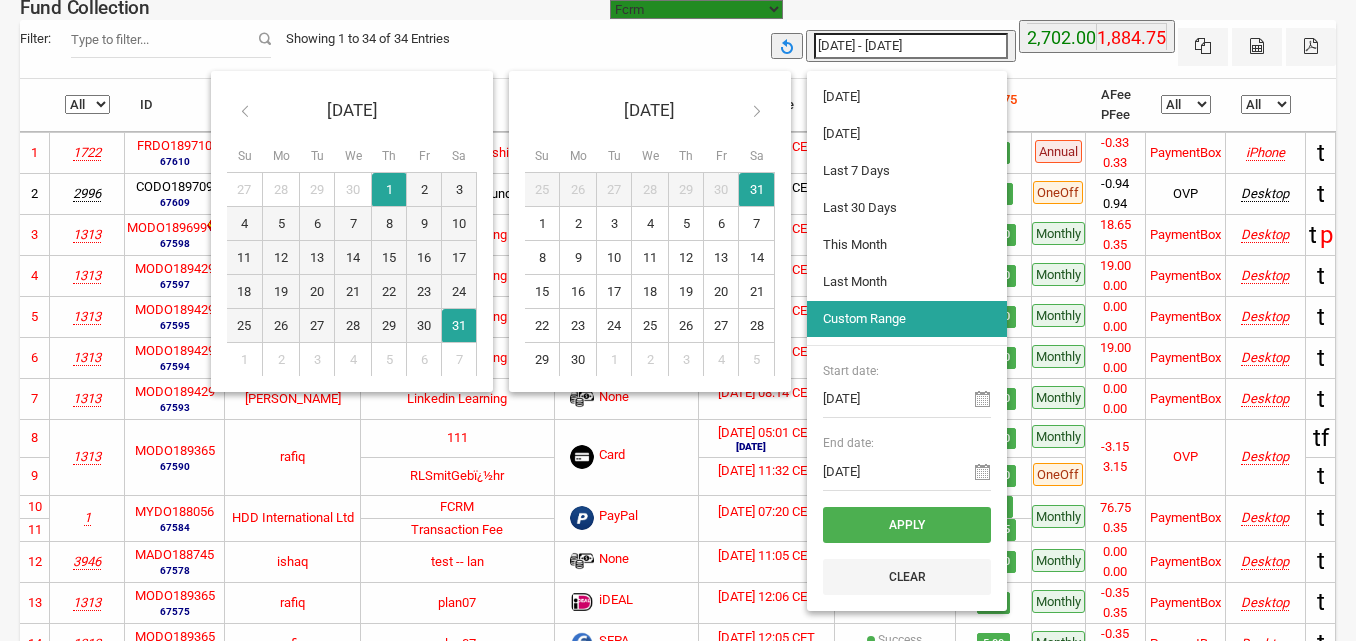 type on "07-07-2025" 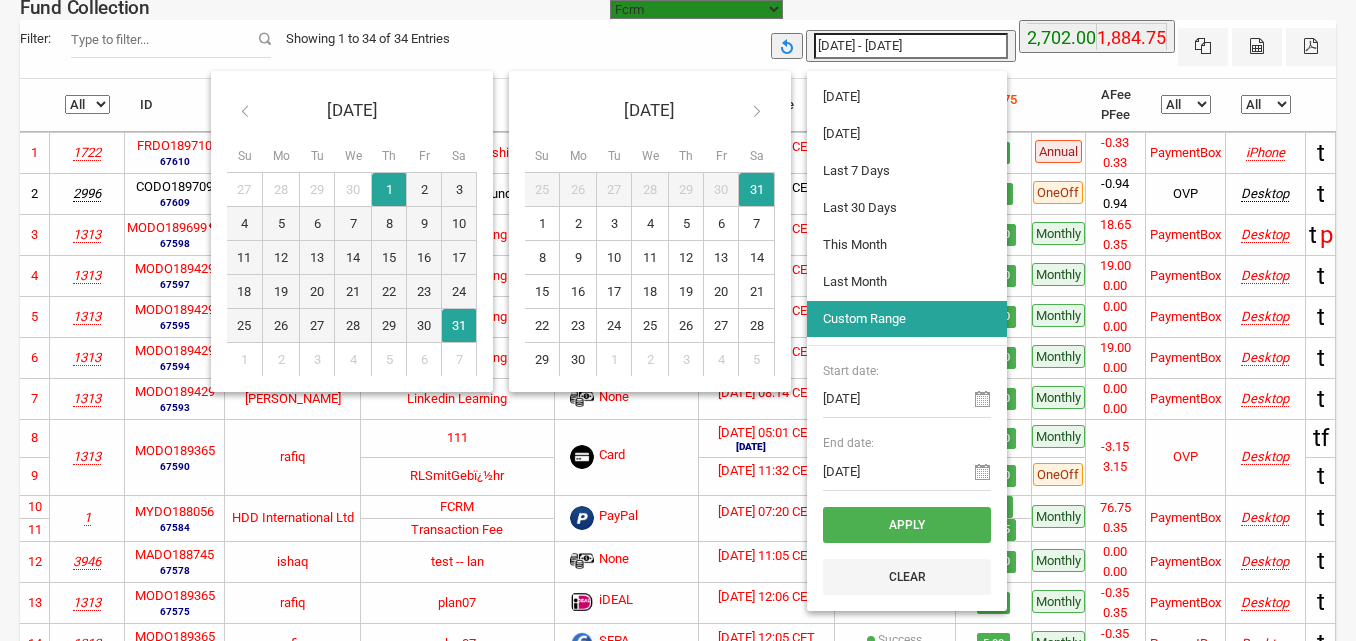 type on "06-07-2025" 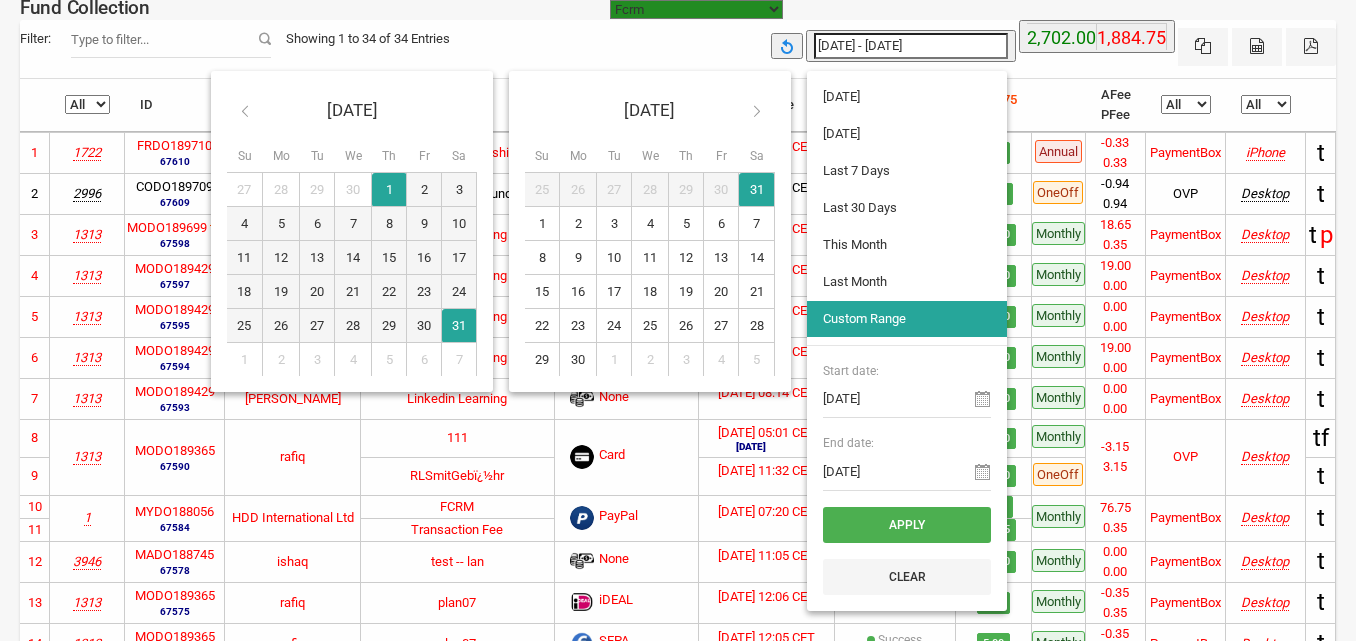 type on "07-07-2025" 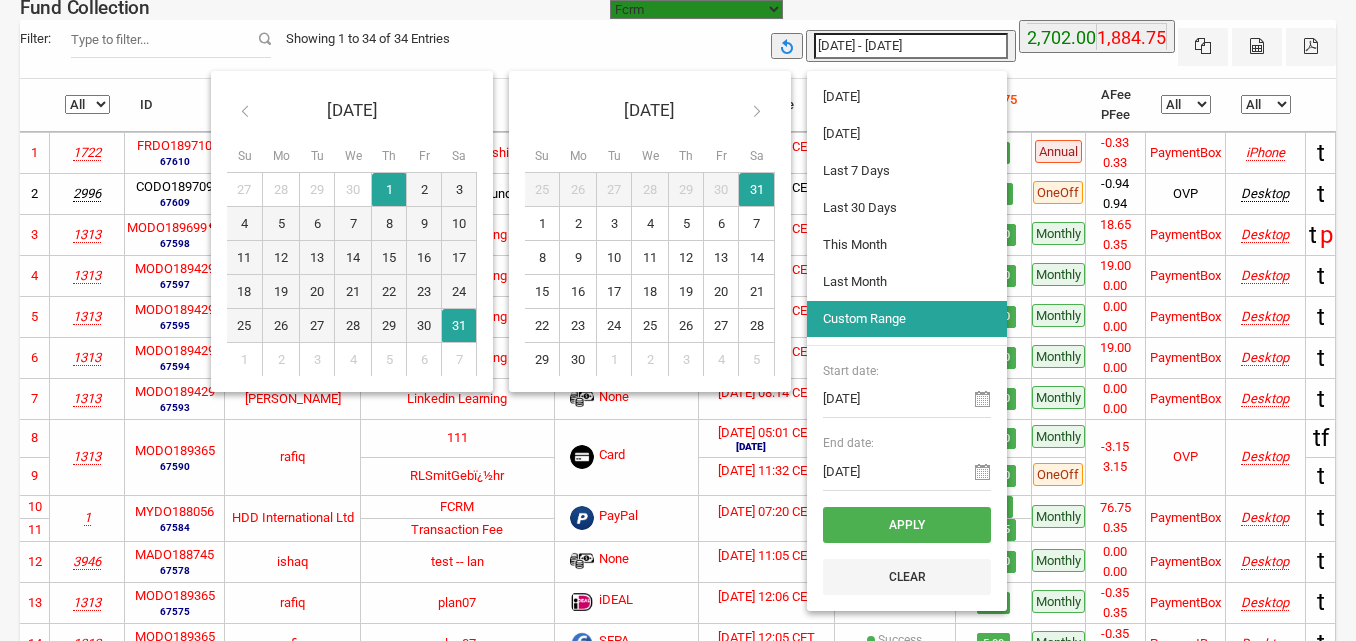 type on "01-05-2025" 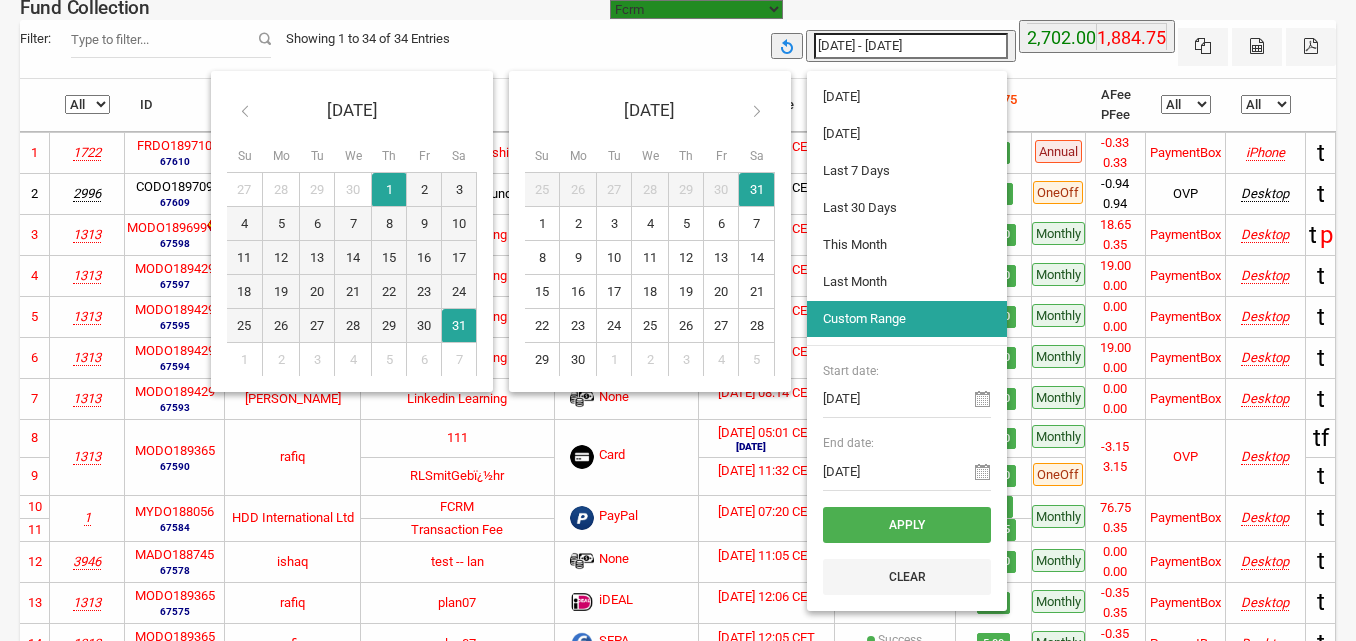 type on "31-05-2025" 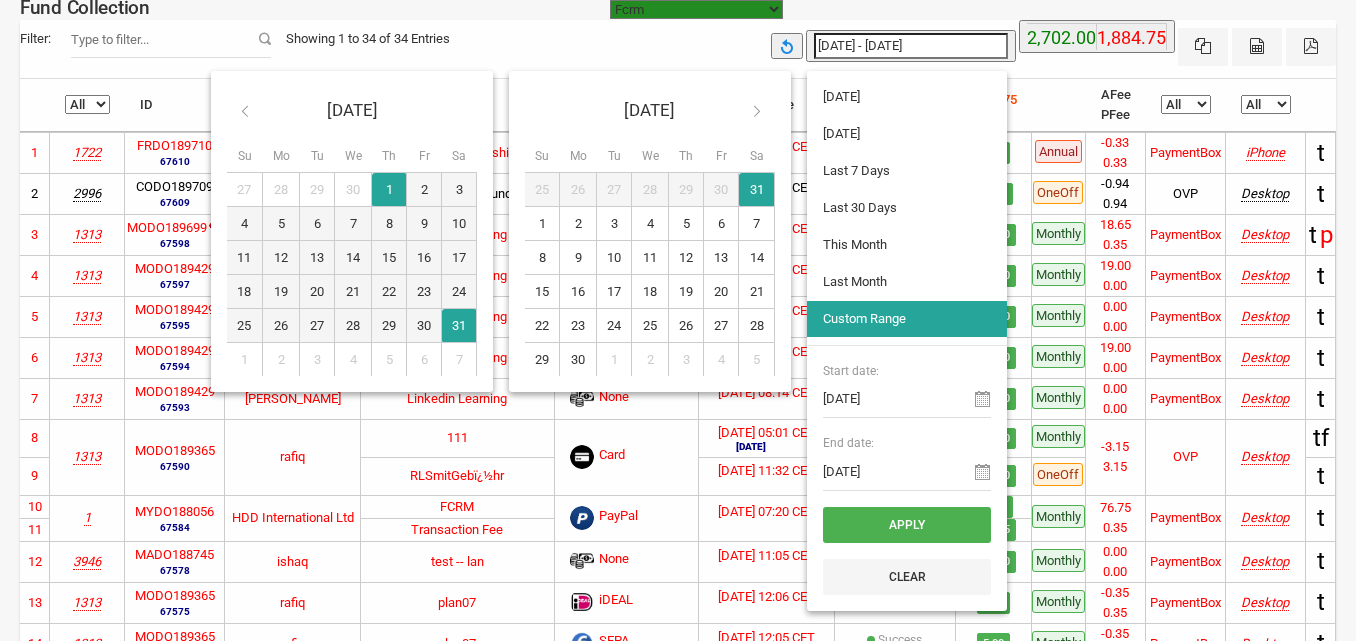 type on "08-06-2025" 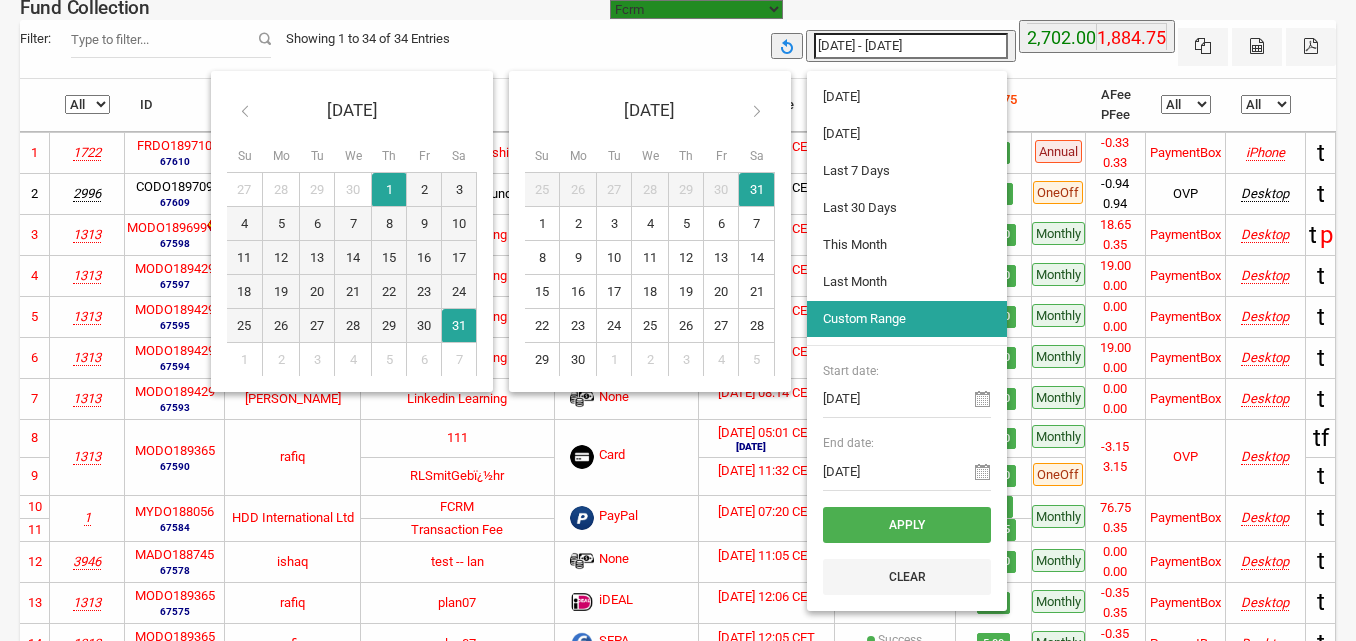 type on "07-07-2025" 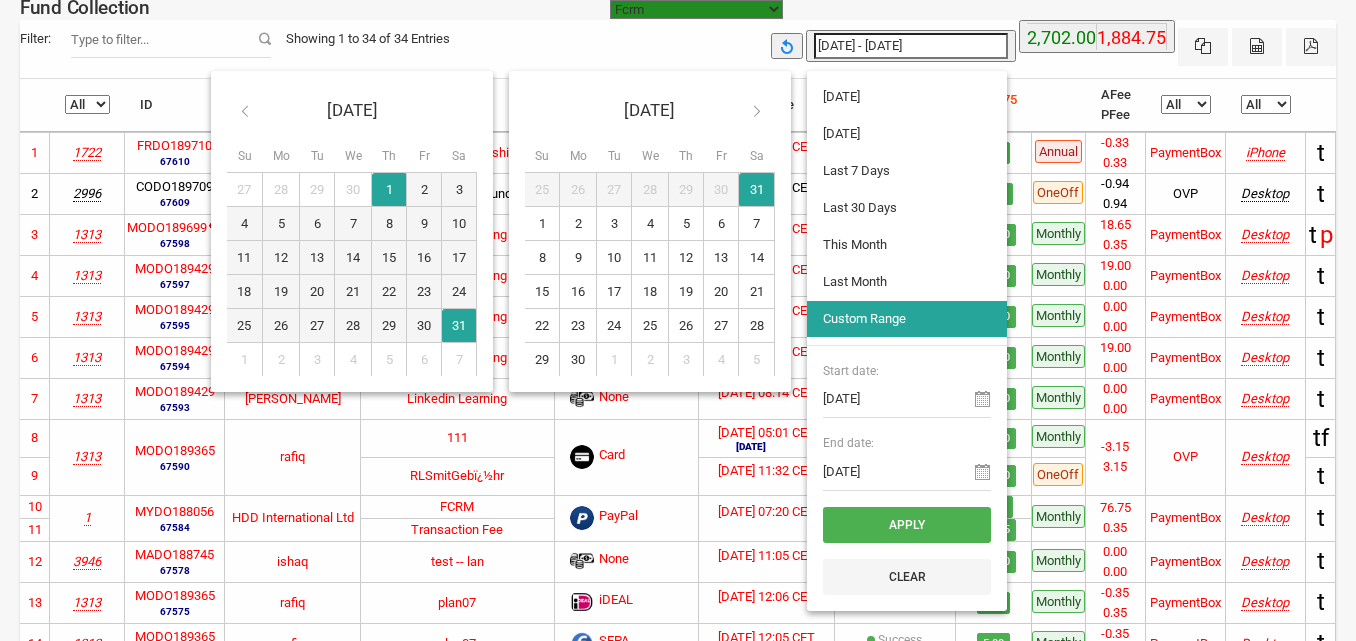 type on "01-05-2025" 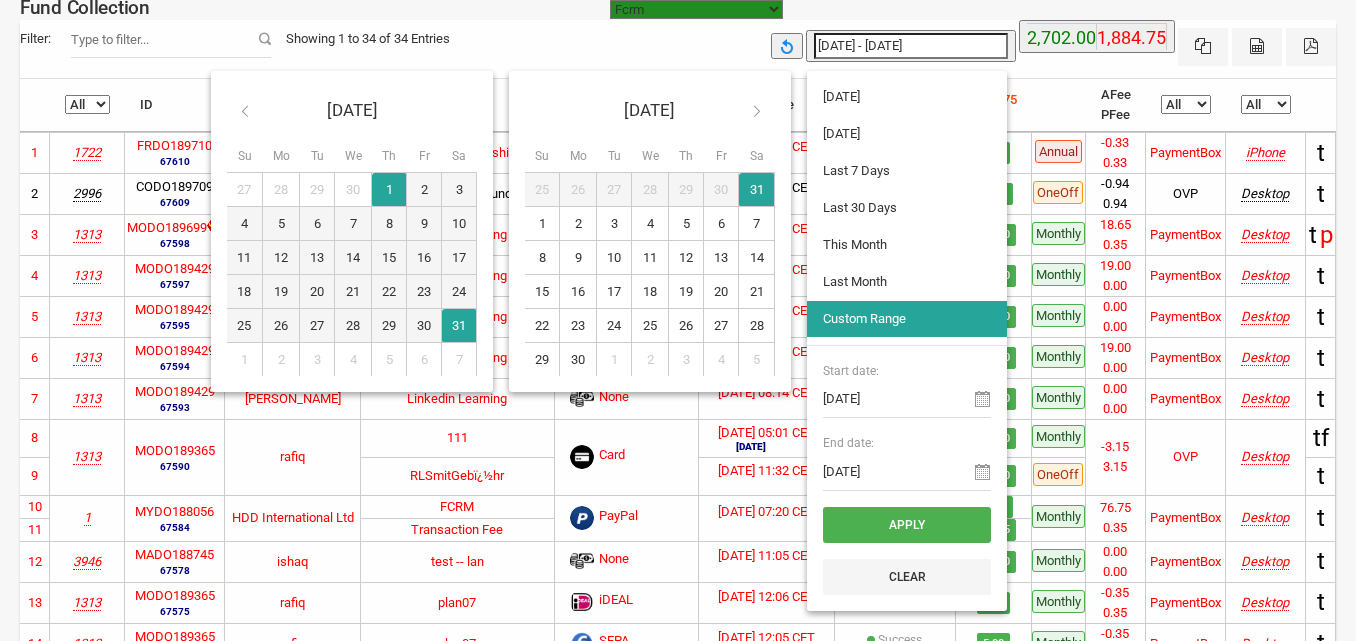 type on "31-05-2025" 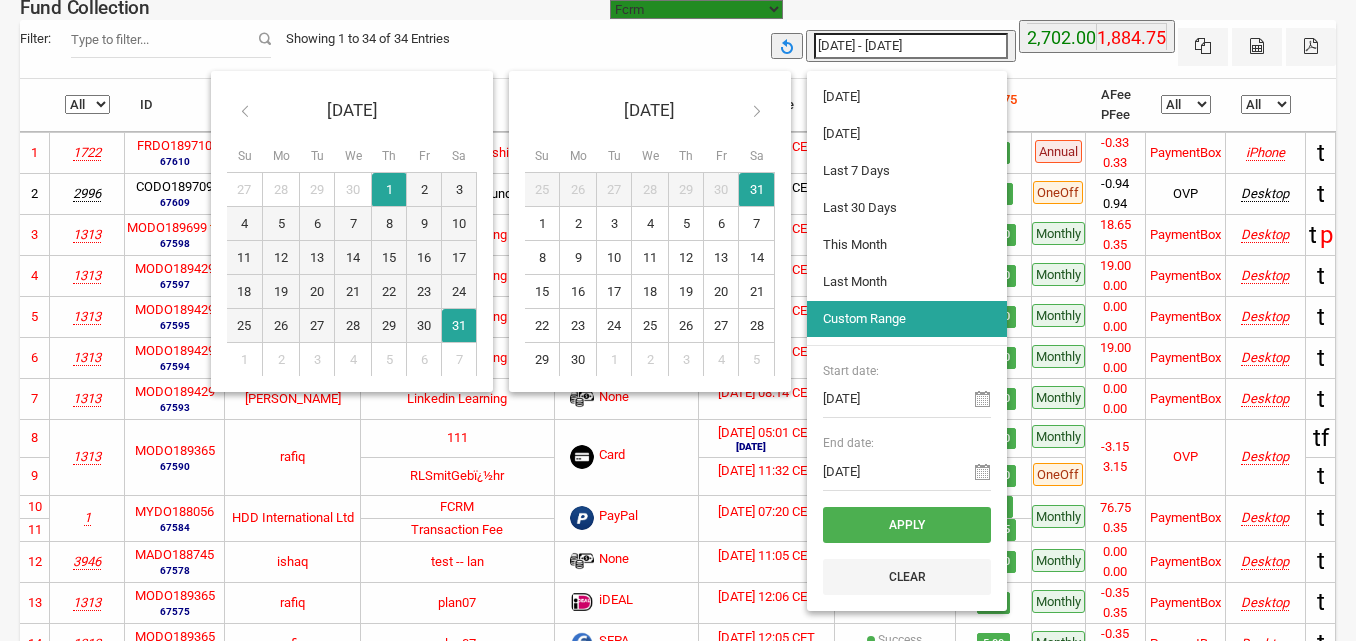 type on "01-07-2025" 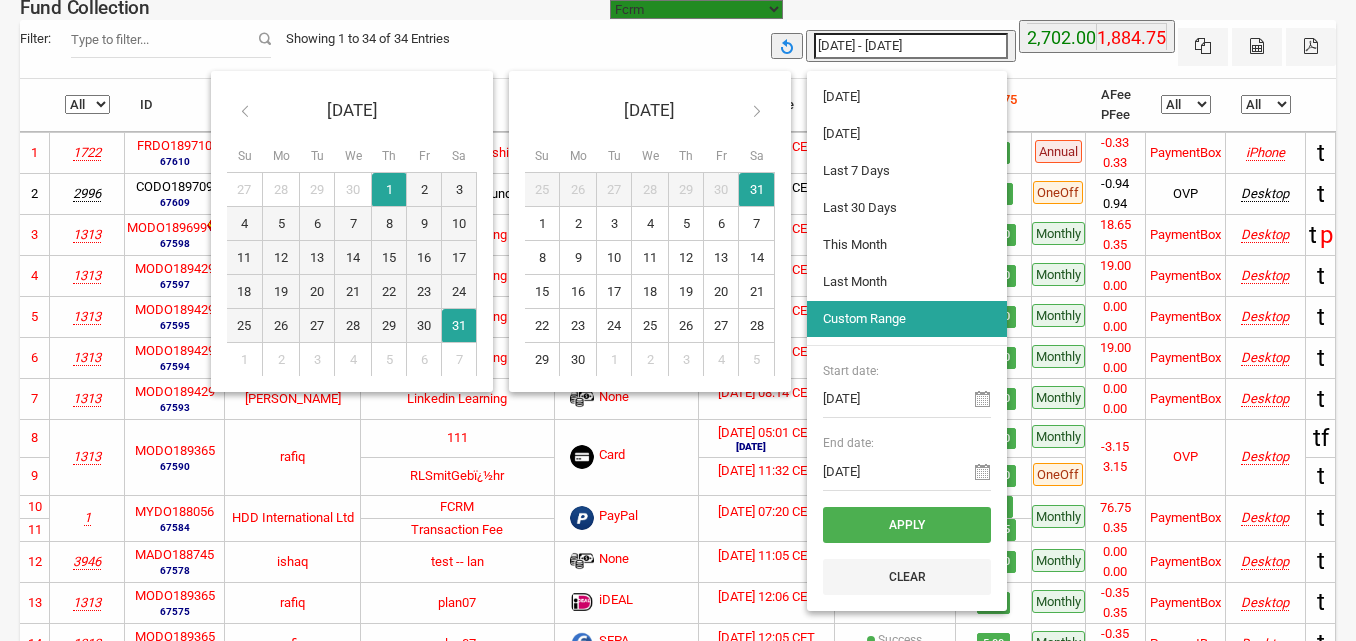 type on "31-07-2025" 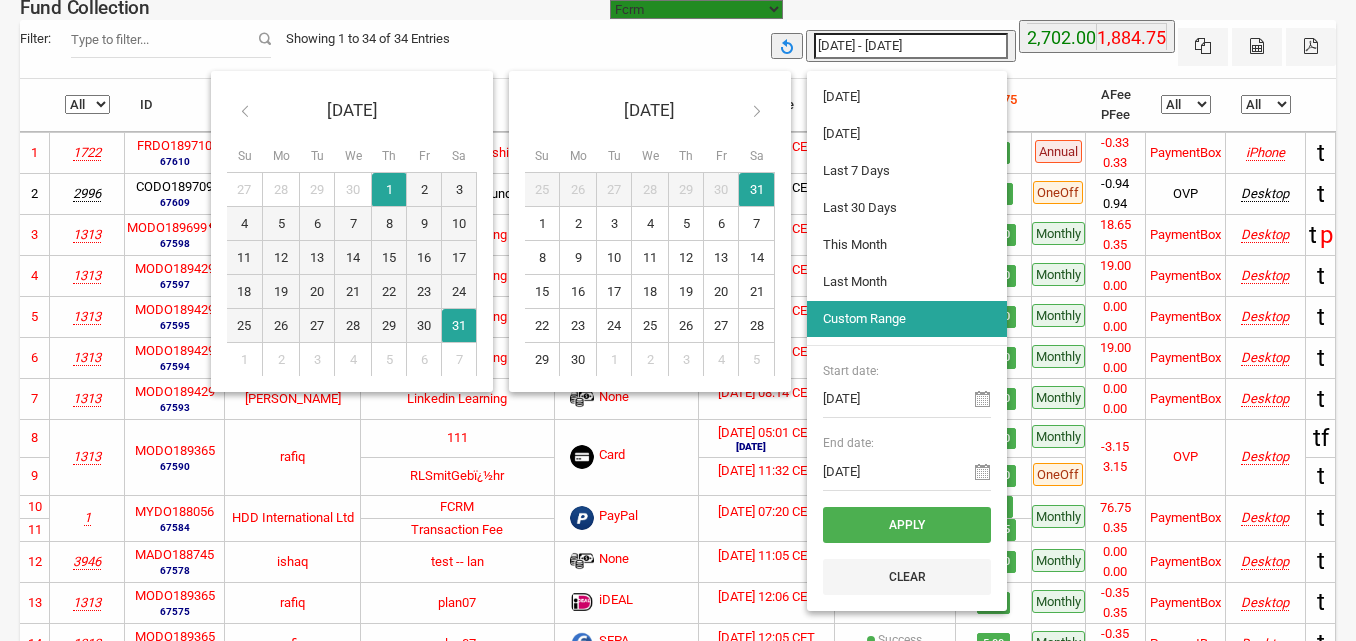 type on "01-06-2025" 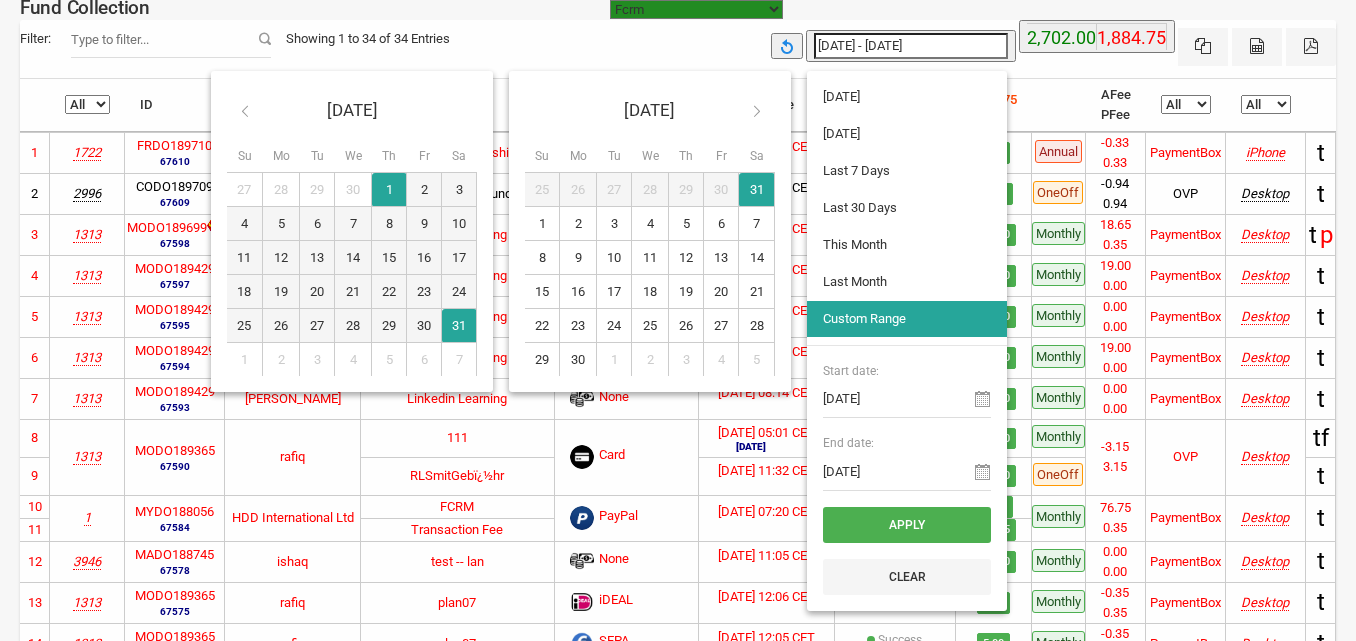 type on "01-05-2025" 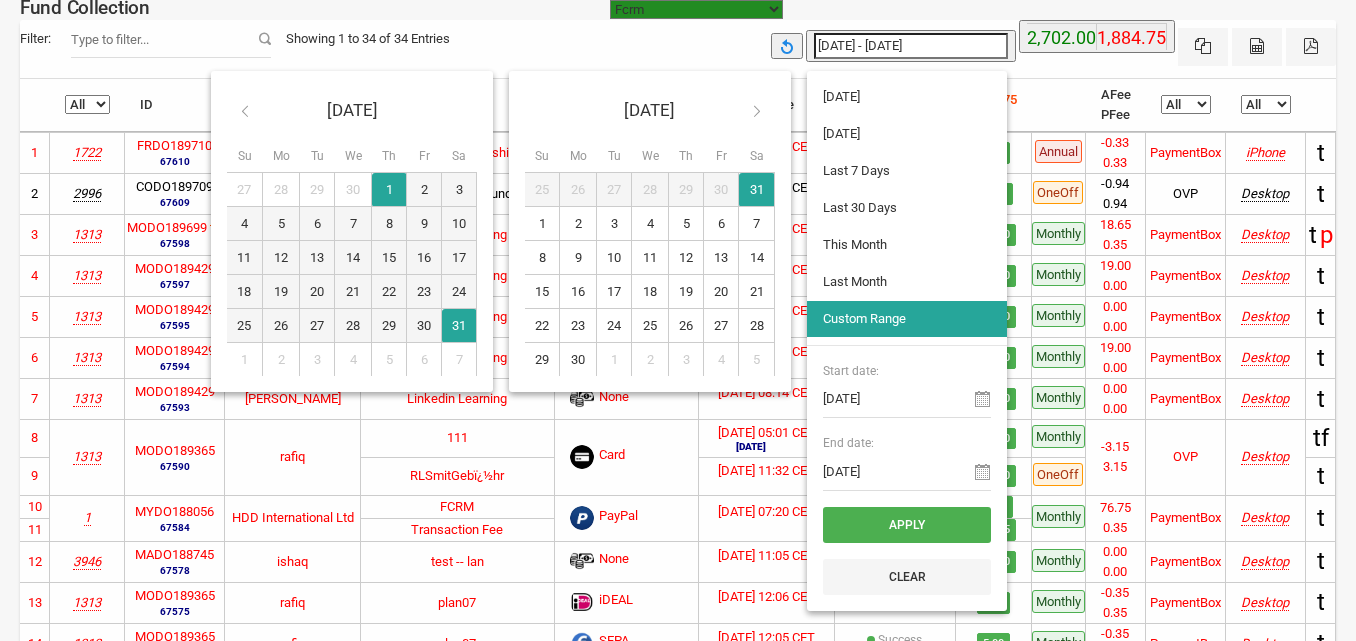 type on "31-05-2025" 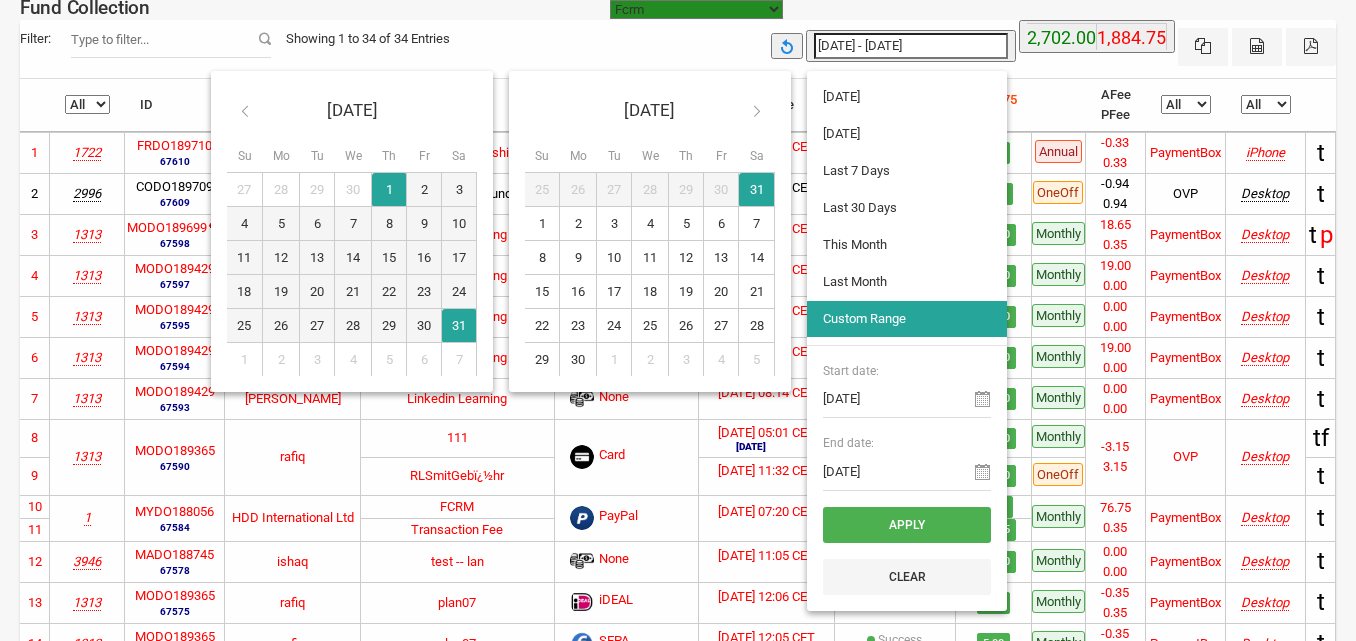 type on "01-07-2025" 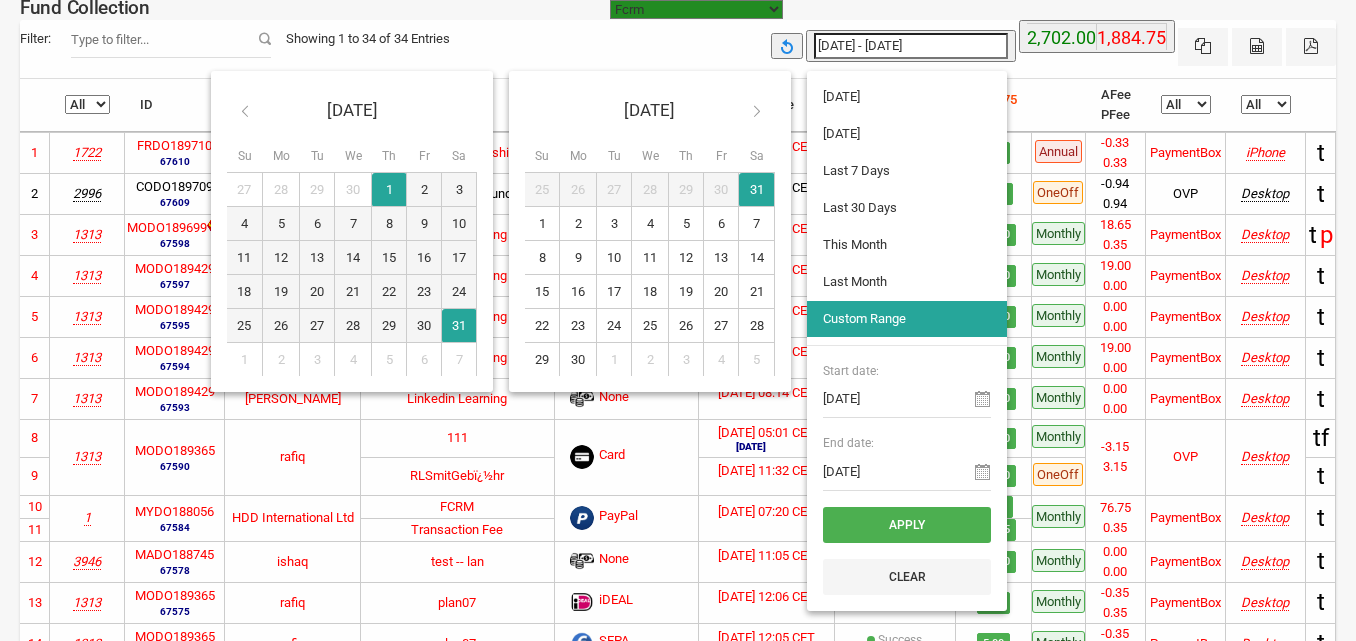 type on "31-05-2025" 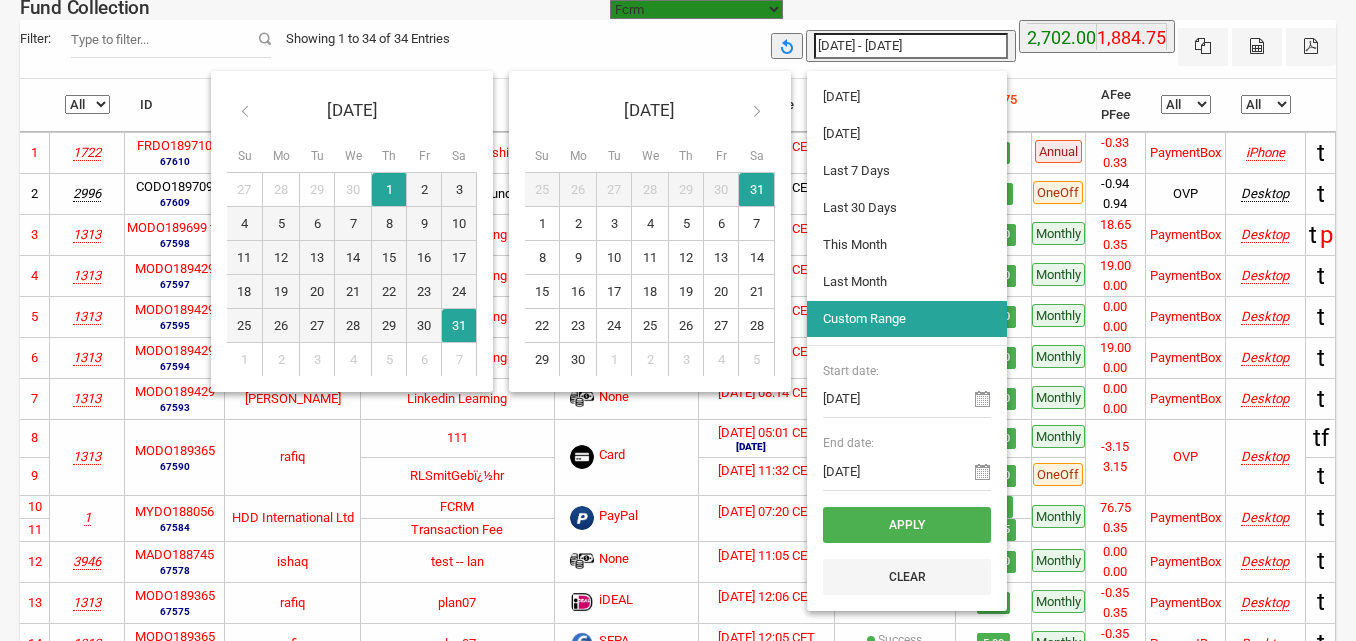 type on "01-06-2025" 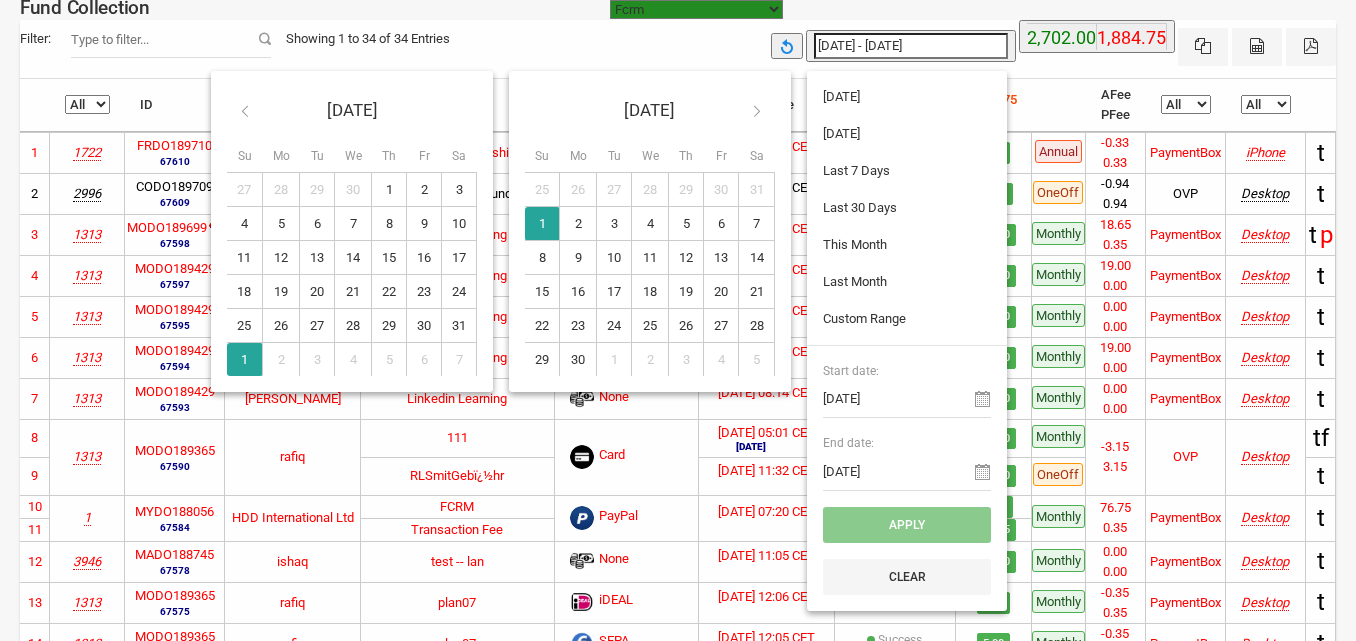 type on "30-06-2025" 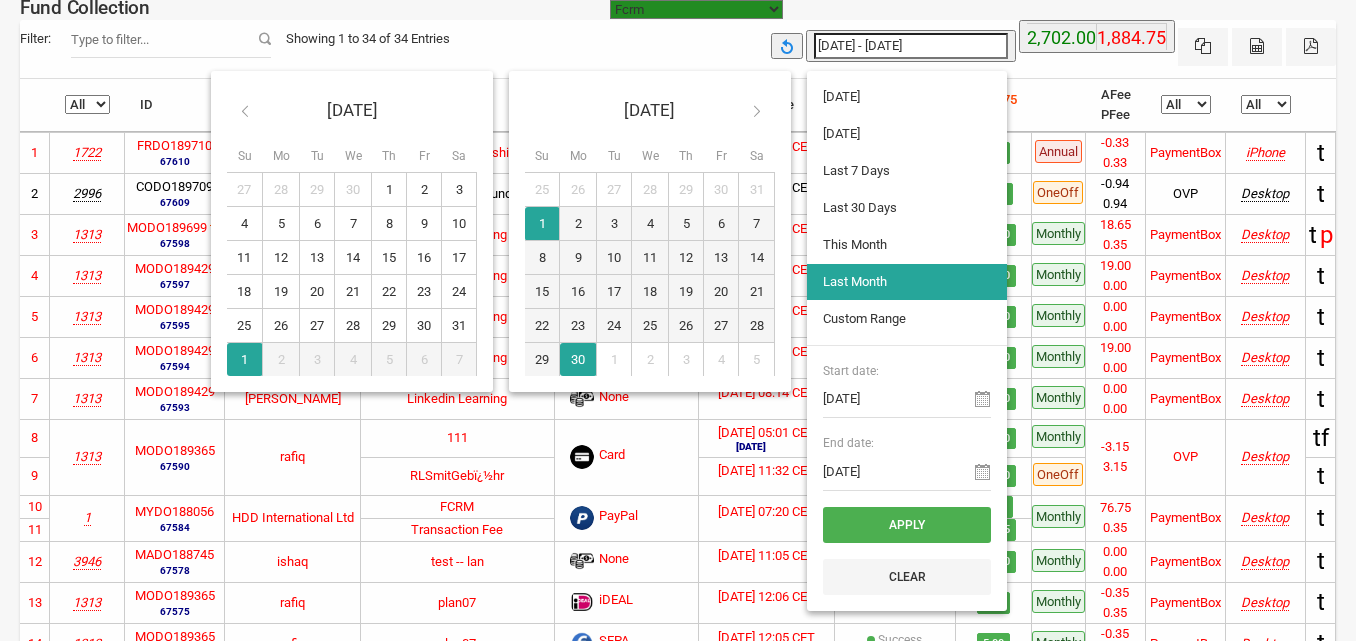 type on "01-06-2025" 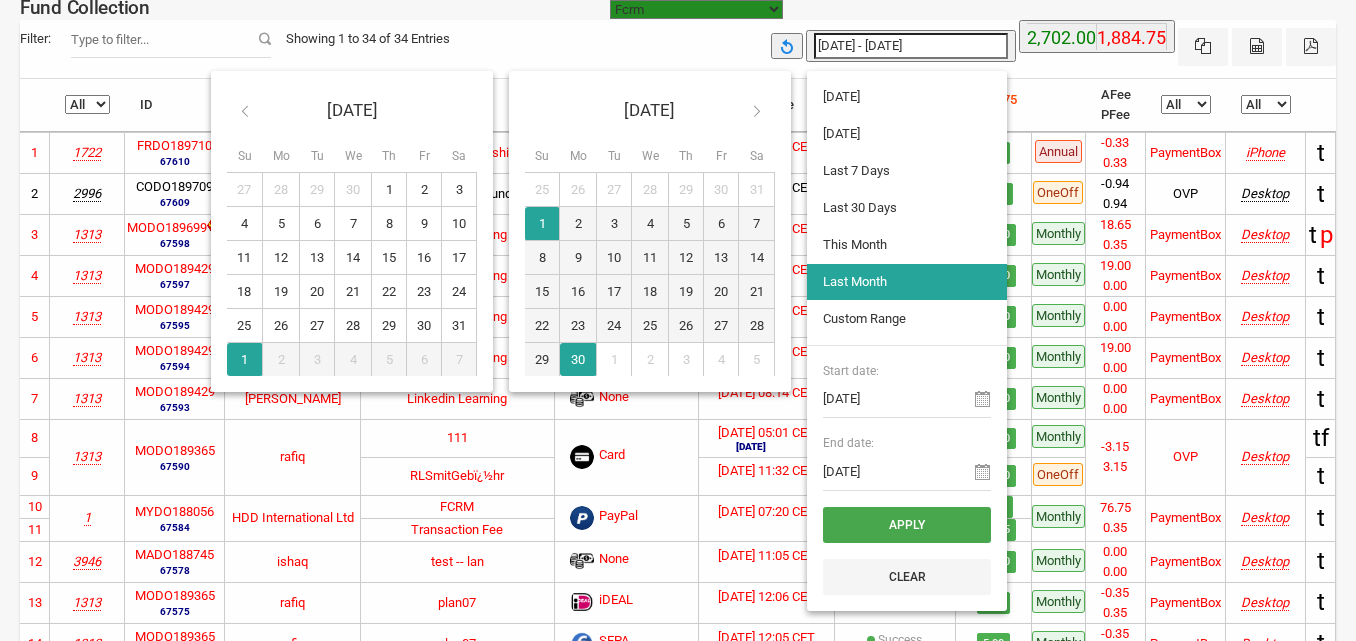 click on "Apply" at bounding box center (907, 525) 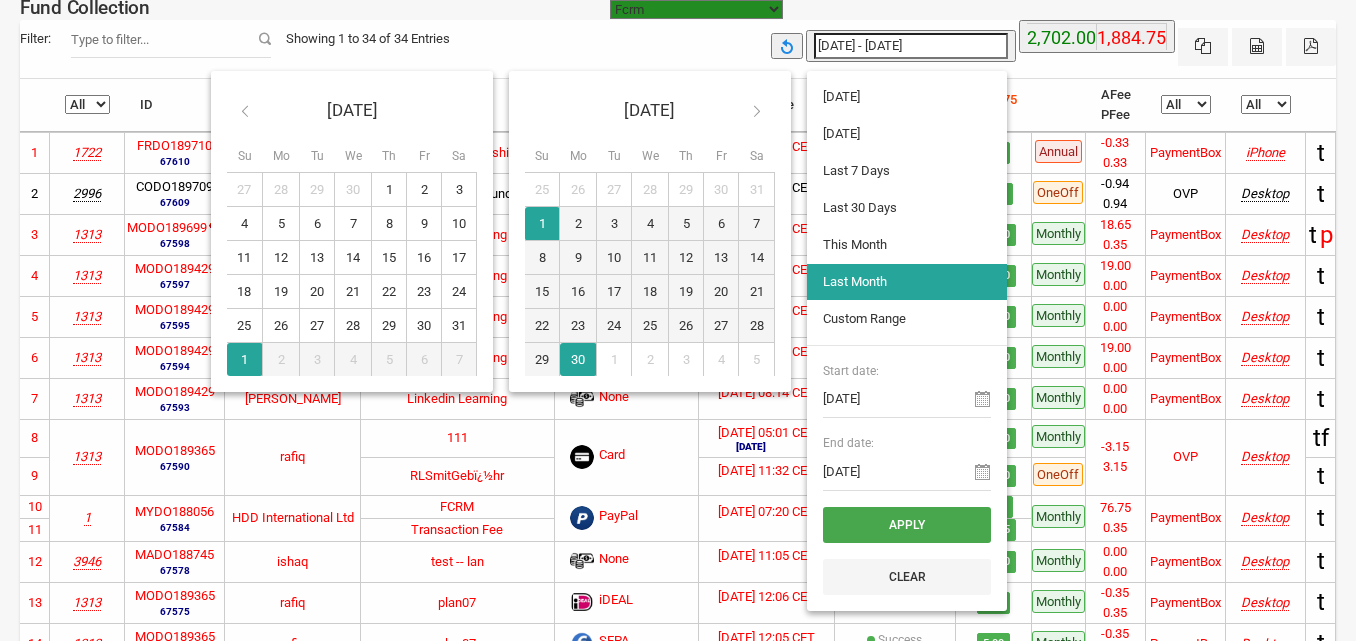 type on "01-06-2025 - 30-06-2025" 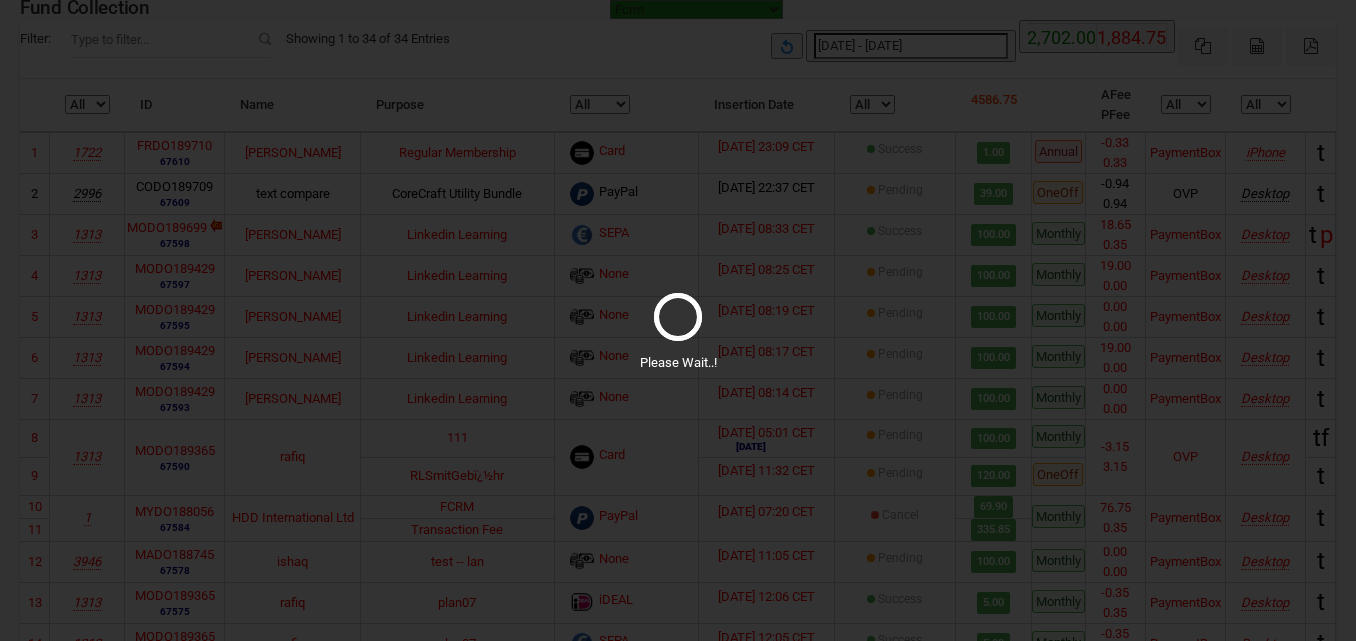 select on "100" 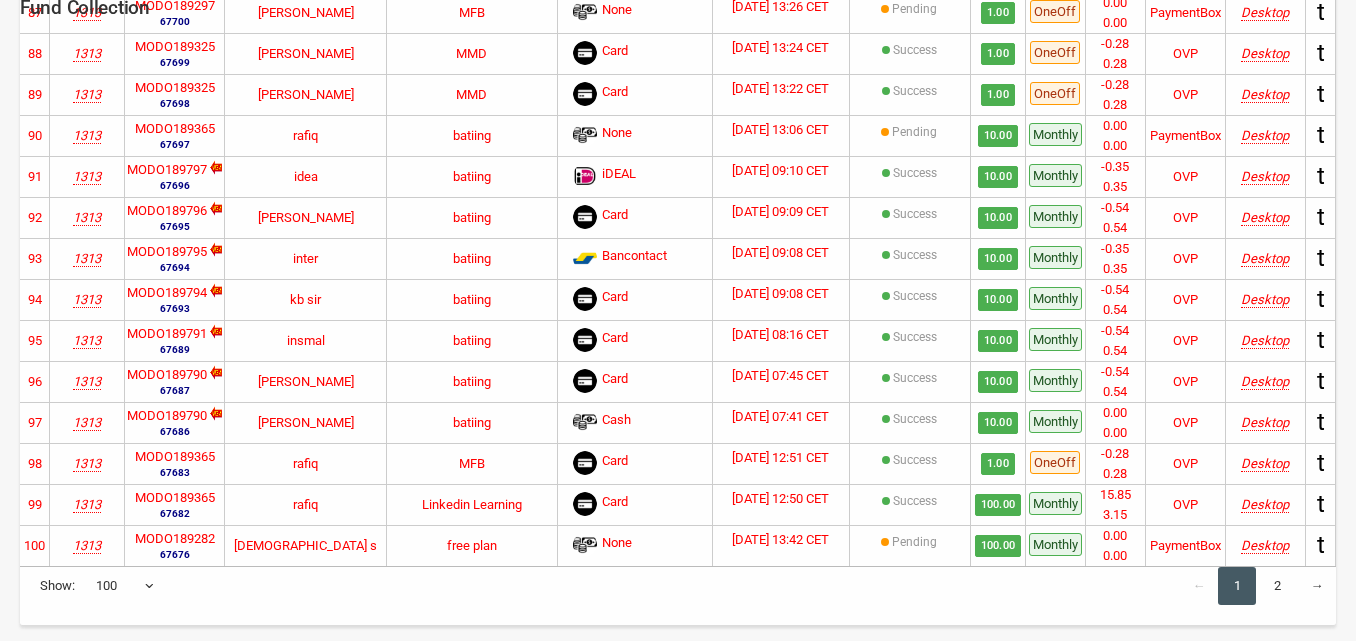 scroll, scrollTop: 3069, scrollLeft: 0, axis: vertical 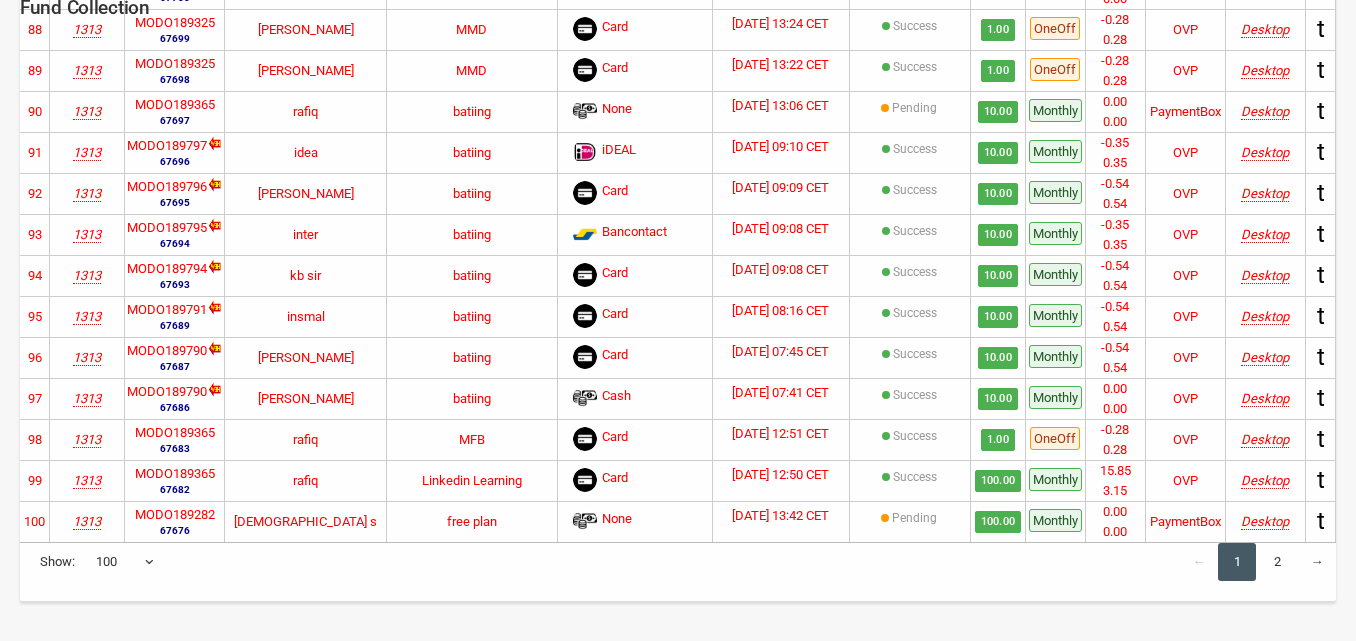 click on "2" at bounding box center (1277, 562) 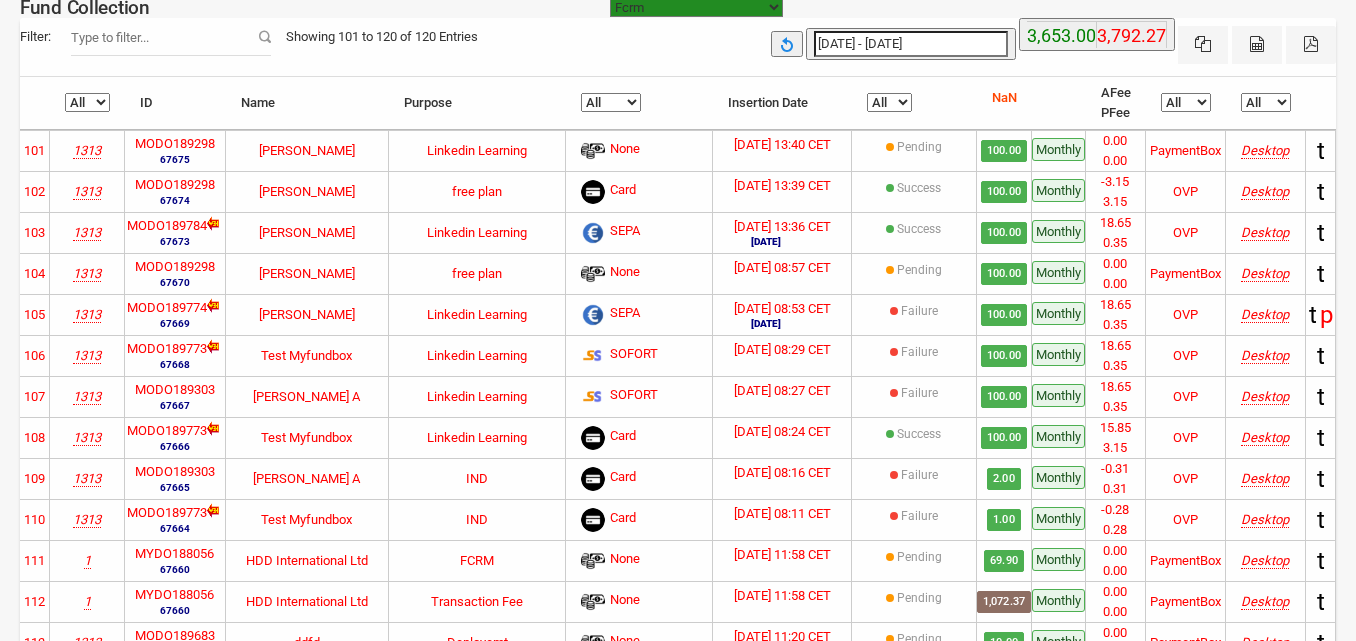 scroll, scrollTop: 0, scrollLeft: 0, axis: both 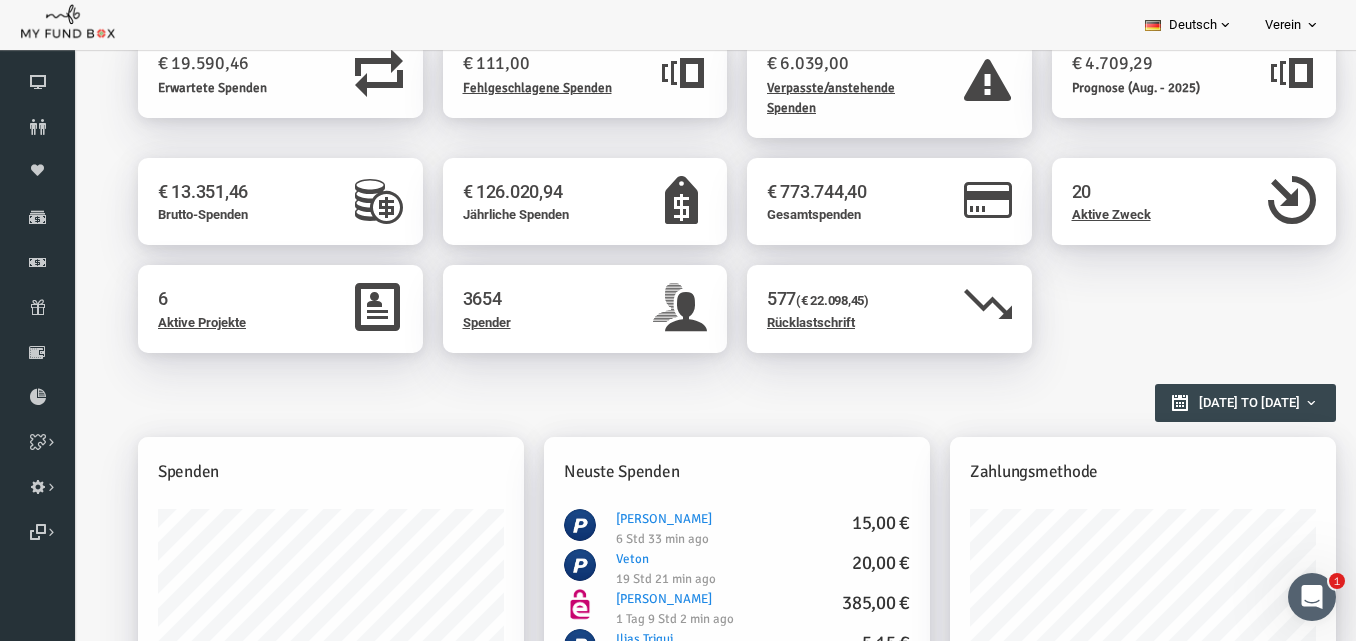 click on "Deutsch" at bounding box center [1189, 25] 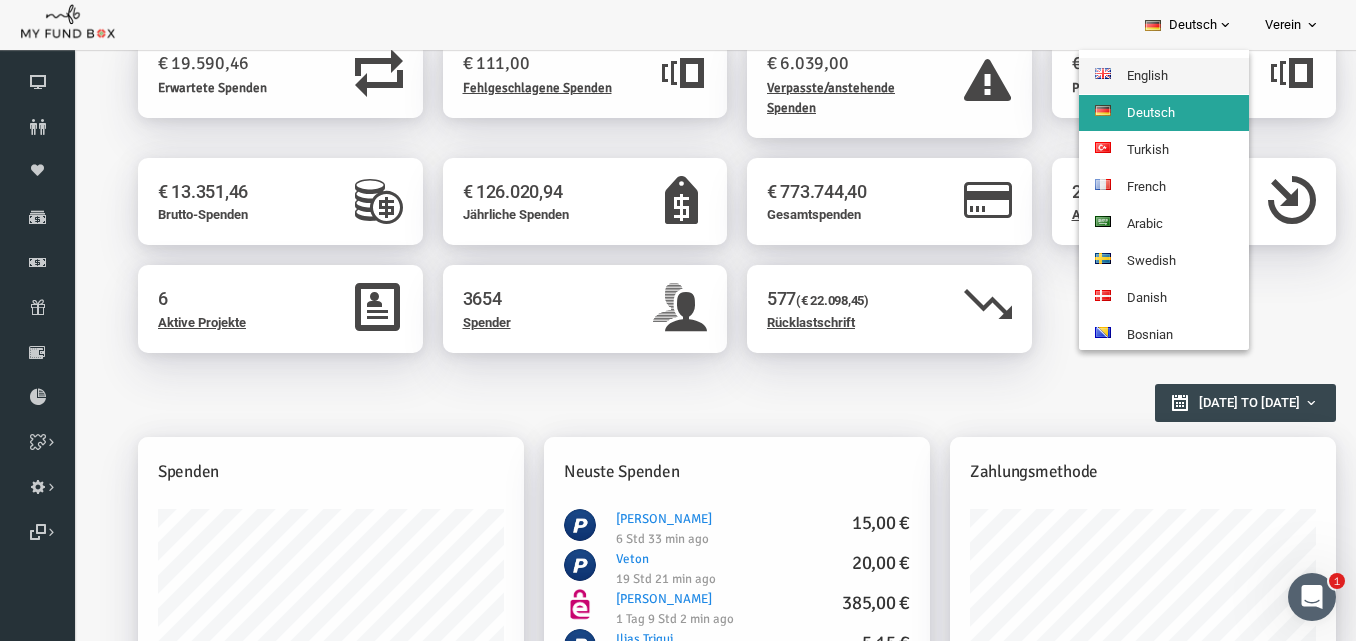 click on "English" at bounding box center [1164, 76] 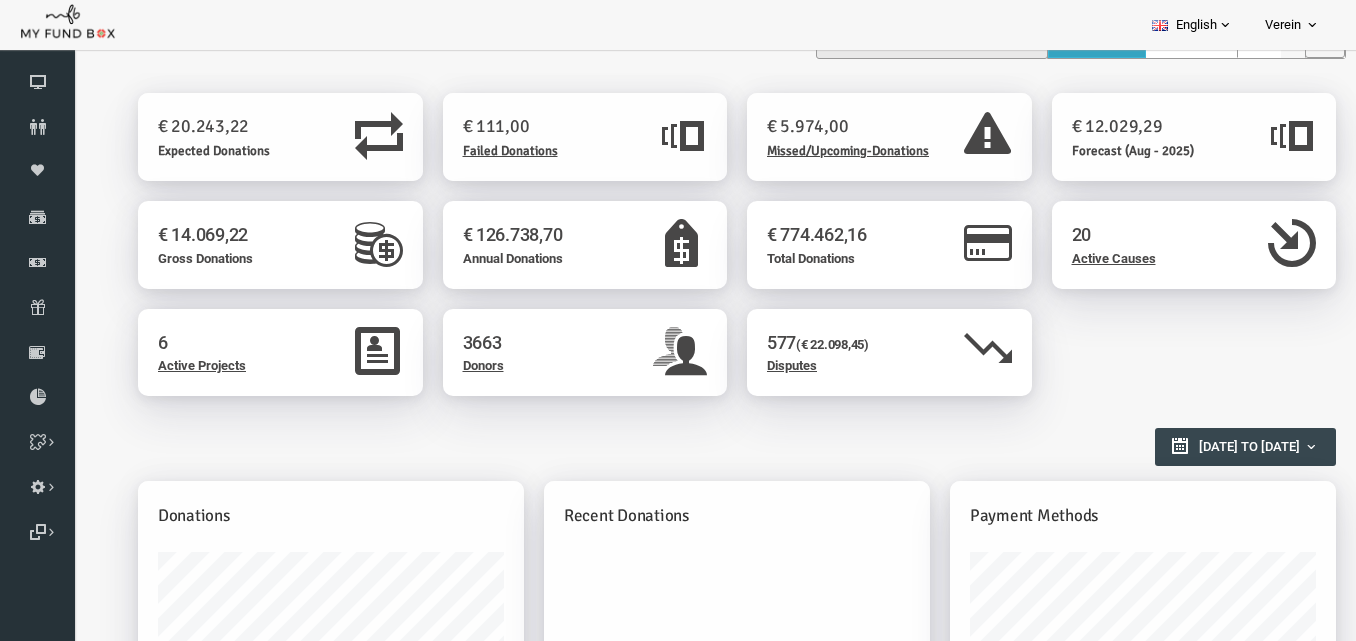 scroll, scrollTop: 0, scrollLeft: 0, axis: both 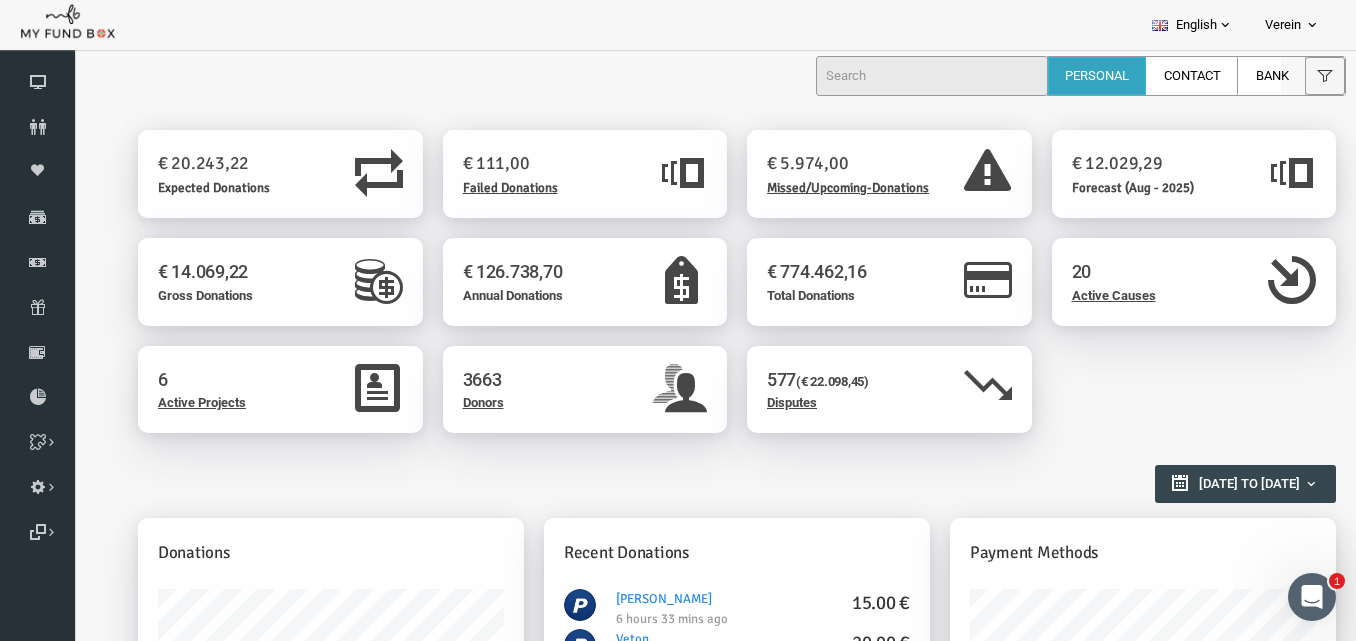click 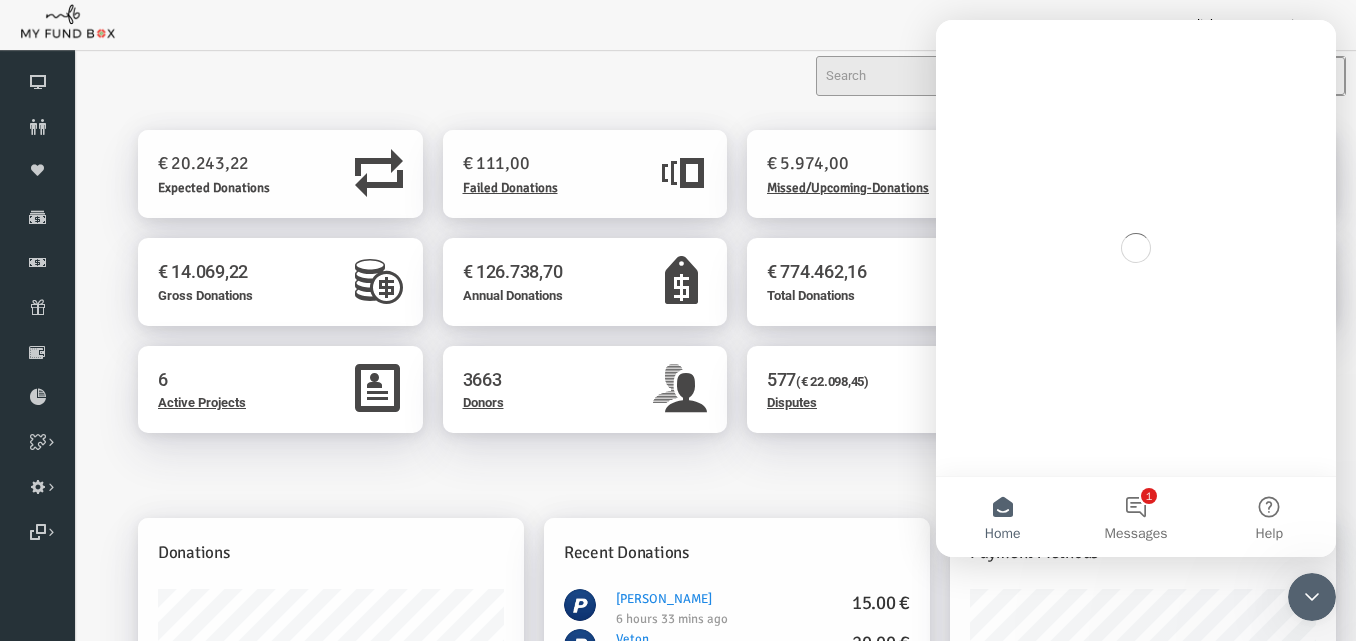 scroll, scrollTop: 0, scrollLeft: 0, axis: both 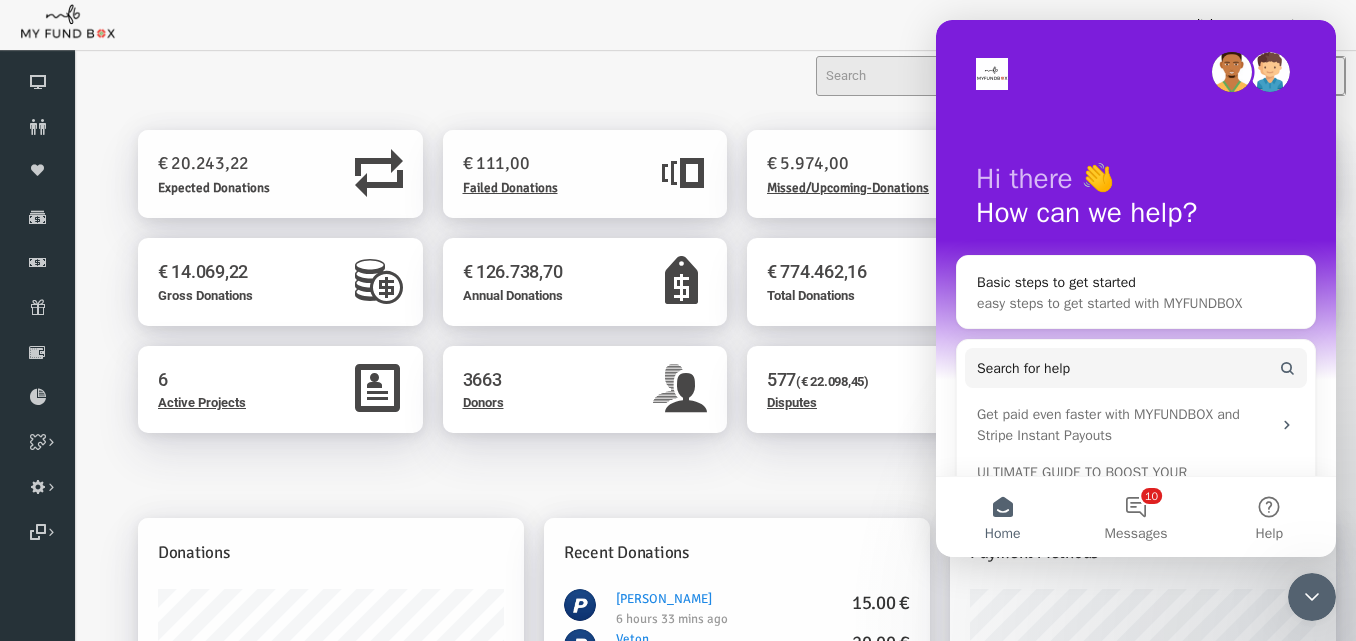 click on "Reports Overview" at bounding box center [700, 473] 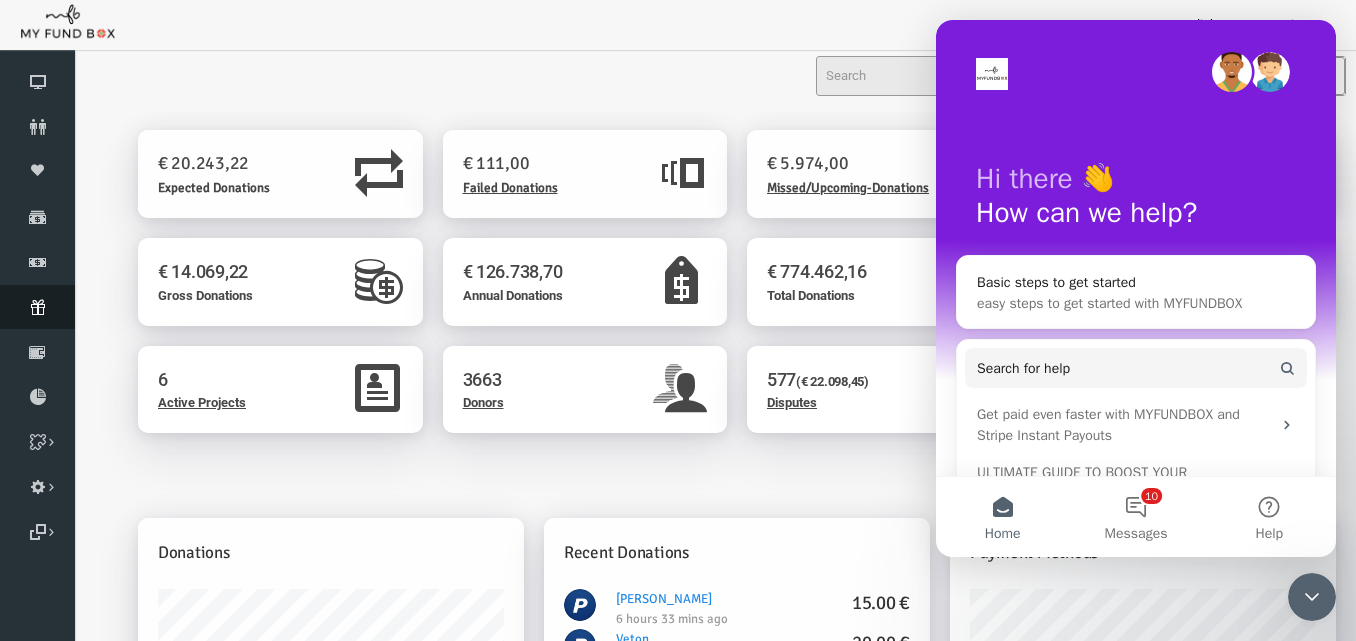 click at bounding box center (37, 307) 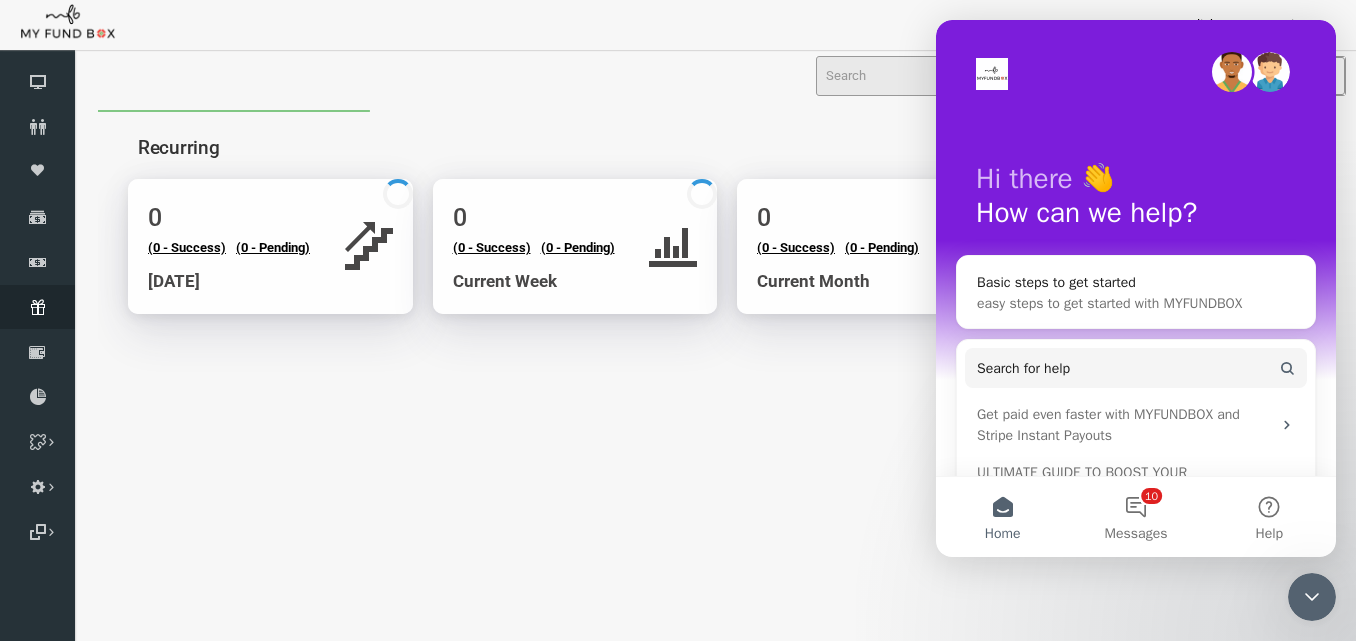 scroll, scrollTop: 0, scrollLeft: 0, axis: both 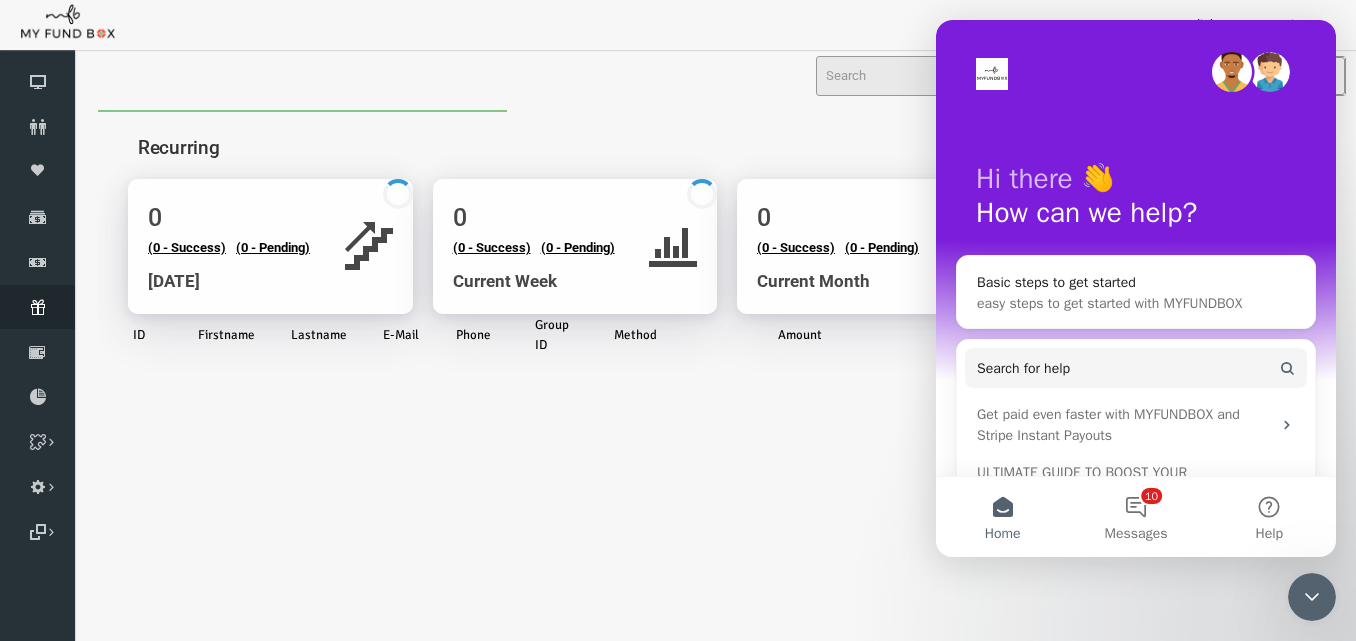select on "100" 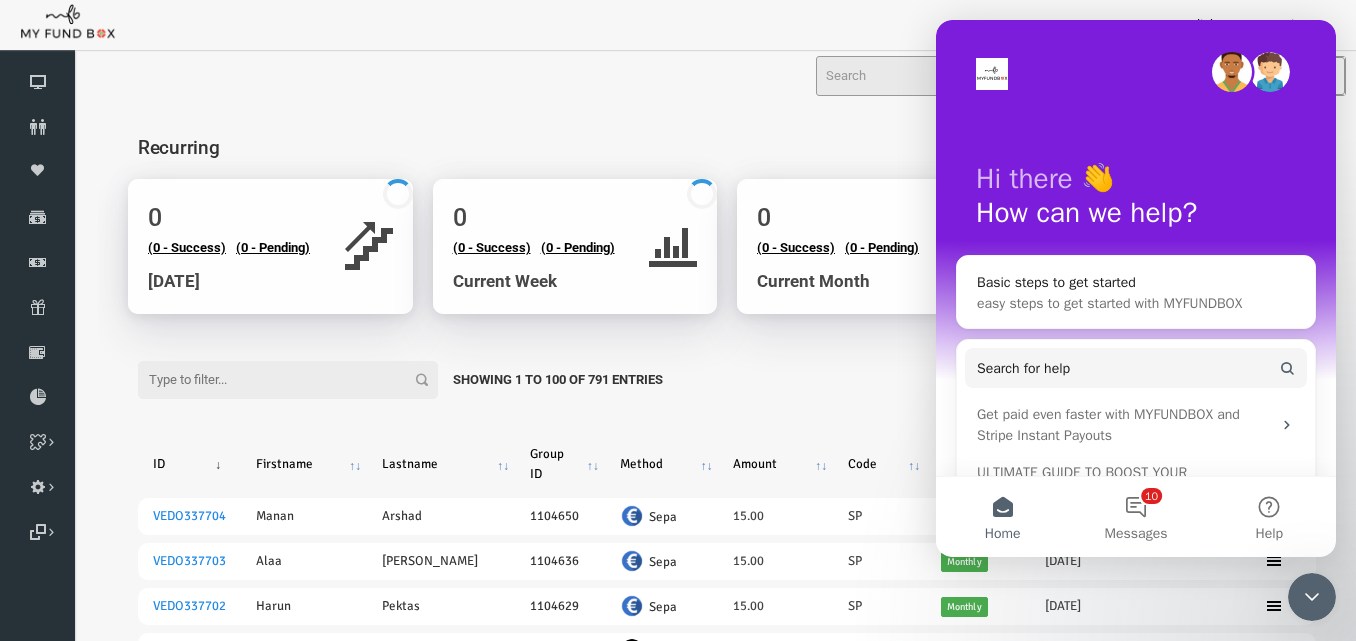 click on "Filter:                   Showing 1 to 100 of 791 Entries" at bounding box center (700, 361) 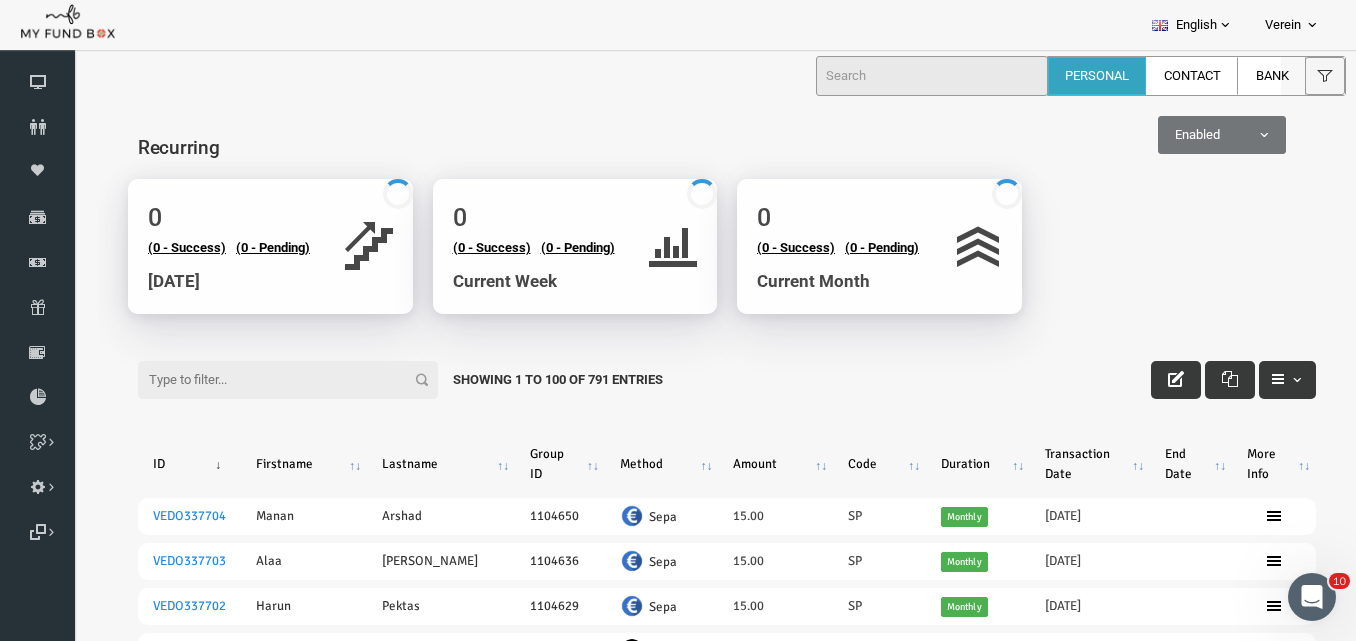 scroll, scrollTop: 0, scrollLeft: 0, axis: both 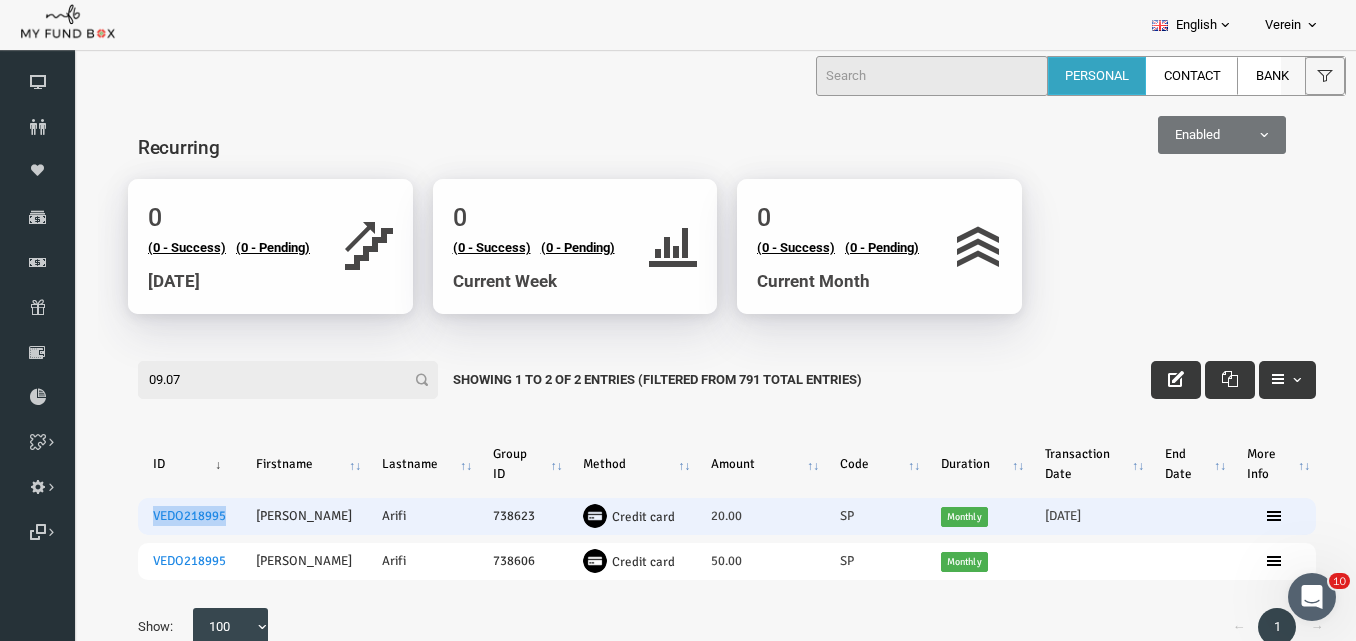 drag, startPoint x: 109, startPoint y: 510, endPoint x: 211, endPoint y: 522, distance: 102.70345 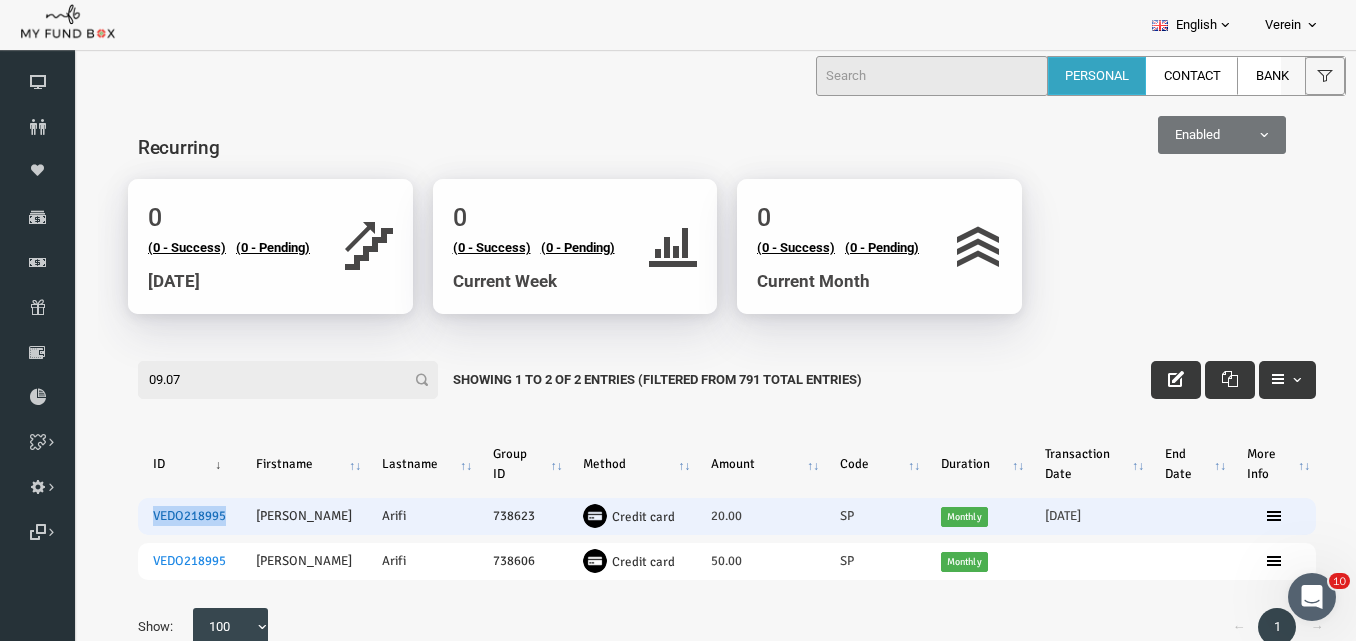 copy on "VEDO218995" 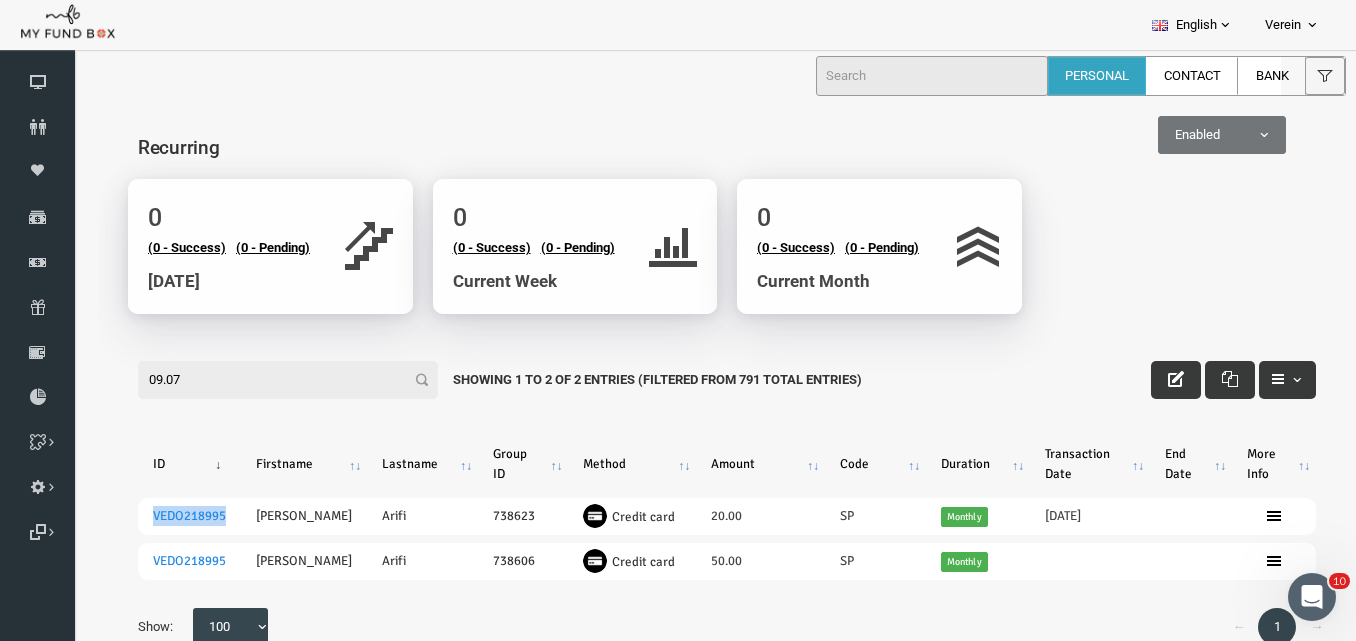 copy on "VEDO218995" 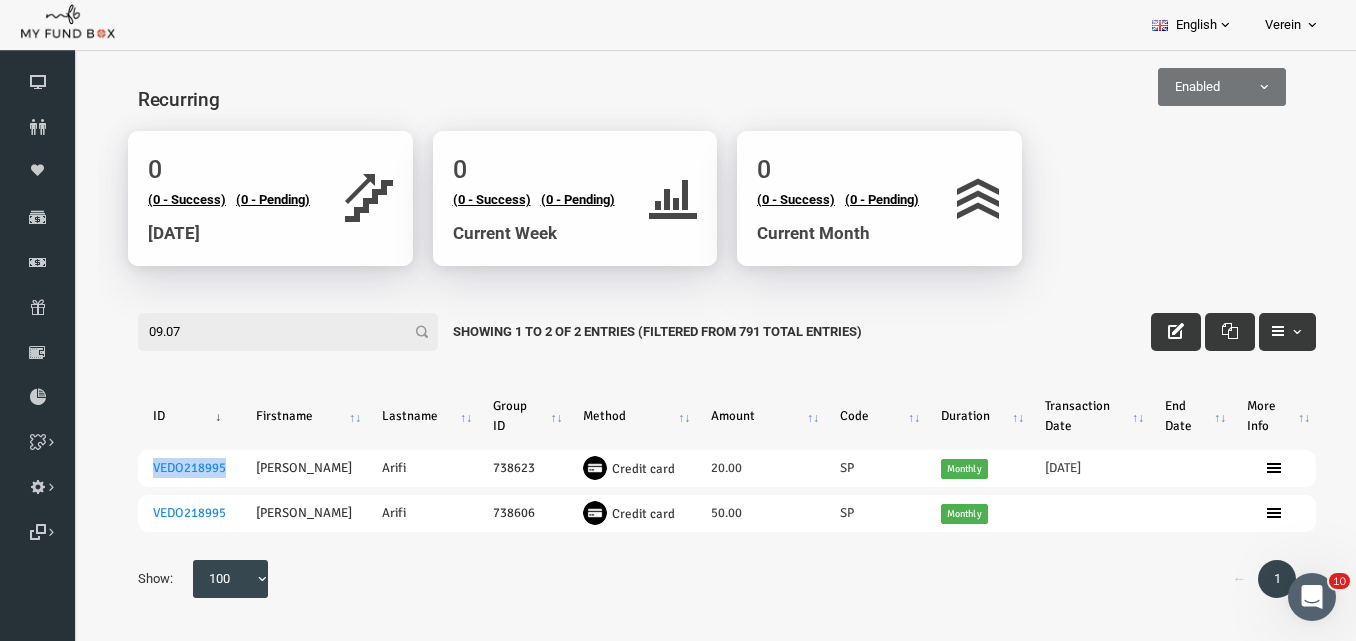 scroll, scrollTop: 75, scrollLeft: 0, axis: vertical 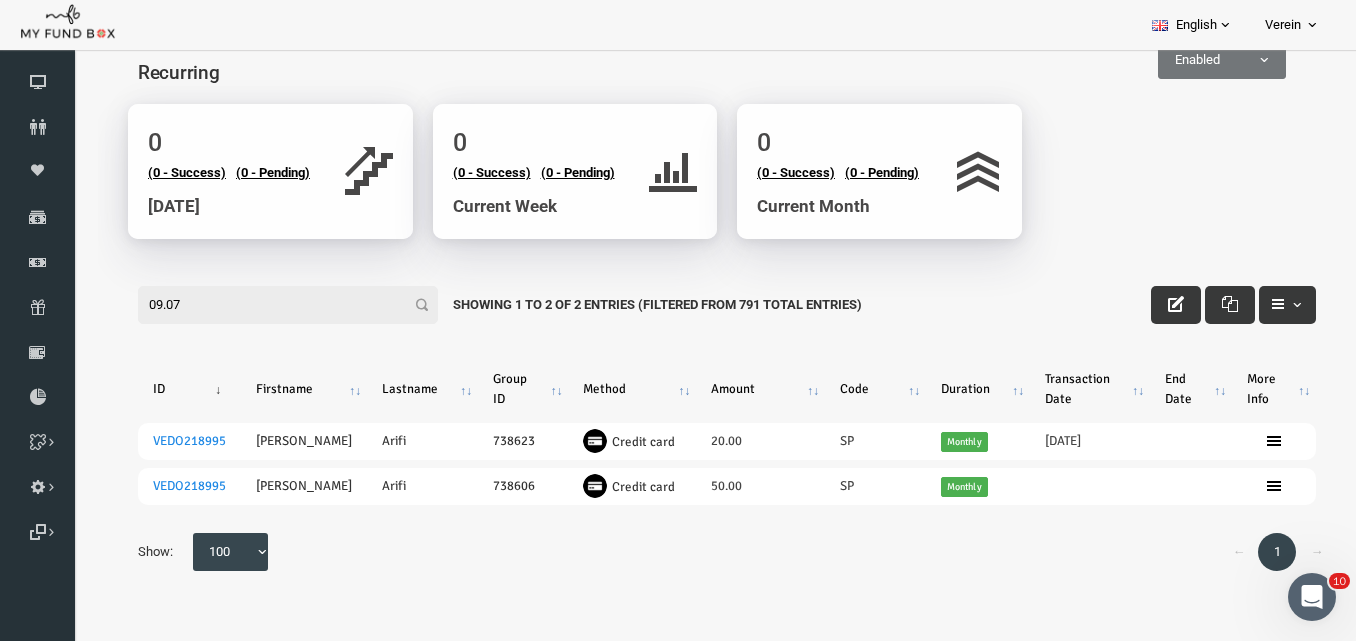 click on "09.07" at bounding box center (261, 305) 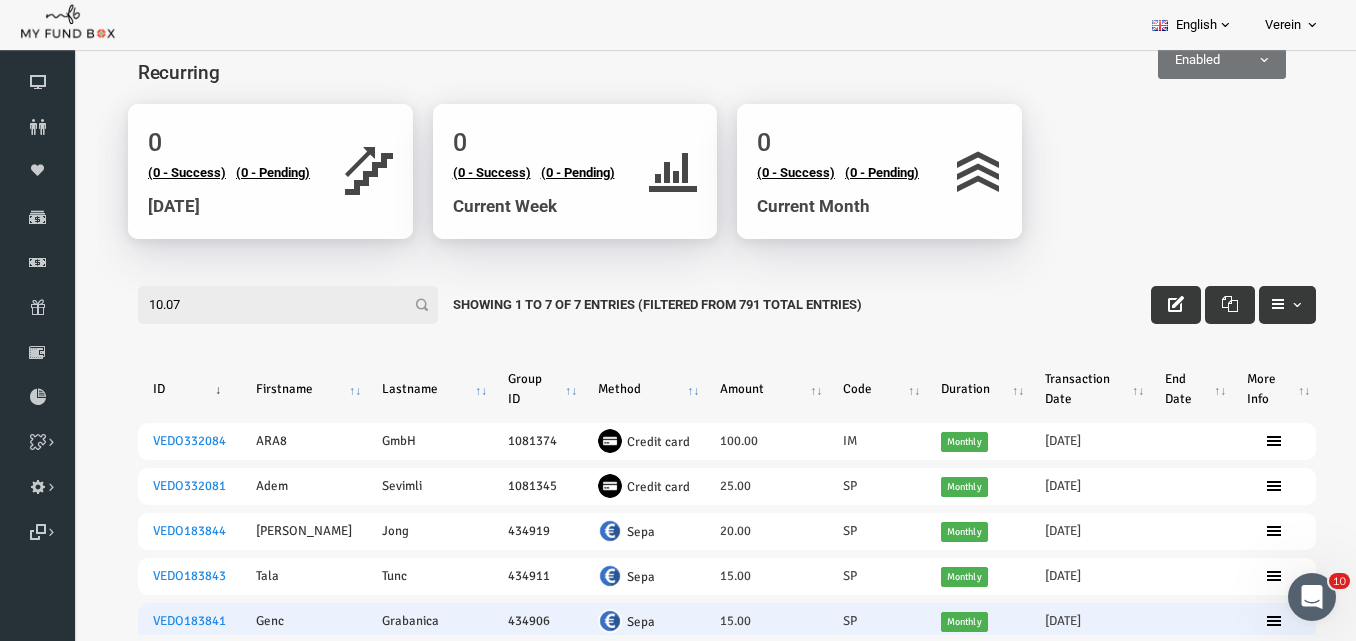 scroll, scrollTop: 200, scrollLeft: 0, axis: vertical 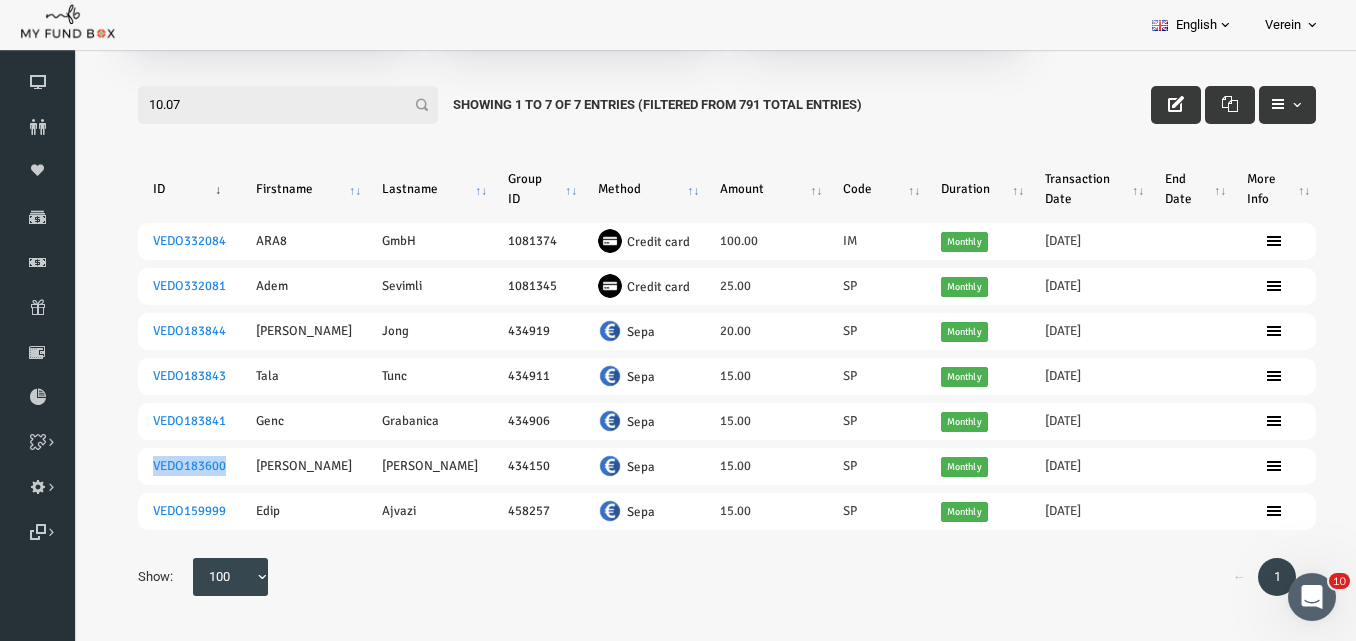 drag, startPoint x: 197, startPoint y: 459, endPoint x: 108, endPoint y: 464, distance: 89.140335 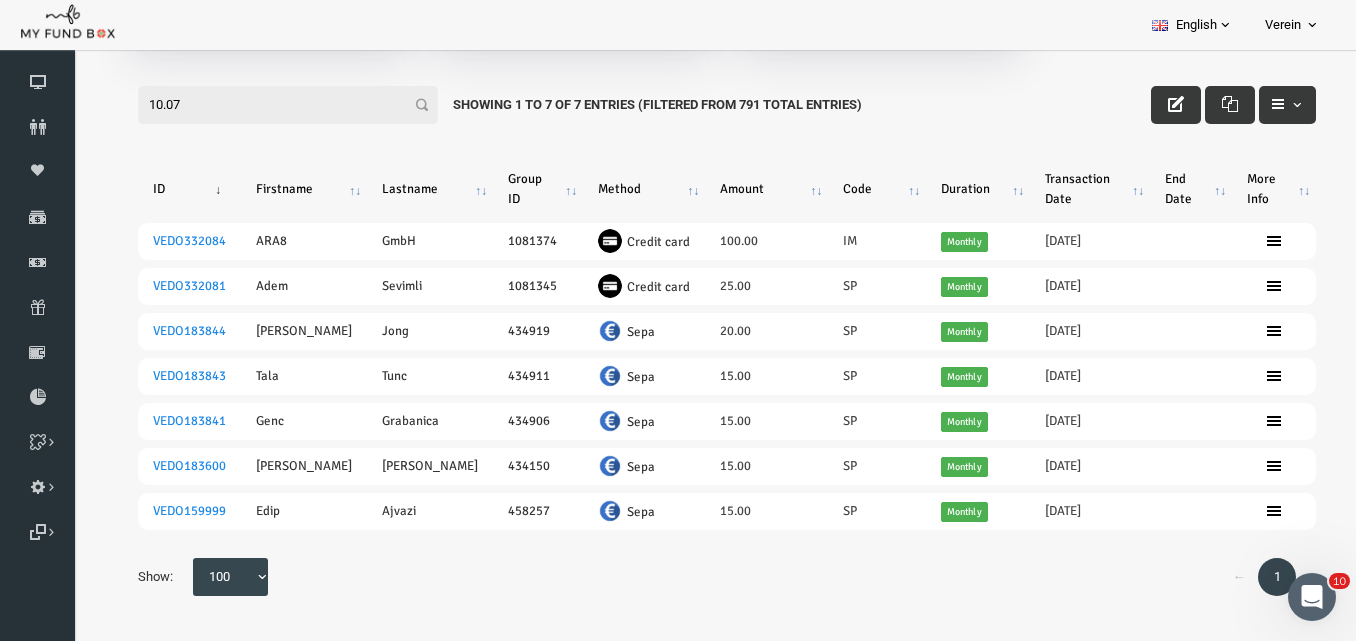 click on "10.07" at bounding box center [261, 105] 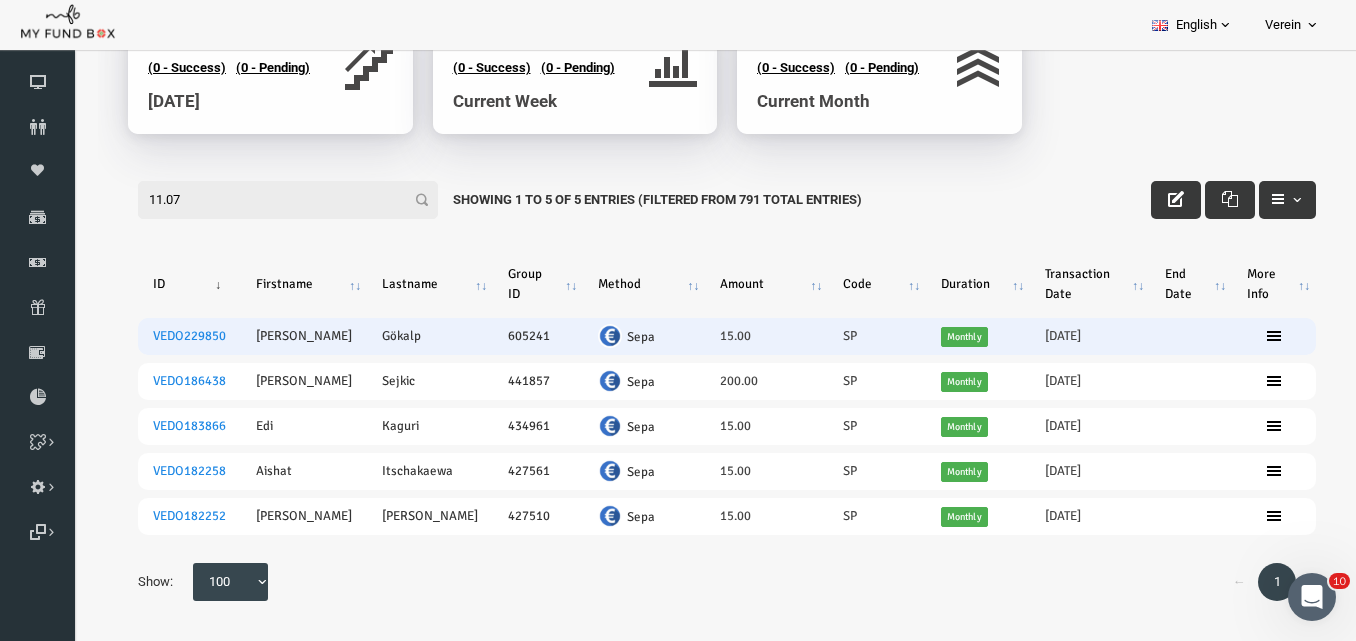 scroll, scrollTop: 111, scrollLeft: 0, axis: vertical 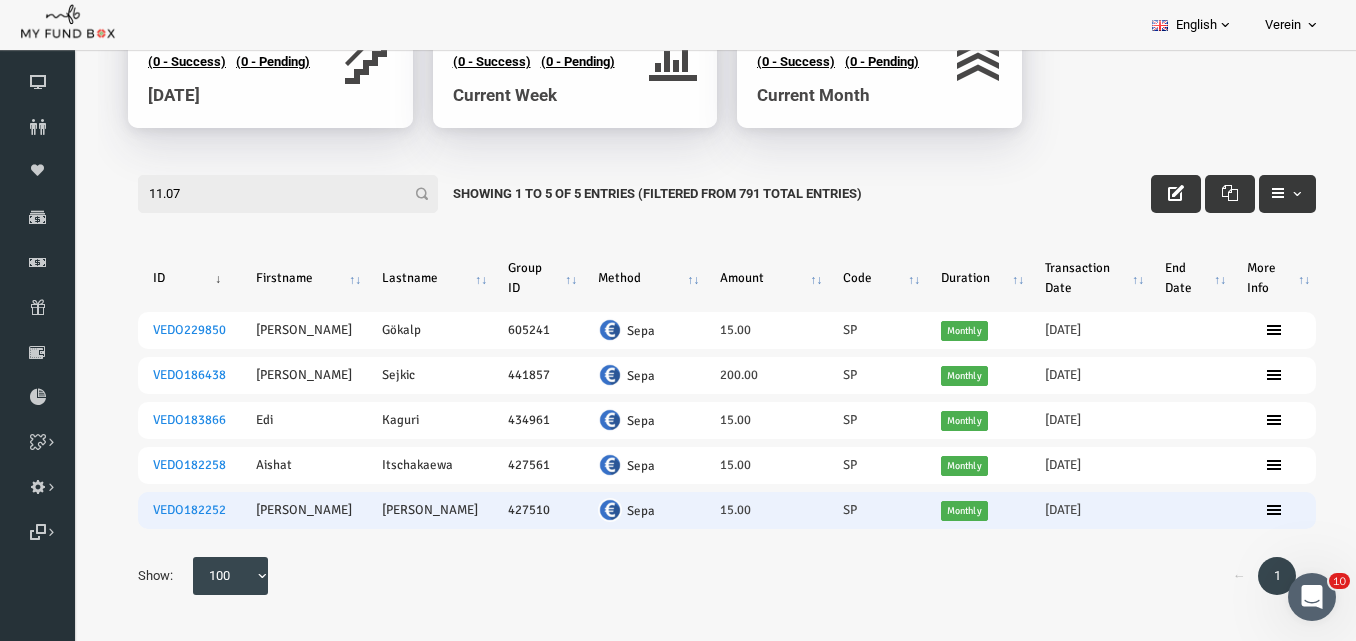 type on "11.07" 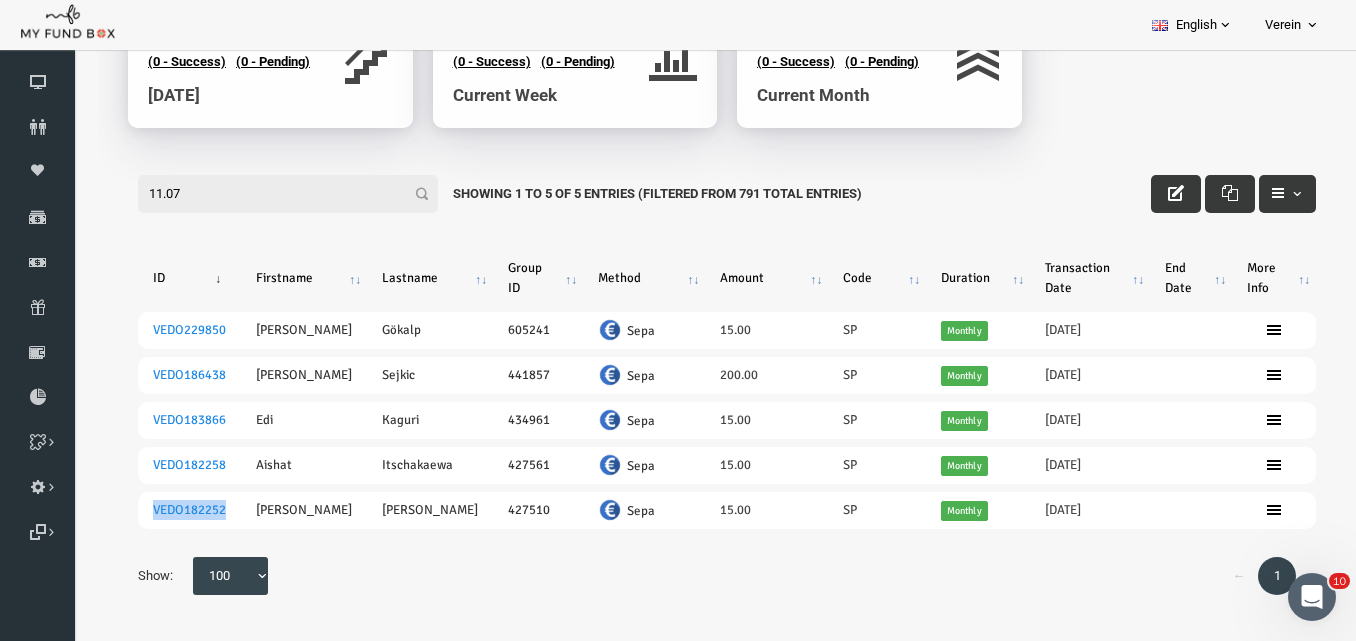 drag, startPoint x: 202, startPoint y: 505, endPoint x: 94, endPoint y: 505, distance: 108 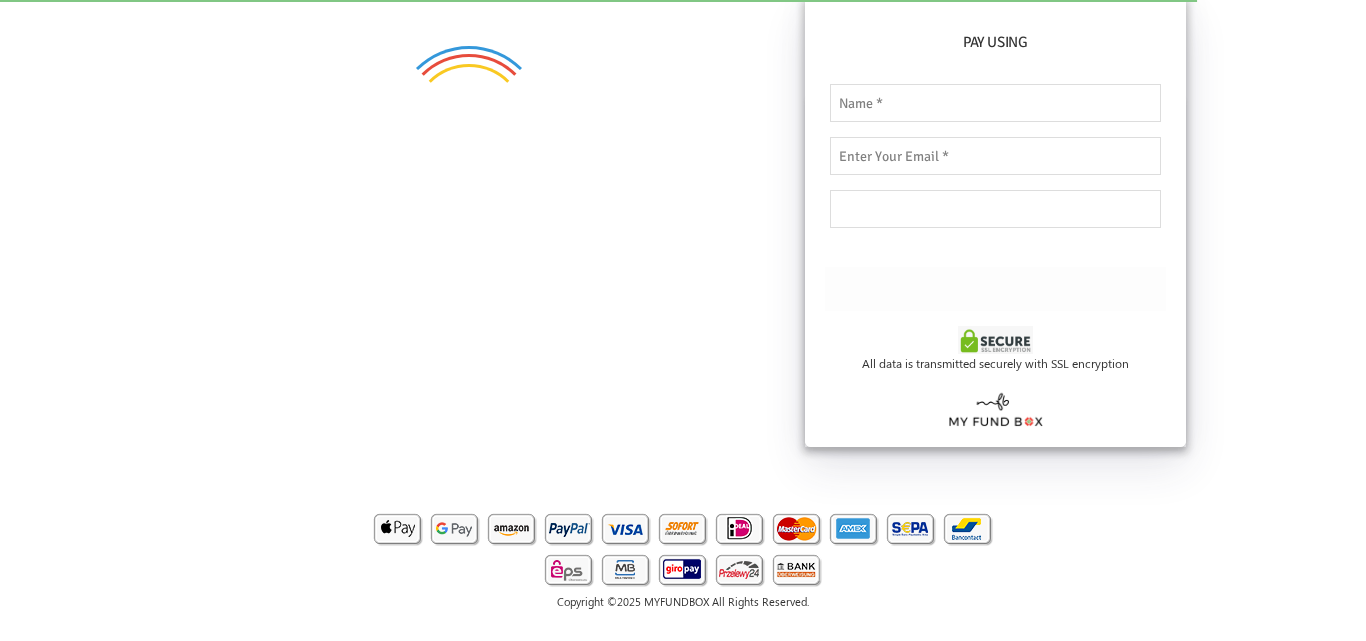 scroll, scrollTop: 0, scrollLeft: 0, axis: both 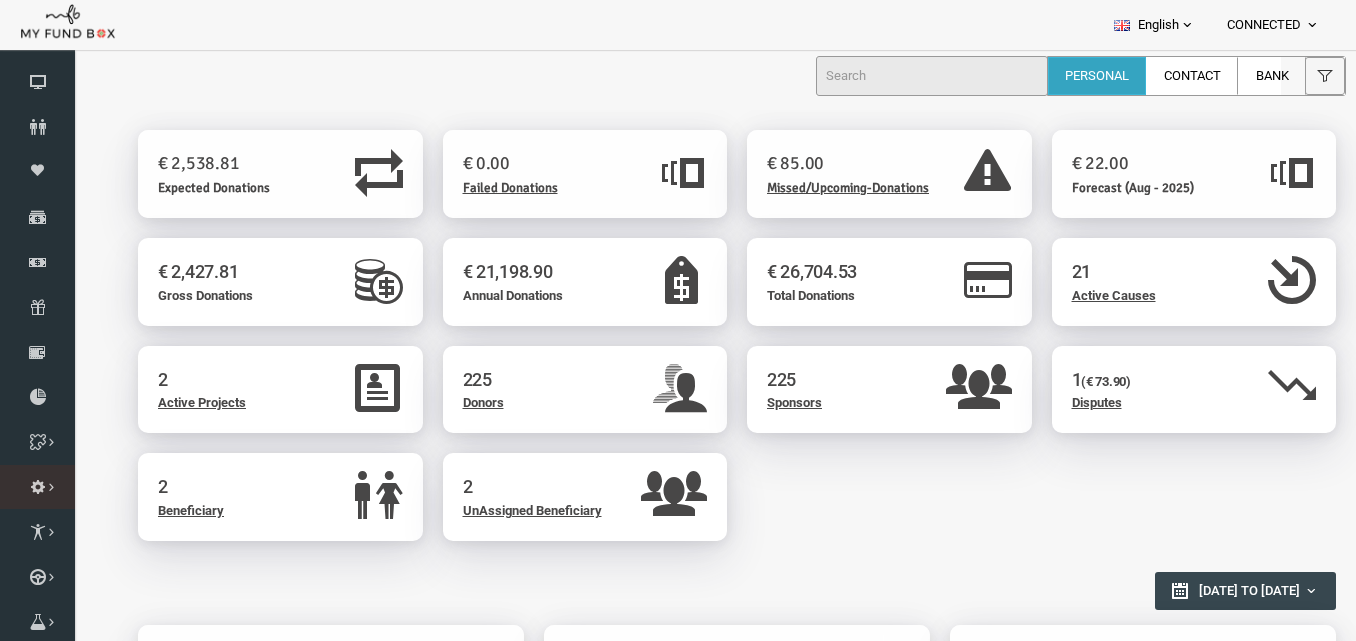 click at bounding box center [0, 0] 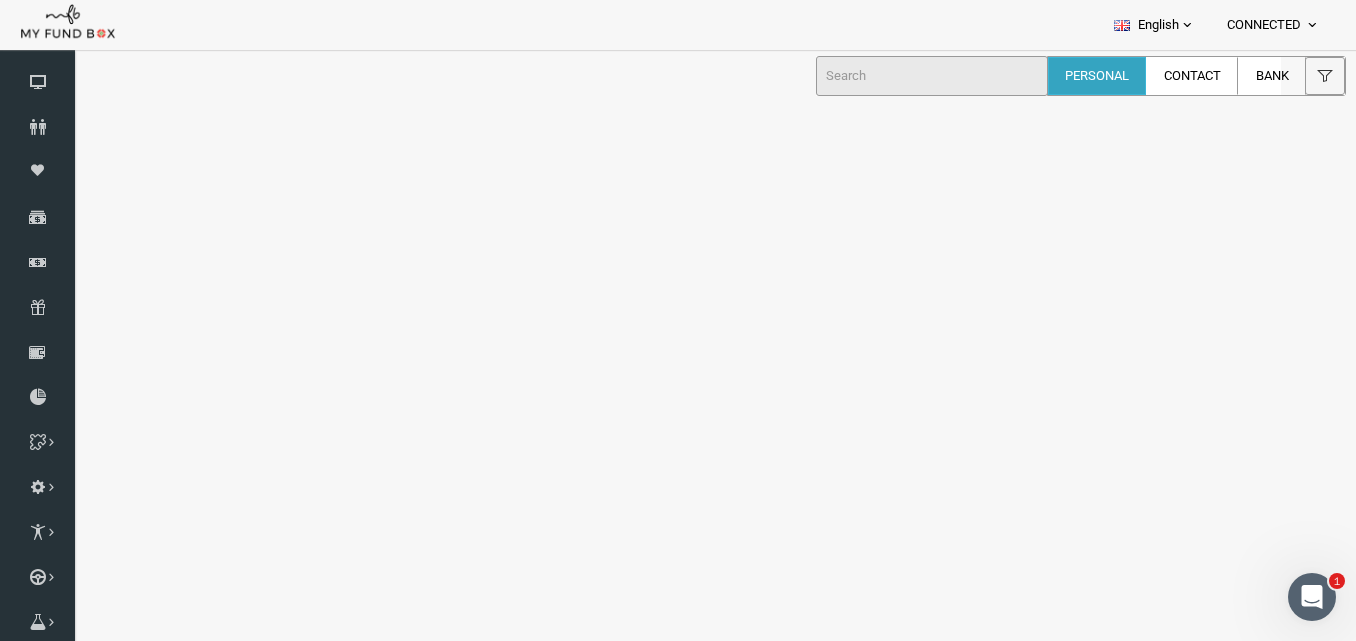 scroll, scrollTop: 0, scrollLeft: 0, axis: both 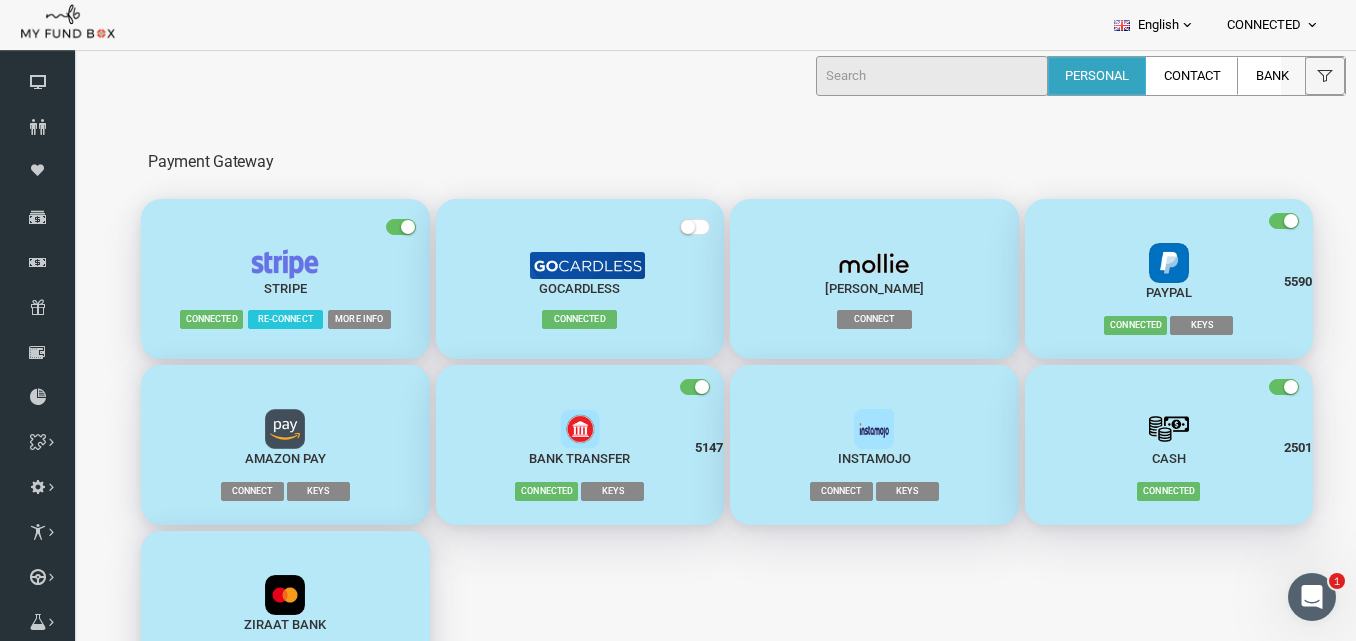 click on "More Info" at bounding box center [332, 319] 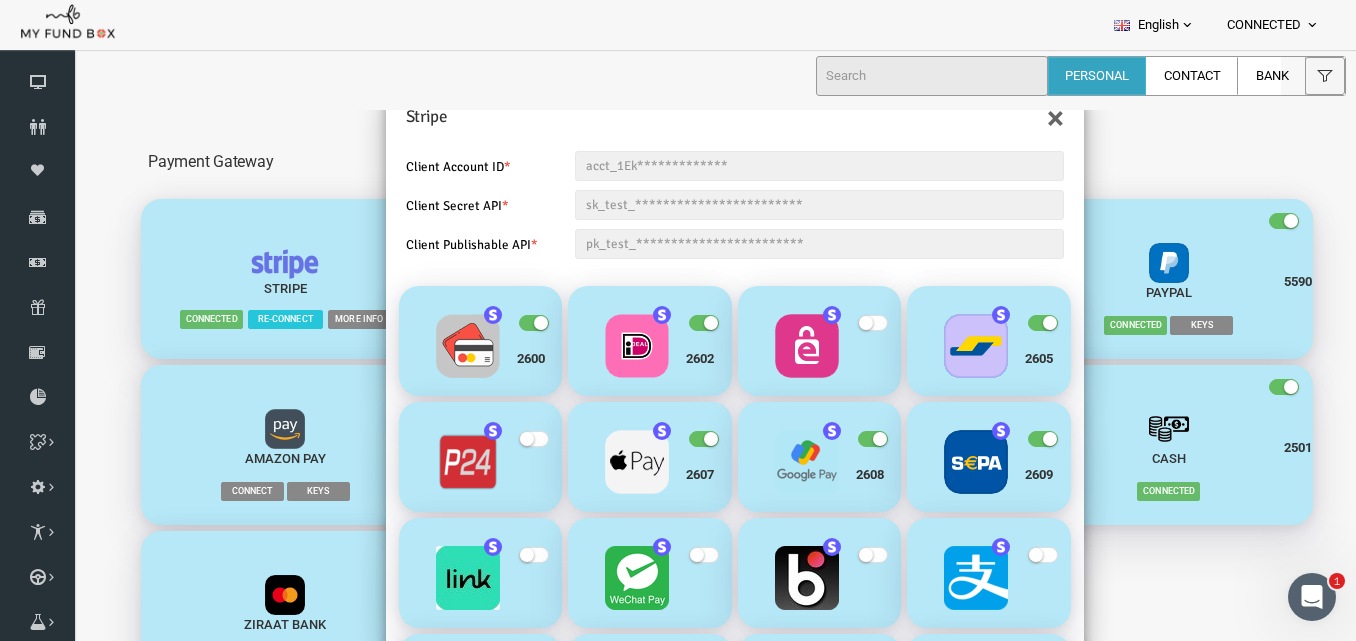 scroll, scrollTop: 101, scrollLeft: 0, axis: vertical 